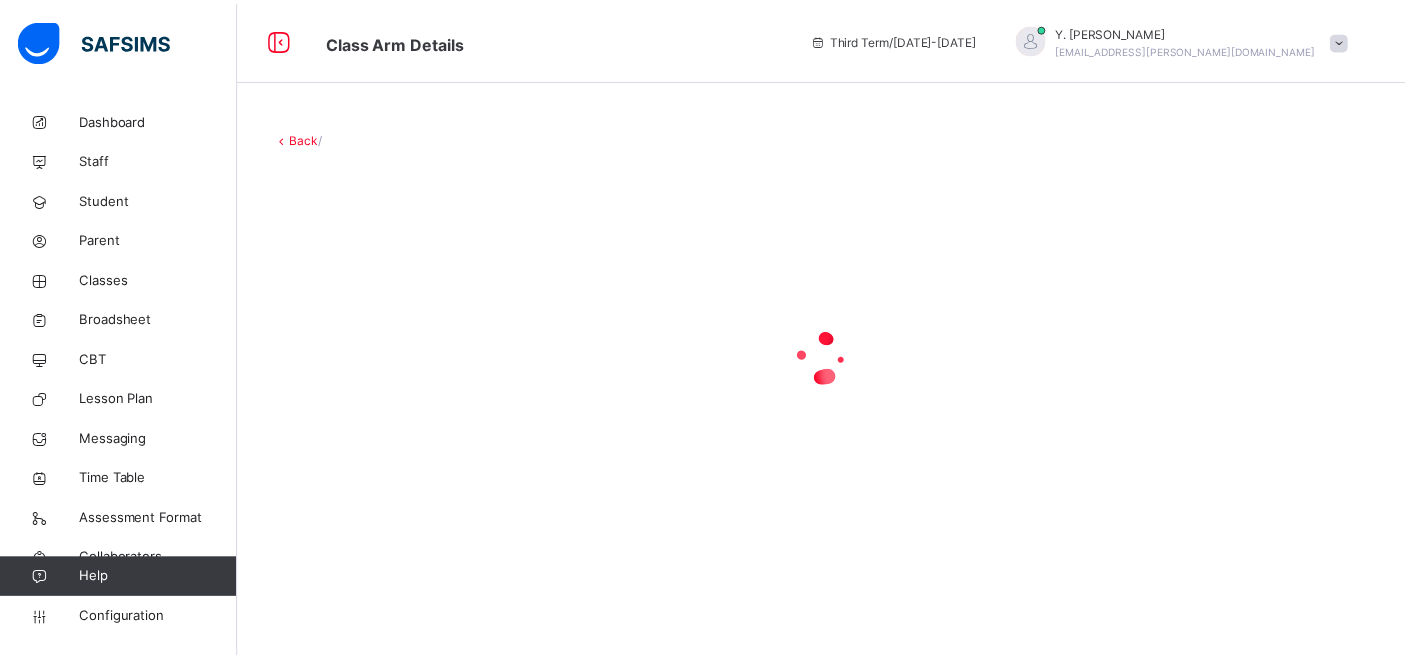 scroll, scrollTop: 0, scrollLeft: 0, axis: both 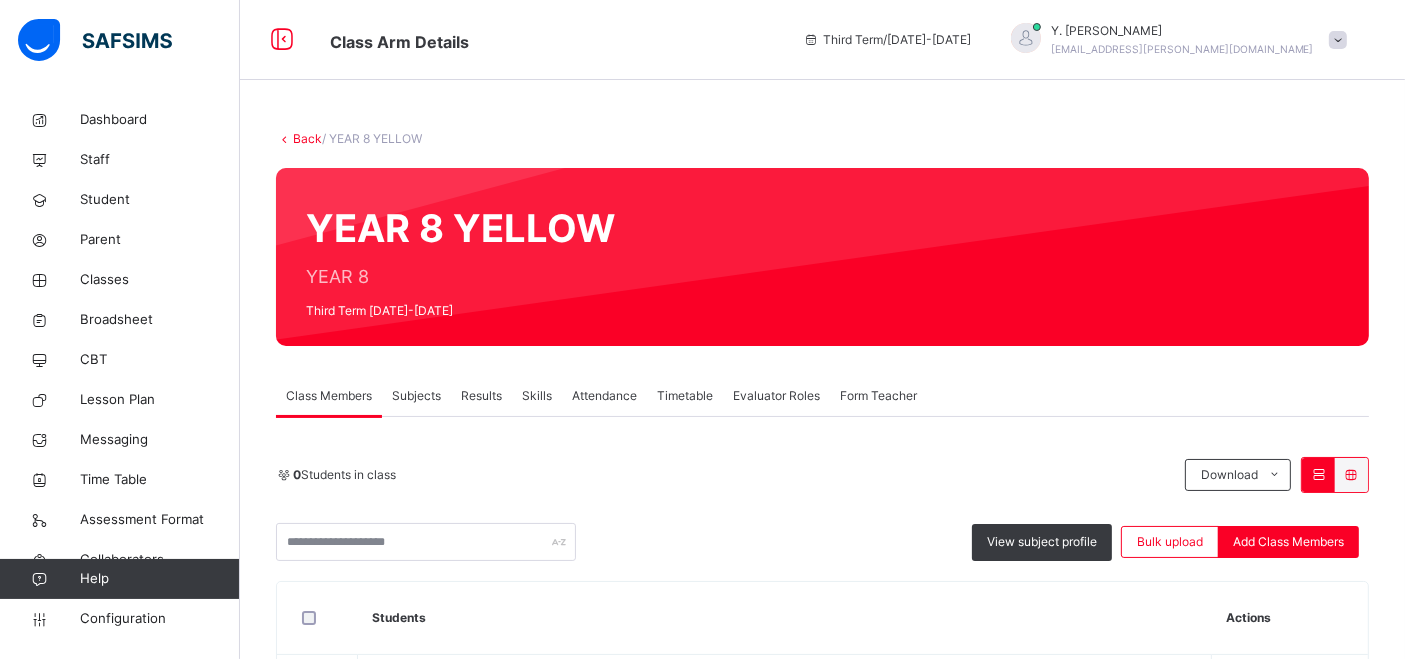 click on "Subjects" at bounding box center [416, 396] 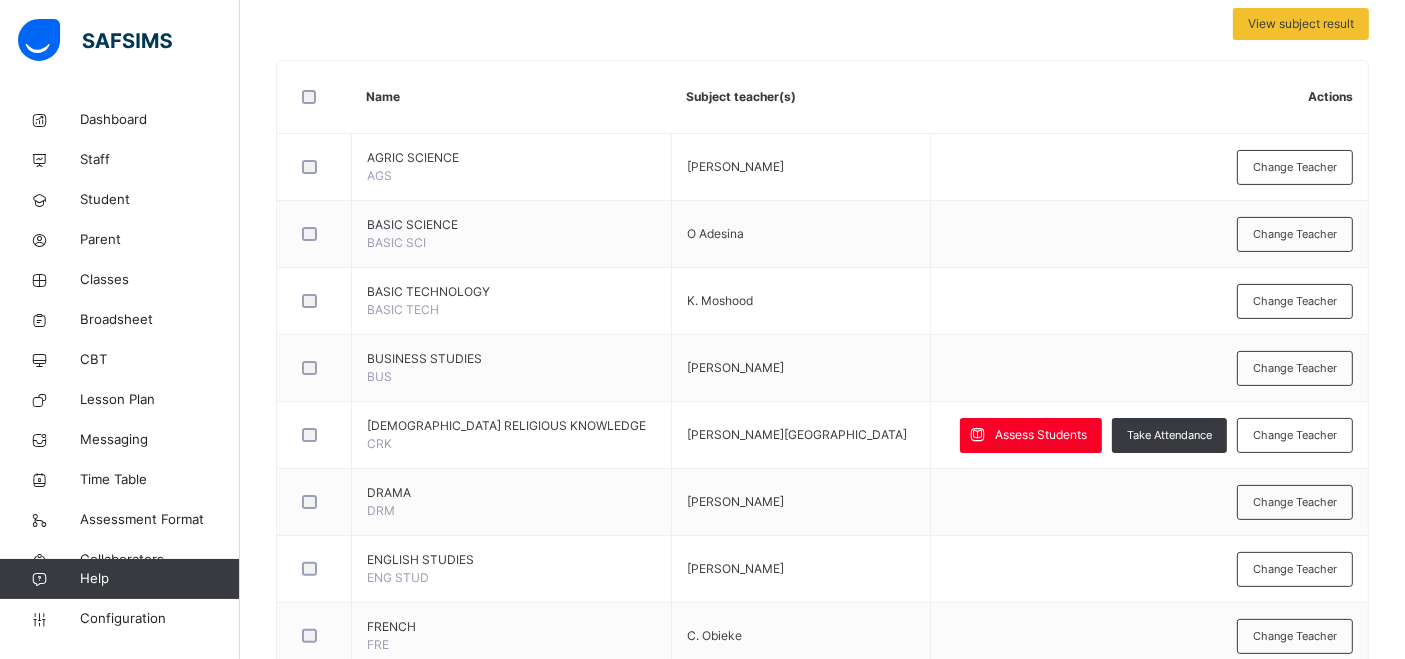 scroll, scrollTop: 440, scrollLeft: 0, axis: vertical 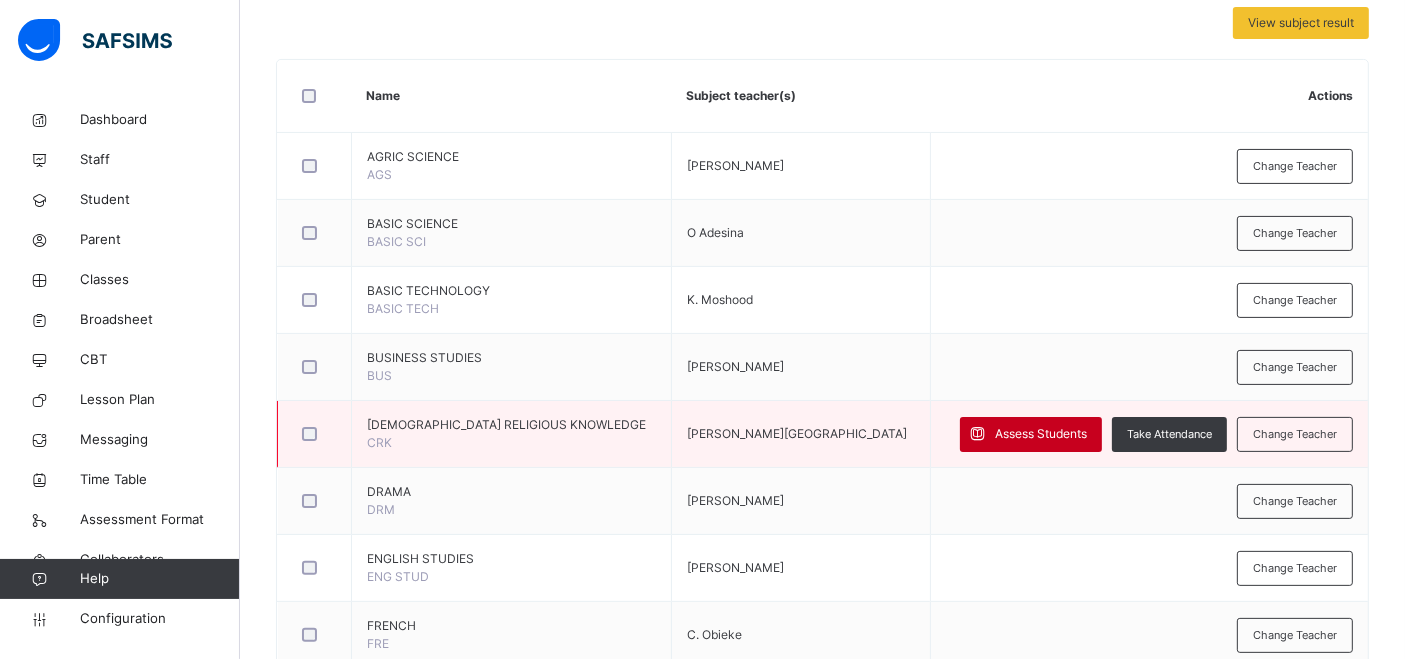 click on "Assess Students" at bounding box center (1041, 434) 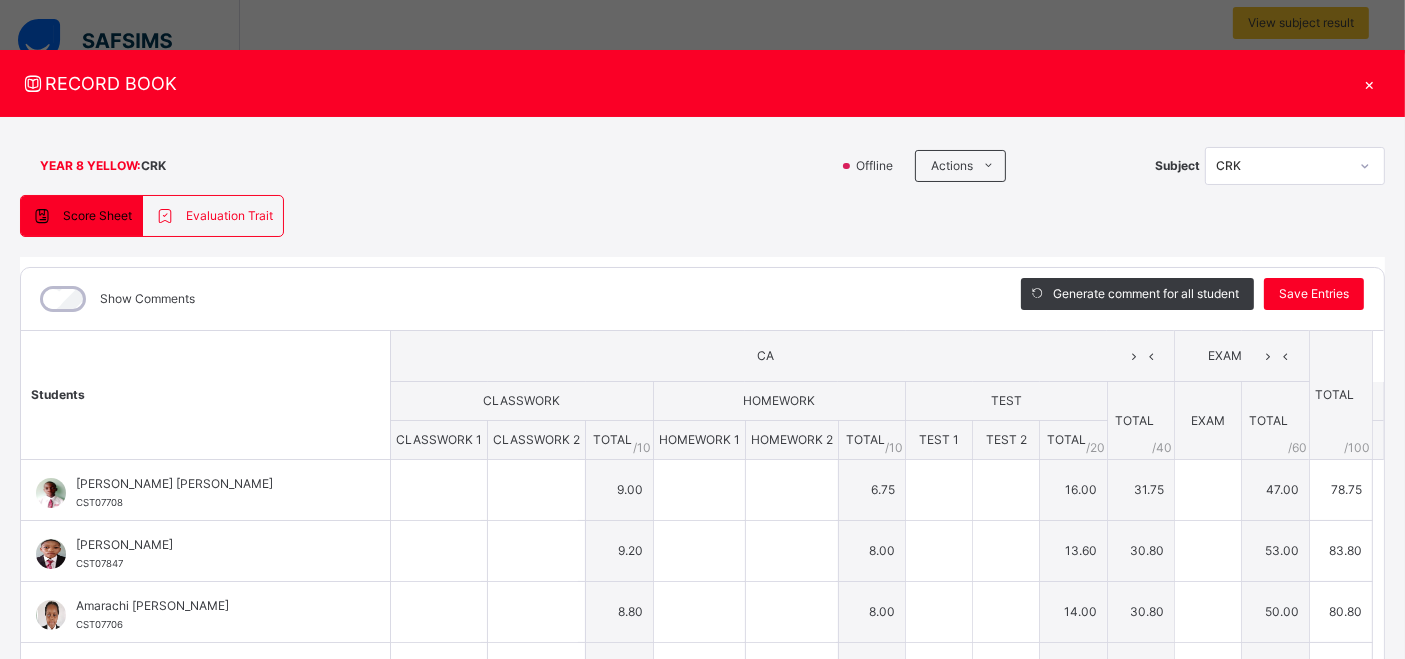 type on "**" 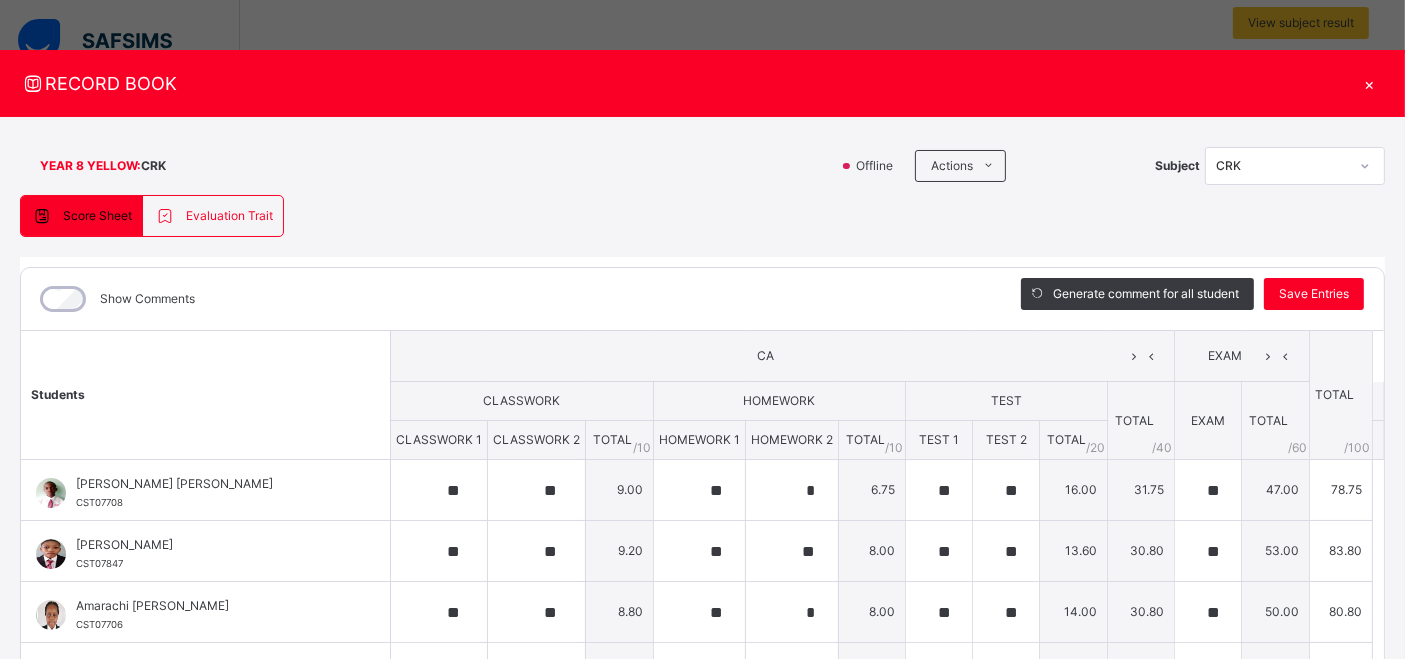 type on "**" 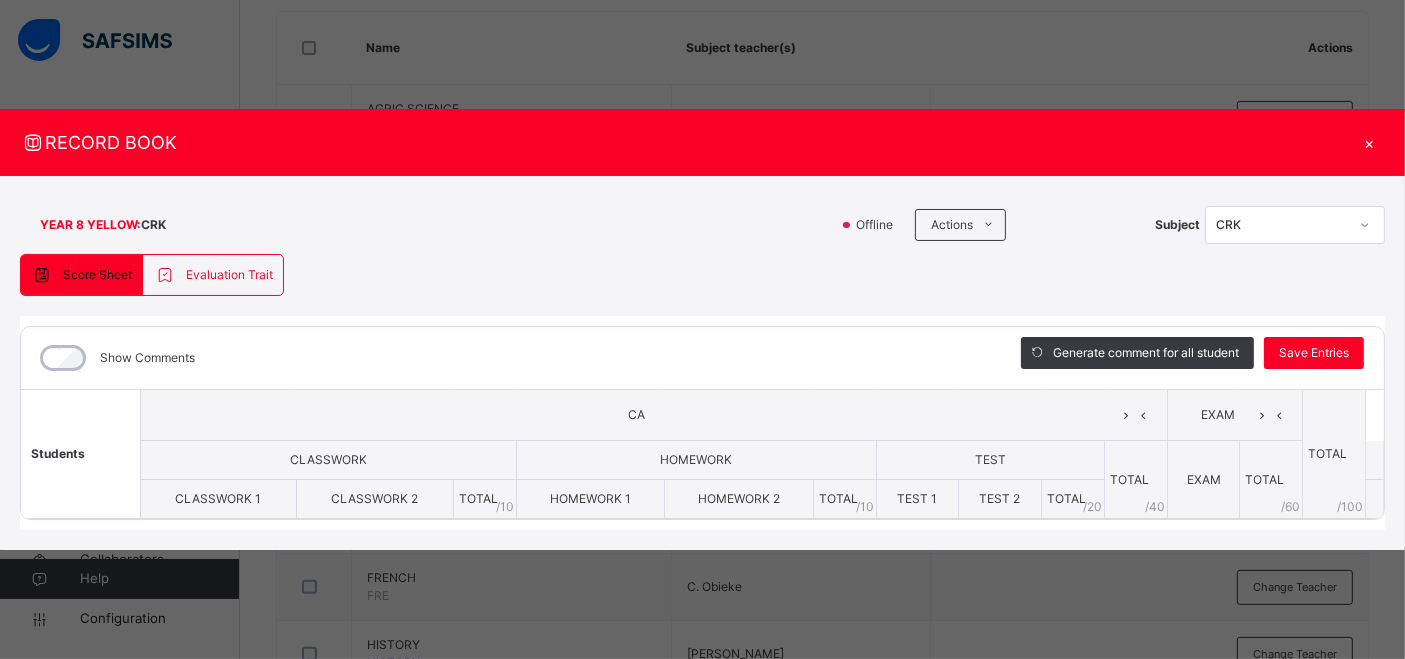 scroll, scrollTop: 483, scrollLeft: 0, axis: vertical 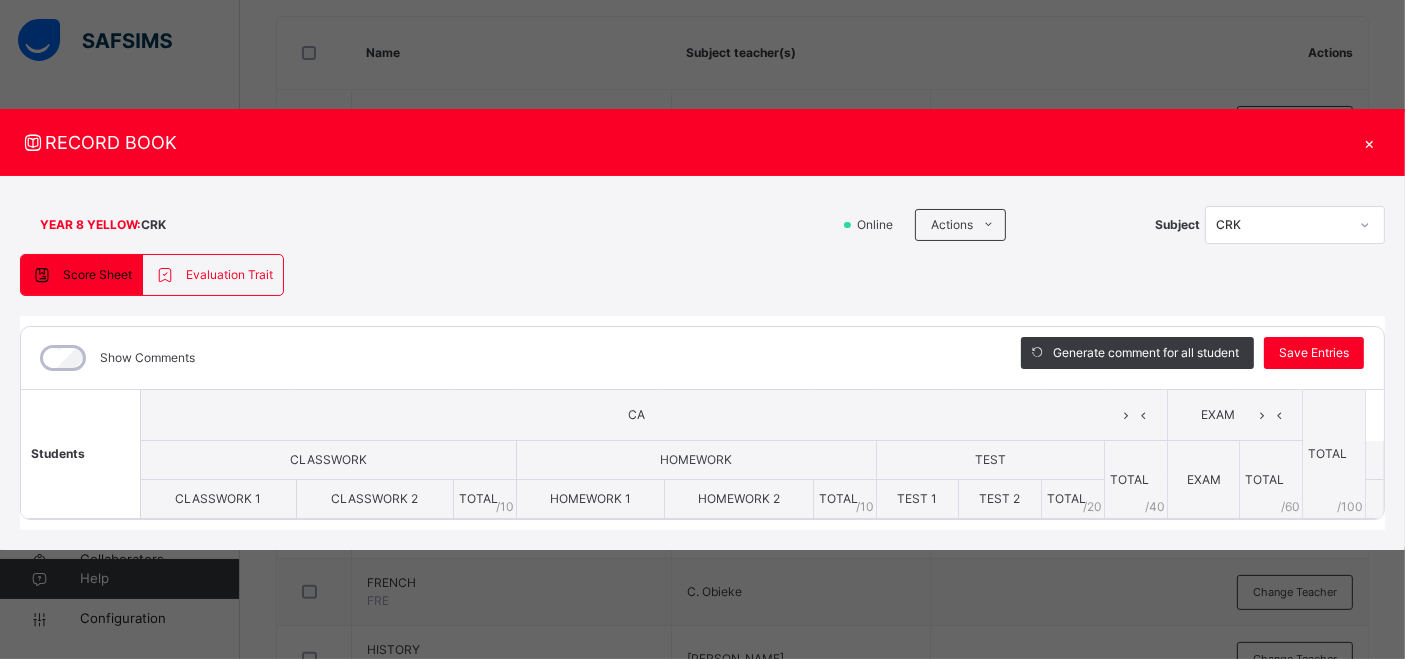 click on "Score Sheet Evaluation Trait Score Sheet Evaluation Trait Show Comments   Generate comment for all student   Save Entries Class Level:  YEAR 8   YELLOW Subject:  CRK Session:  2024/2025 Session Session:  Third Term Students CA EXAM TOTAL /100 Comment CLASSWORK HOMEWORK TEST TOTAL / 40 EXAM TOTAL / 60 CLASSWORK 1 CLASSWORK 2 TOTAL / 10 HOMEWORK 1 HOMEWORK 2 TOTAL / 10 TEST 1 TEST 2 TOTAL / 20   ×   Subject Teacher’s Comment Generate and see in full the comment developed by the AI with an option to regenerate the comment Sims Bot Please wait while the Sims Bot generates comments for all your students Select a Student Select a student from the list to the left to view and enter evaluation trait records" at bounding box center [702, 392] 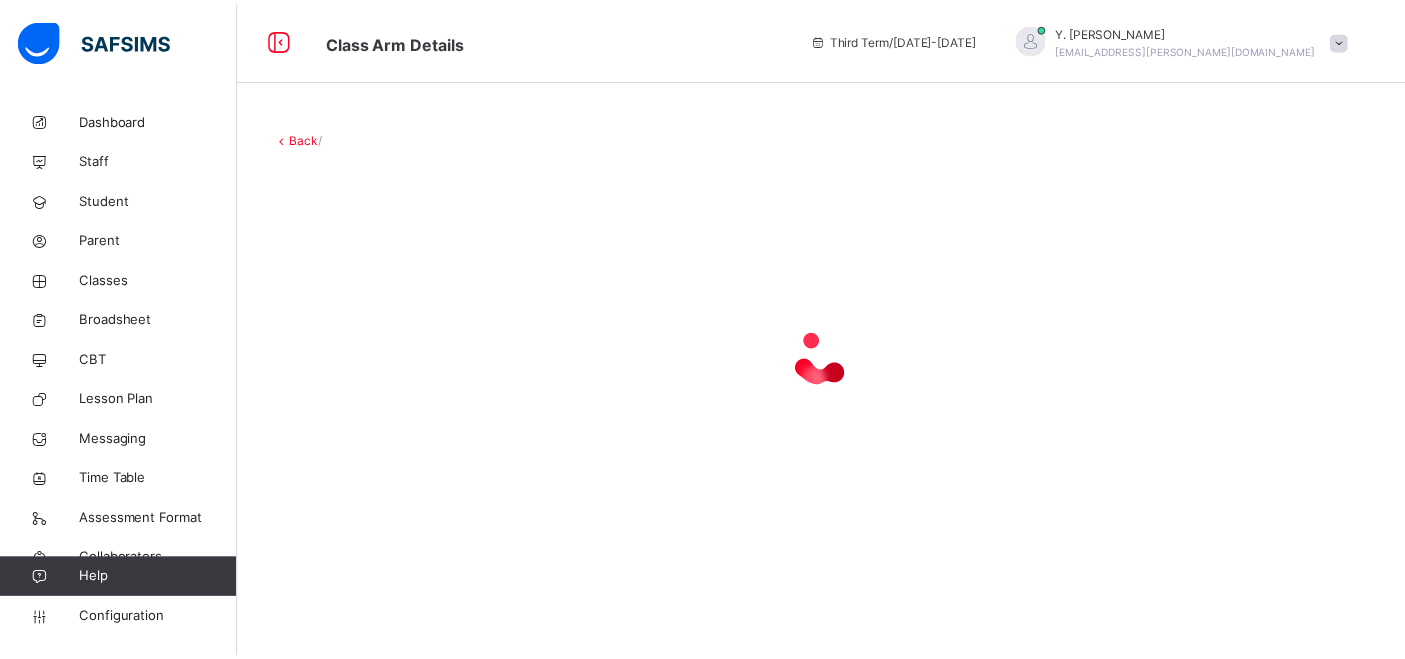 scroll, scrollTop: 0, scrollLeft: 0, axis: both 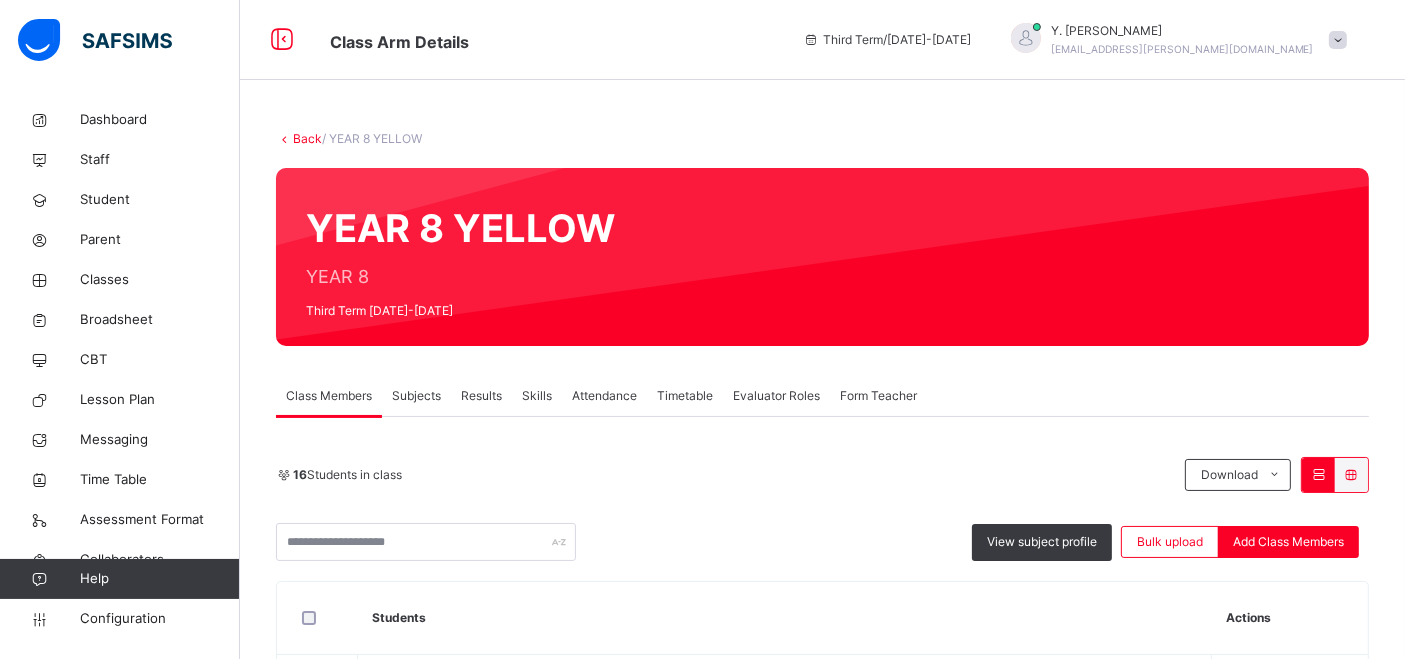 click on "Subjects" at bounding box center (416, 396) 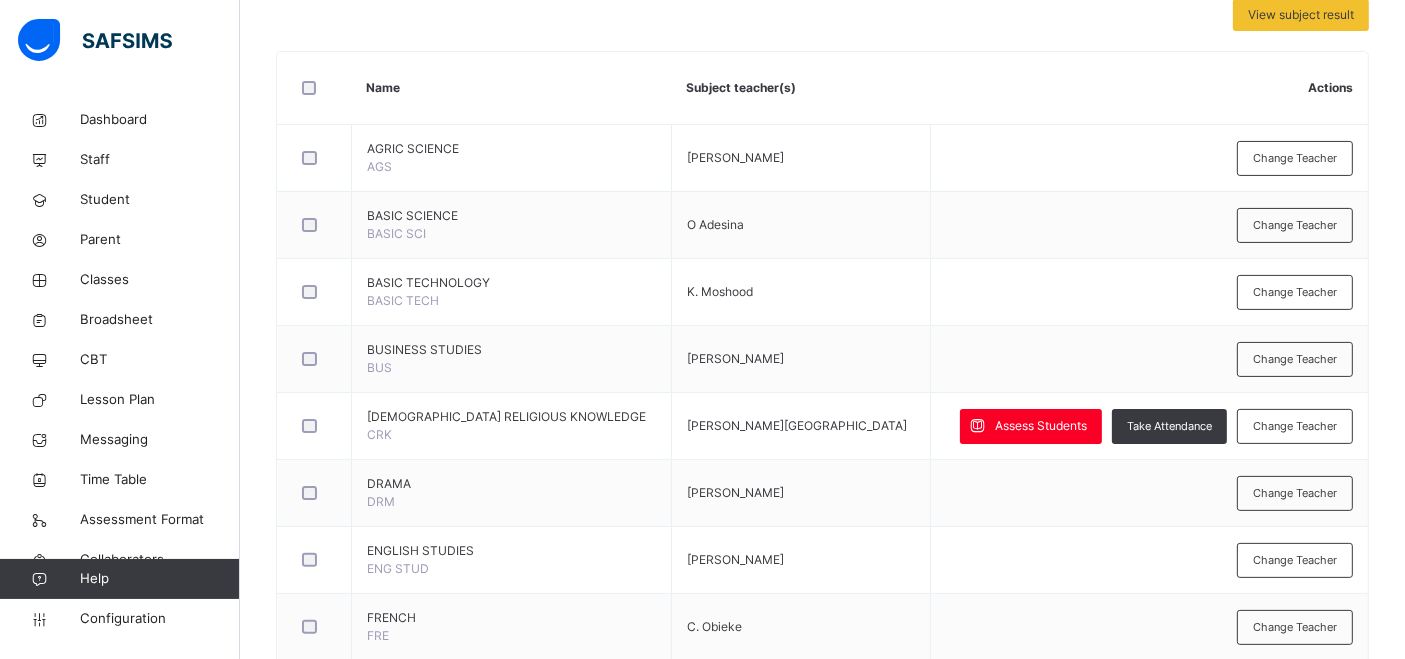 scroll, scrollTop: 502, scrollLeft: 0, axis: vertical 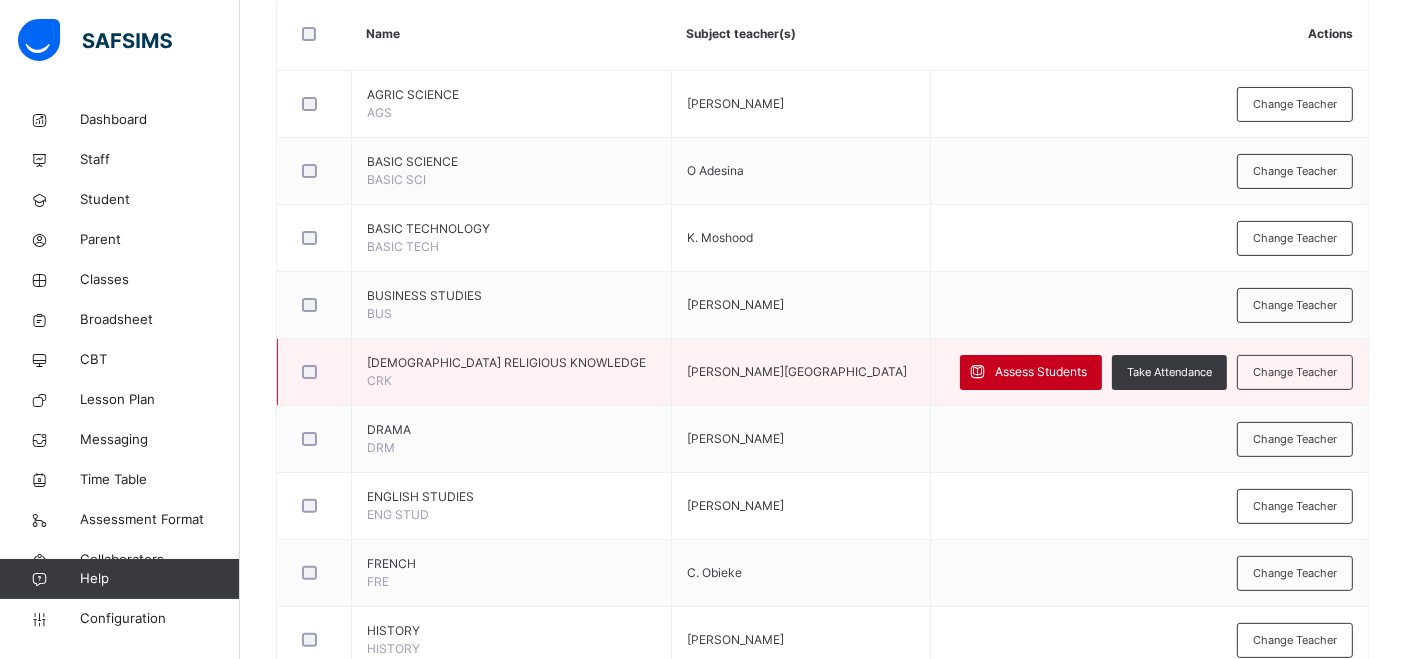 click on "Assess Students" at bounding box center [1041, 372] 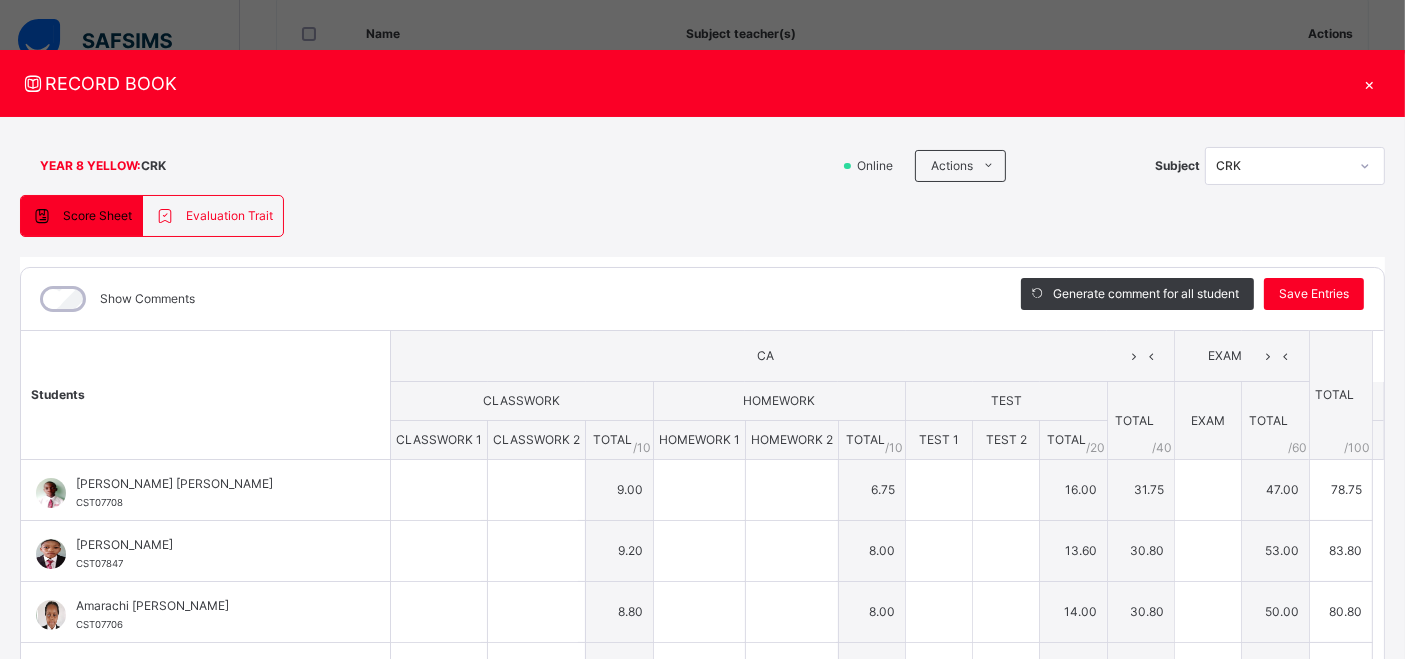 type on "**" 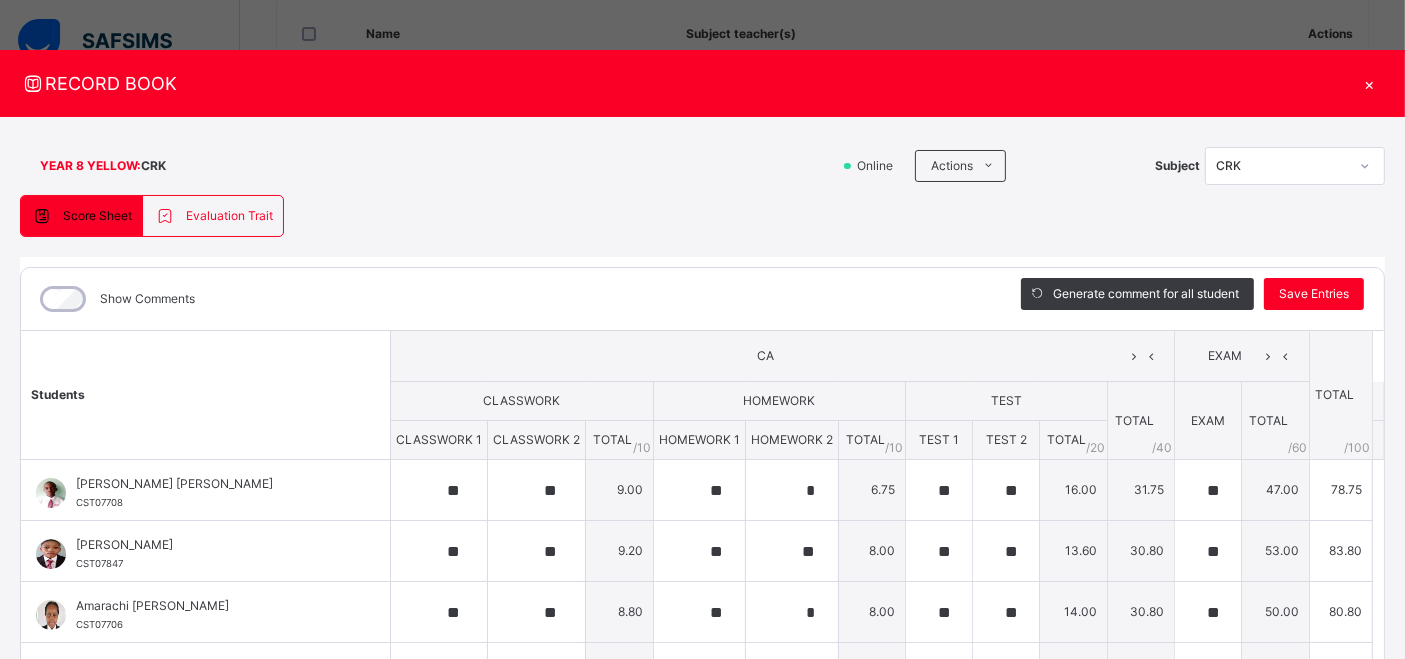 type on "**" 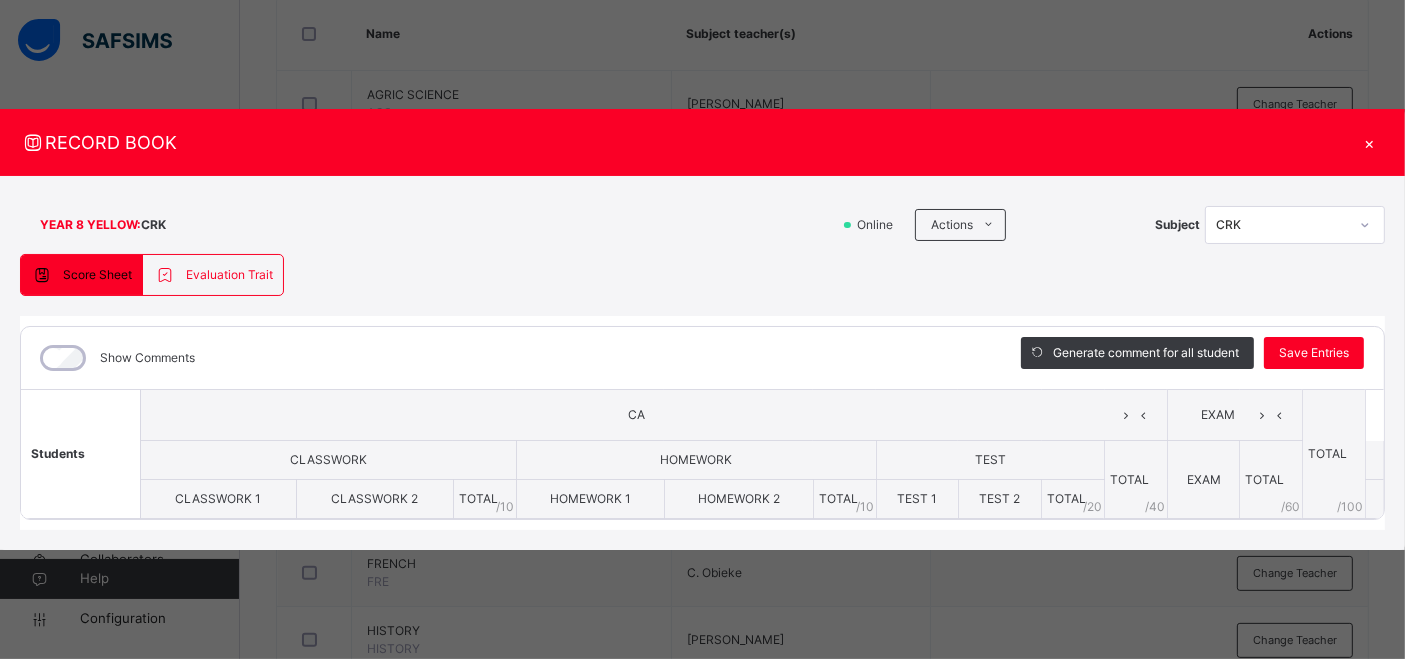 scroll, scrollTop: 0, scrollLeft: 0, axis: both 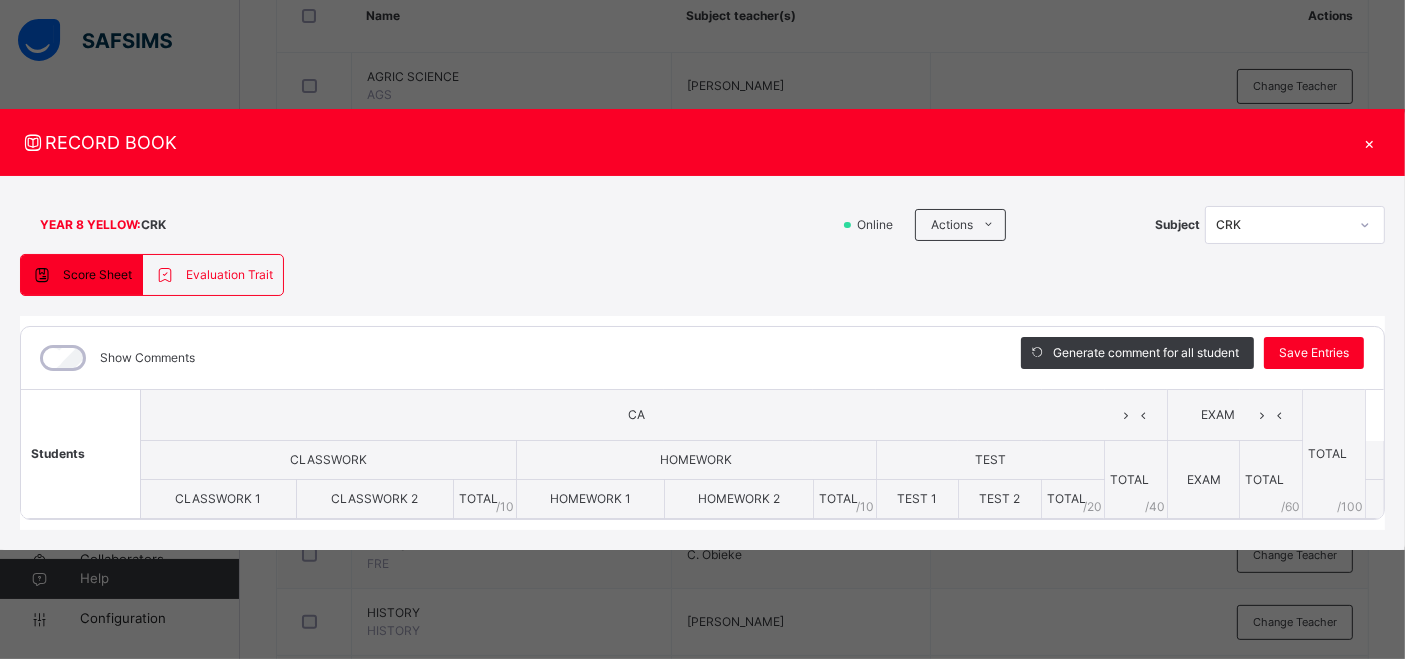 click on "Show Comments   Generate comment for all student   Save Entries Class Level:  YEAR 8   YELLOW Subject:  CRK Session:  2024/2025 Session Session:  Third Term Students CA EXAM TOTAL /100 Comment CLASSWORK HOMEWORK TEST TOTAL / 40 EXAM TOTAL / 60 CLASSWORK 1 CLASSWORK 2 TOTAL / 10 HOMEWORK 1 HOMEWORK 2 TOTAL / 10 TEST 1 TEST 2 TOTAL / 20   ×   Subject Teacher’s Comment Generate and see in full the comment developed by the AI with an option to regenerate the comment Sims Bot Please wait while the Sims Bot generates comments for all your students" at bounding box center (702, 423) 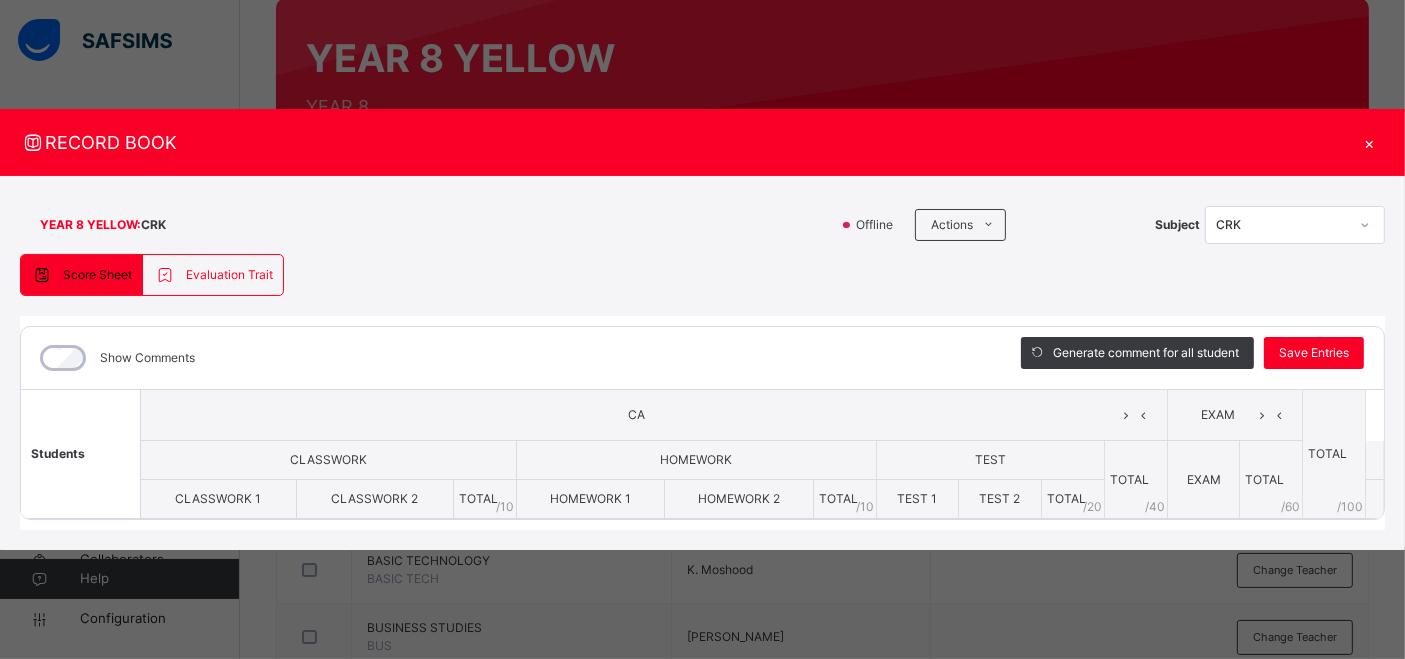 scroll, scrollTop: 173, scrollLeft: 0, axis: vertical 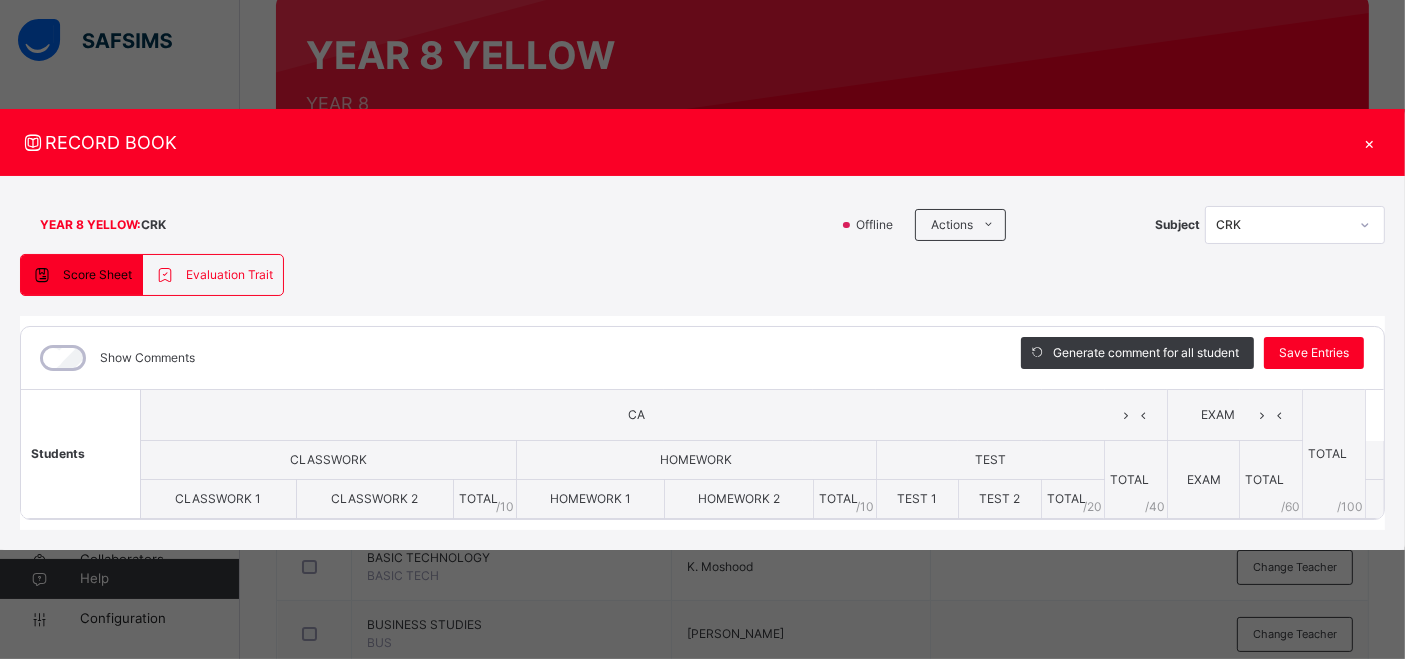click on "Score Sheet Evaluation Trait Score Sheet Evaluation Trait Show Comments   Generate comment for all student   Save Entries Class Level:  YEAR 8   YELLOW Subject:  CRK Session:  2024/2025 Session Session:  Third Term Students CA EXAM TOTAL /100 Comment CLASSWORK HOMEWORK TEST TOTAL / 40 EXAM TOTAL / 60 CLASSWORK 1 CLASSWORK 2 TOTAL / 10 HOMEWORK 1 HOMEWORK 2 TOTAL / 10 TEST 1 TEST 2 TOTAL / 20   ×   Subject Teacher’s Comment Generate and see in full the comment developed by the AI with an option to regenerate the comment Sims Bot Please wait while the Sims Bot generates comments for all your students Select a Student Select a student from the list to the left to view and enter evaluation trait records" at bounding box center [702, 392] 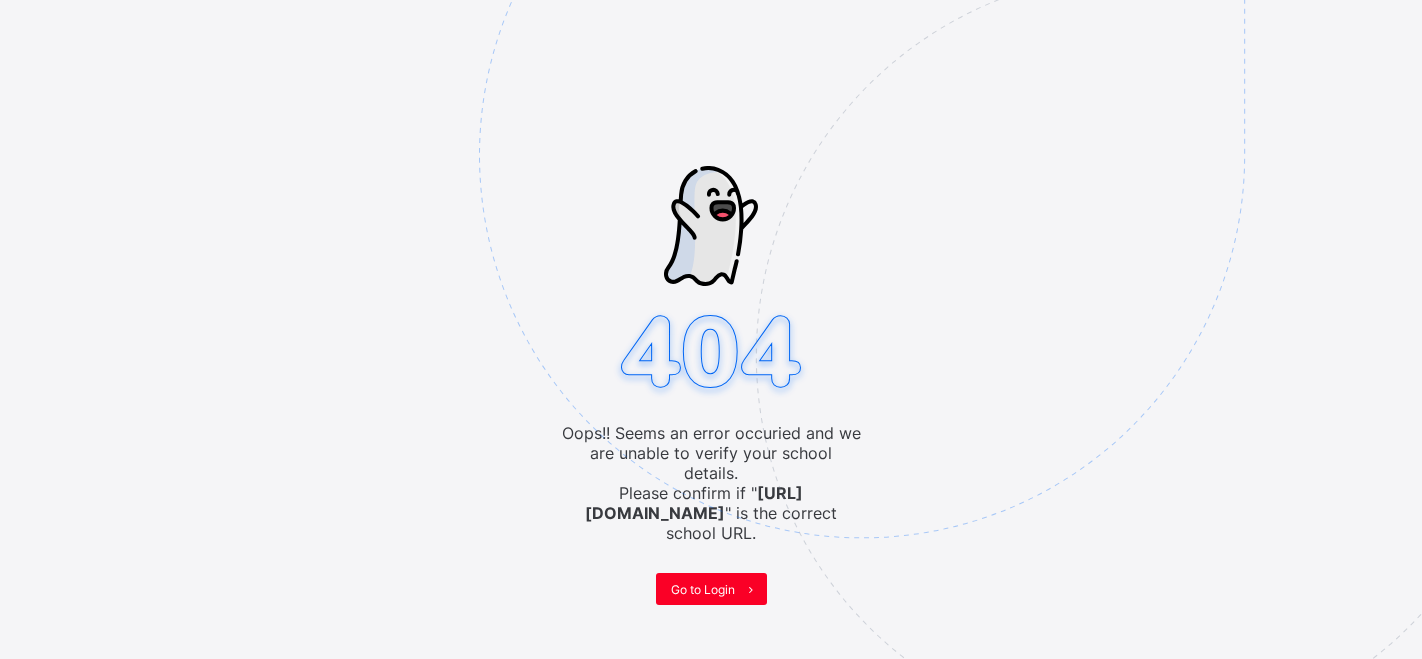 scroll, scrollTop: 0, scrollLeft: 0, axis: both 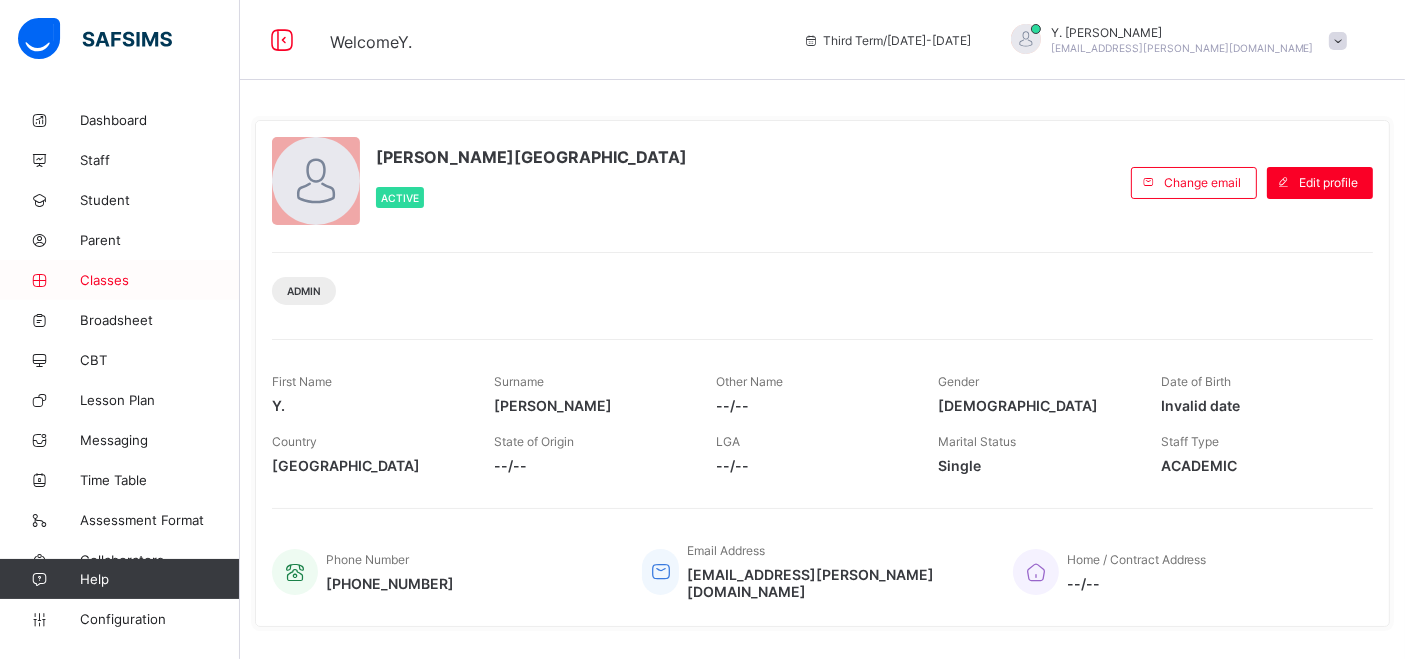 click on "Classes" at bounding box center (160, 280) 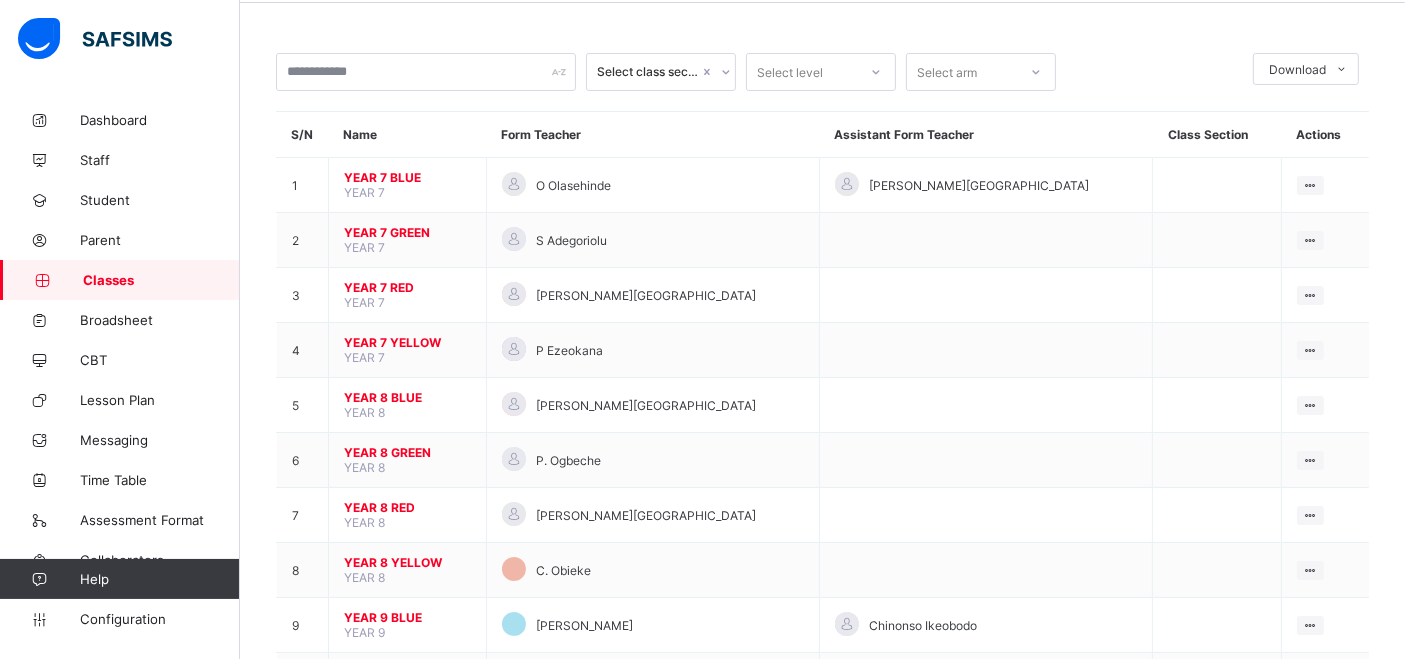 scroll, scrollTop: 77, scrollLeft: 0, axis: vertical 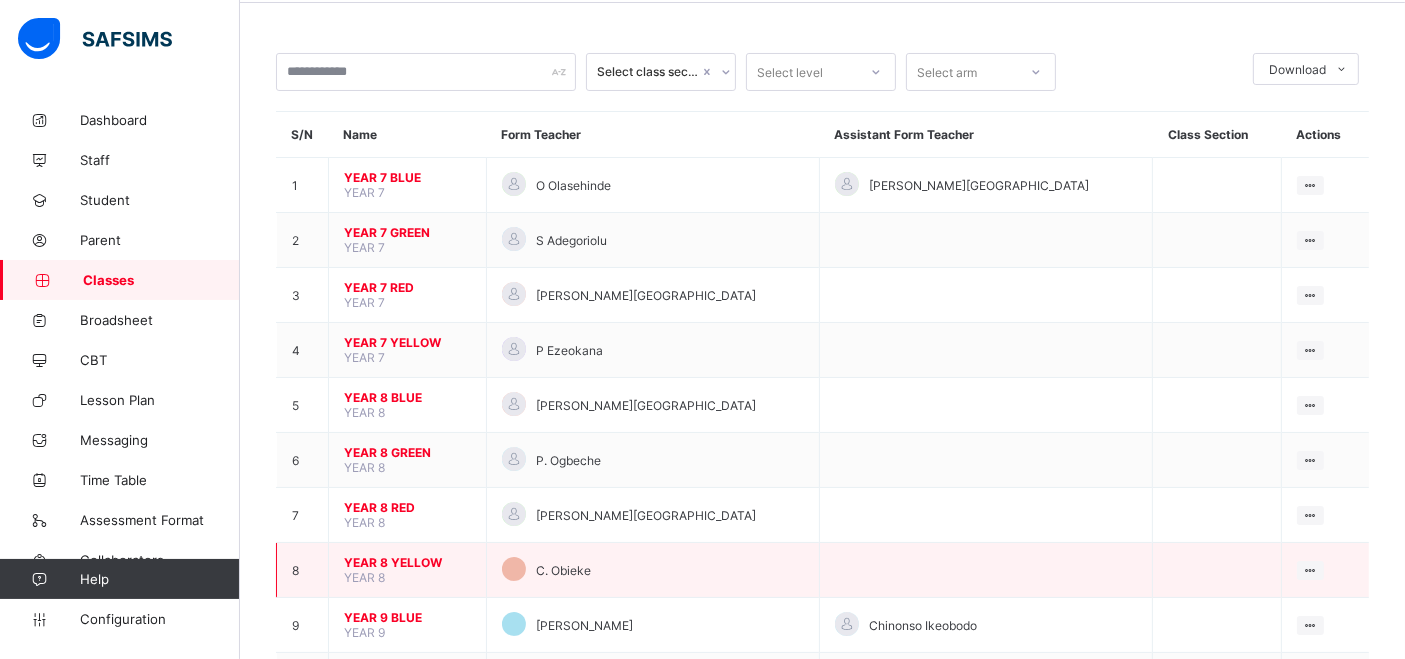 click on "YEAR 8   YELLOW" at bounding box center [407, 562] 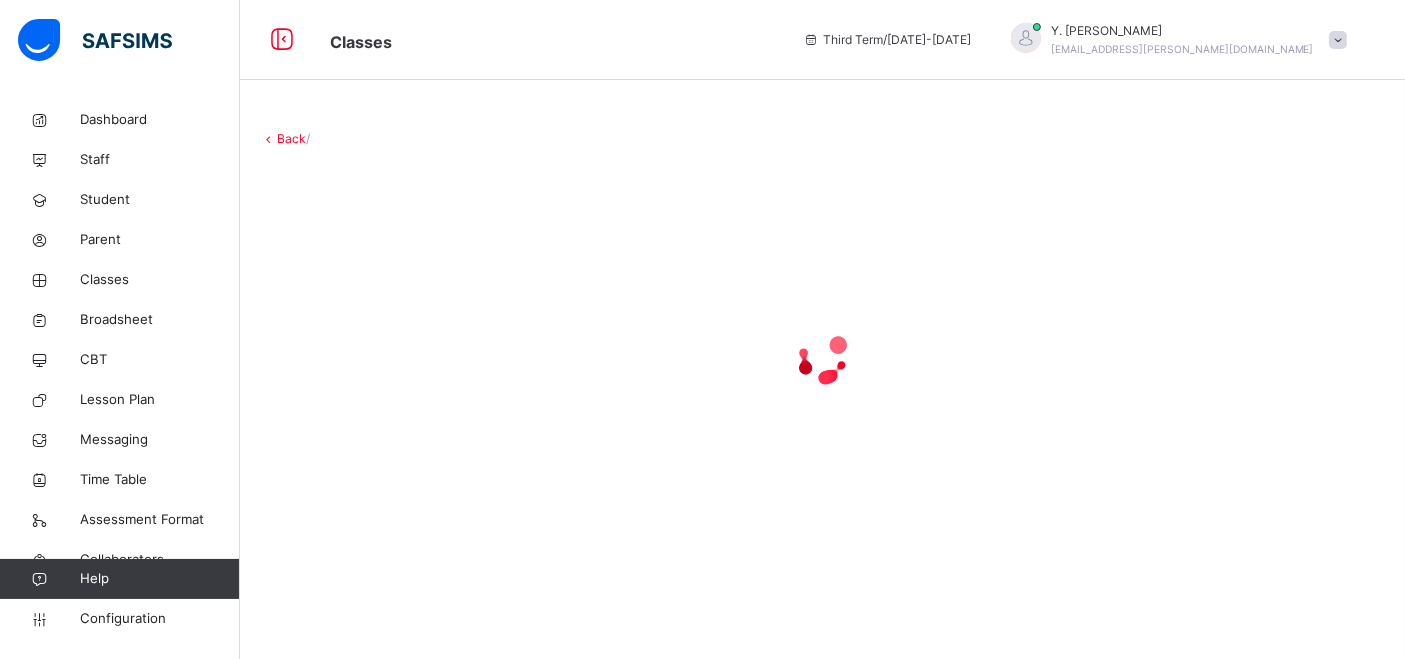 scroll, scrollTop: 0, scrollLeft: 0, axis: both 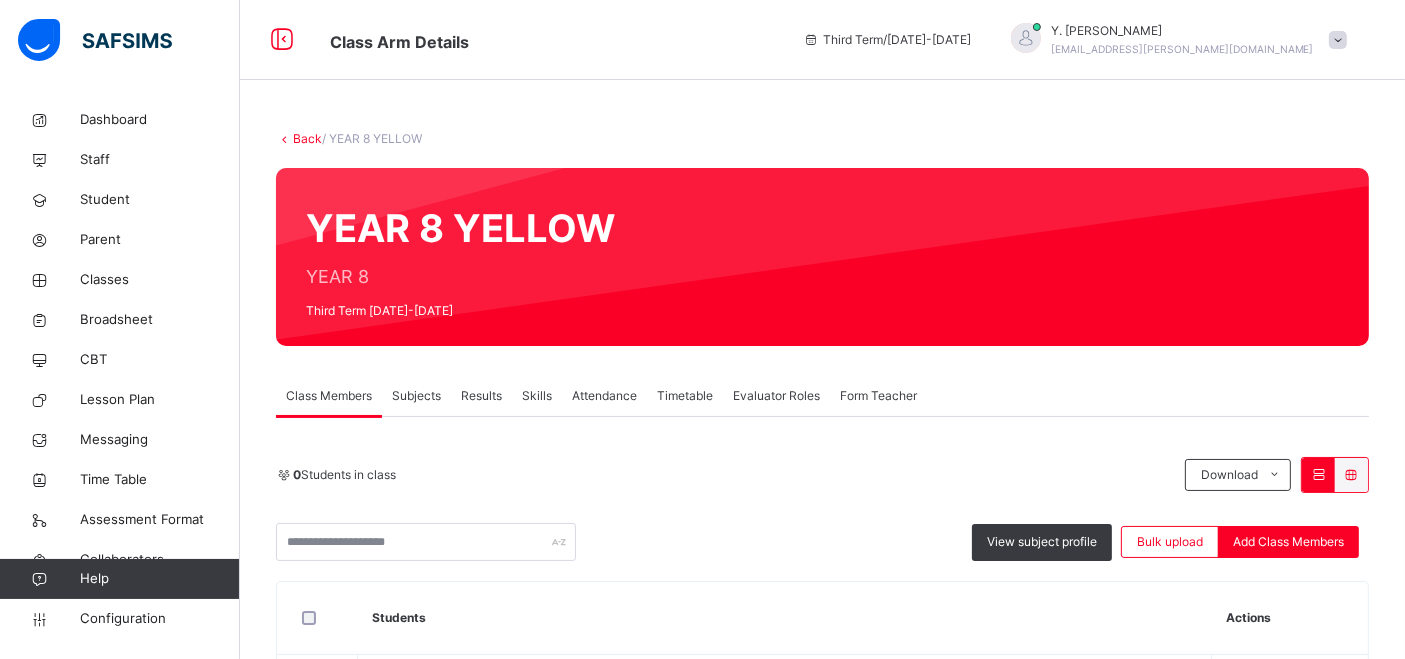 click on "Subjects" at bounding box center (416, 396) 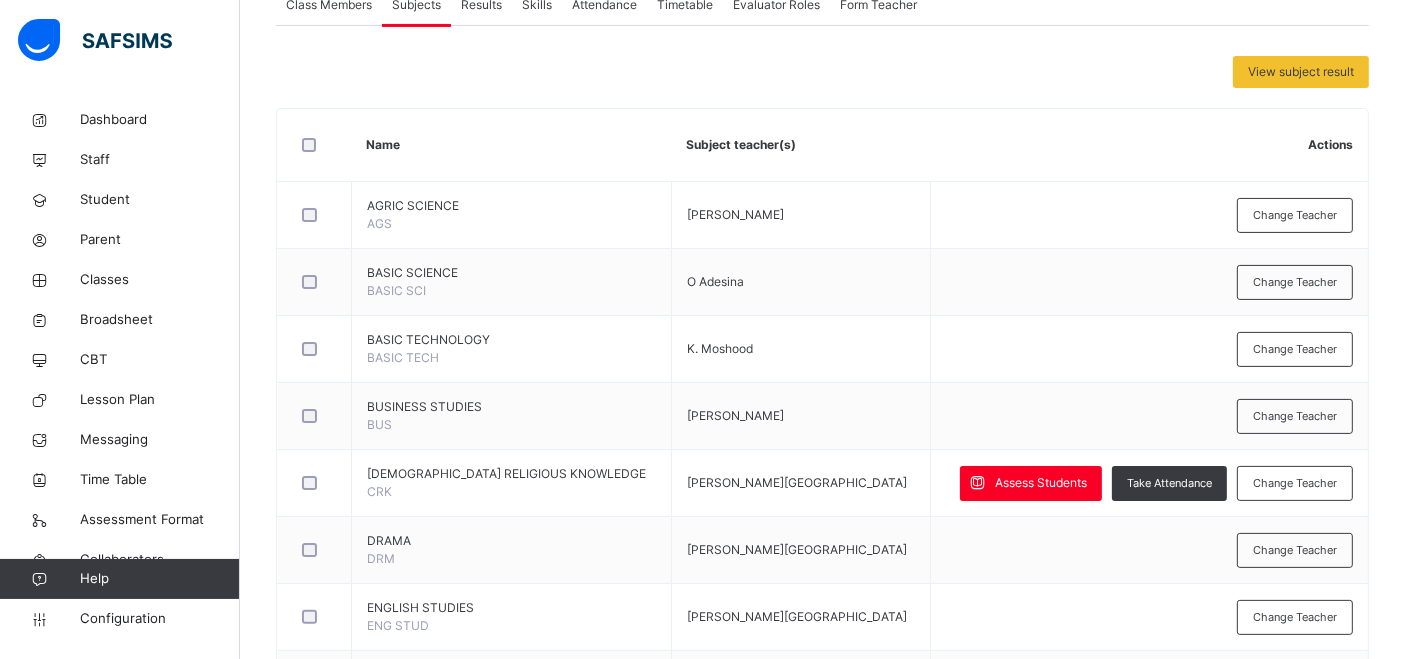 scroll, scrollTop: 512, scrollLeft: 0, axis: vertical 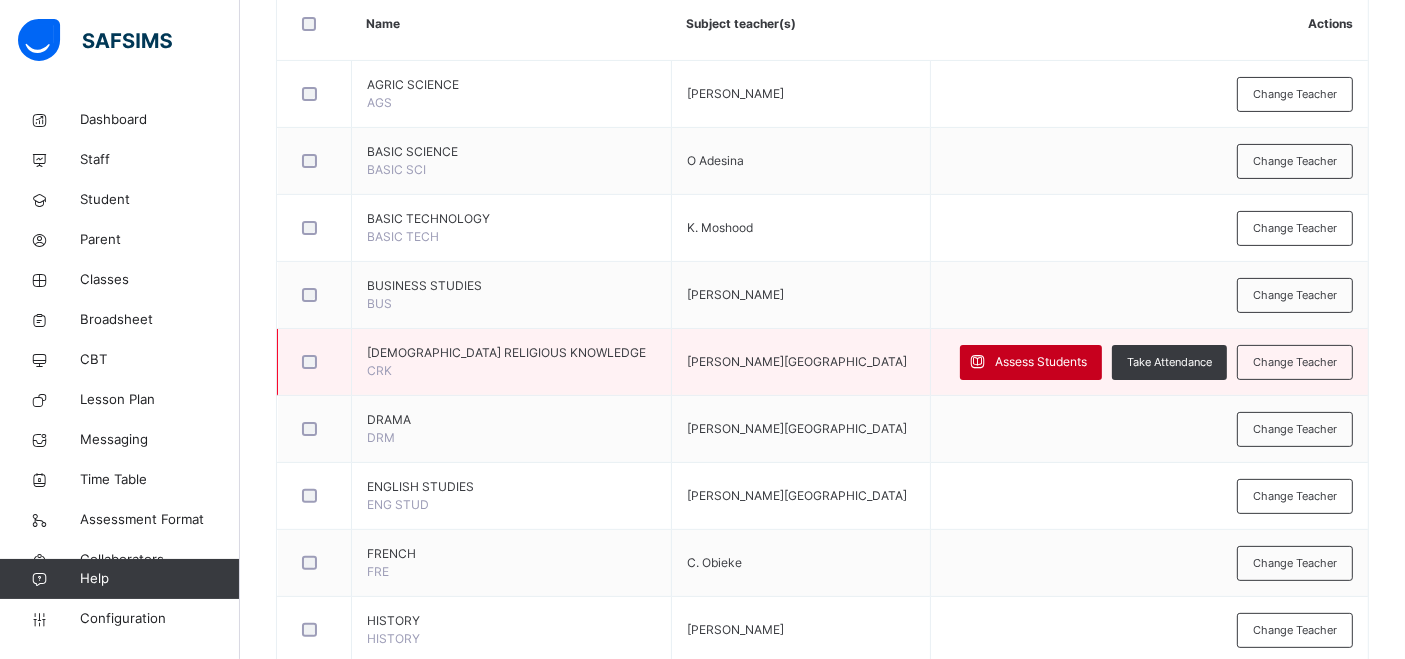 click on "Assess Students" at bounding box center [1041, 362] 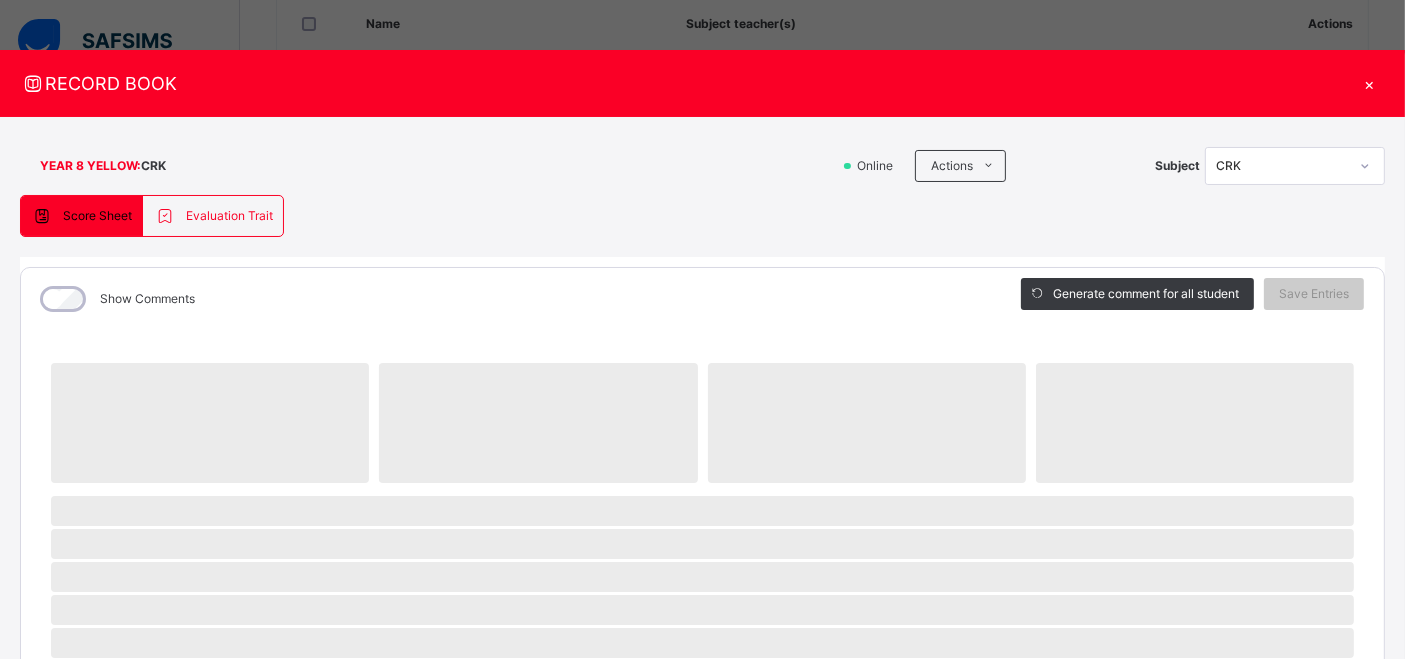 click on "‌" at bounding box center (1195, 423) 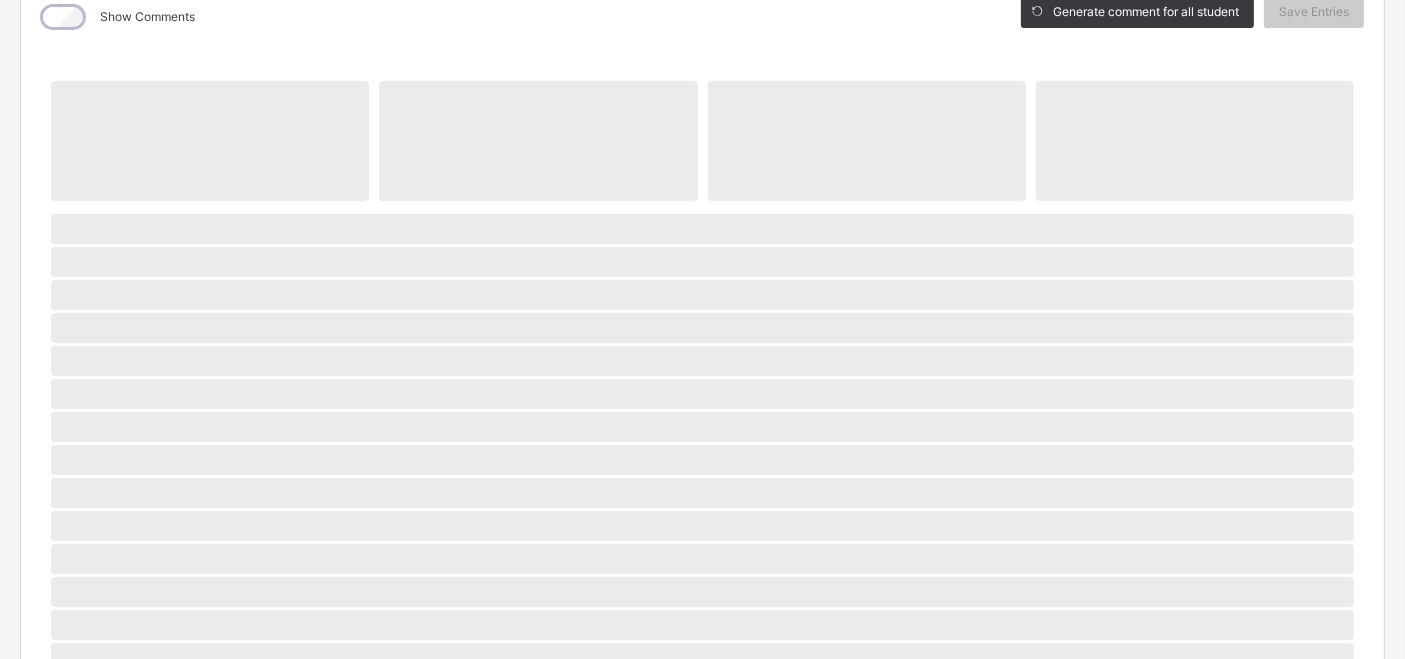 scroll, scrollTop: 288, scrollLeft: 0, axis: vertical 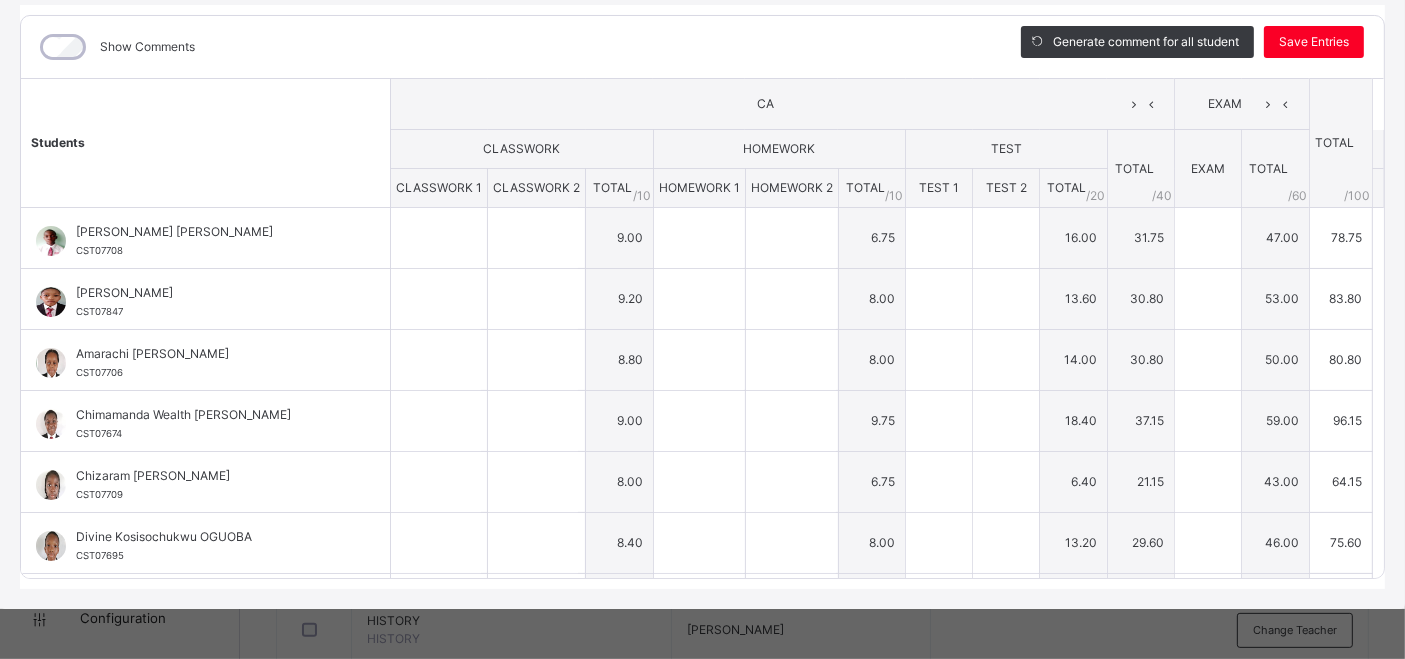 type on "**" 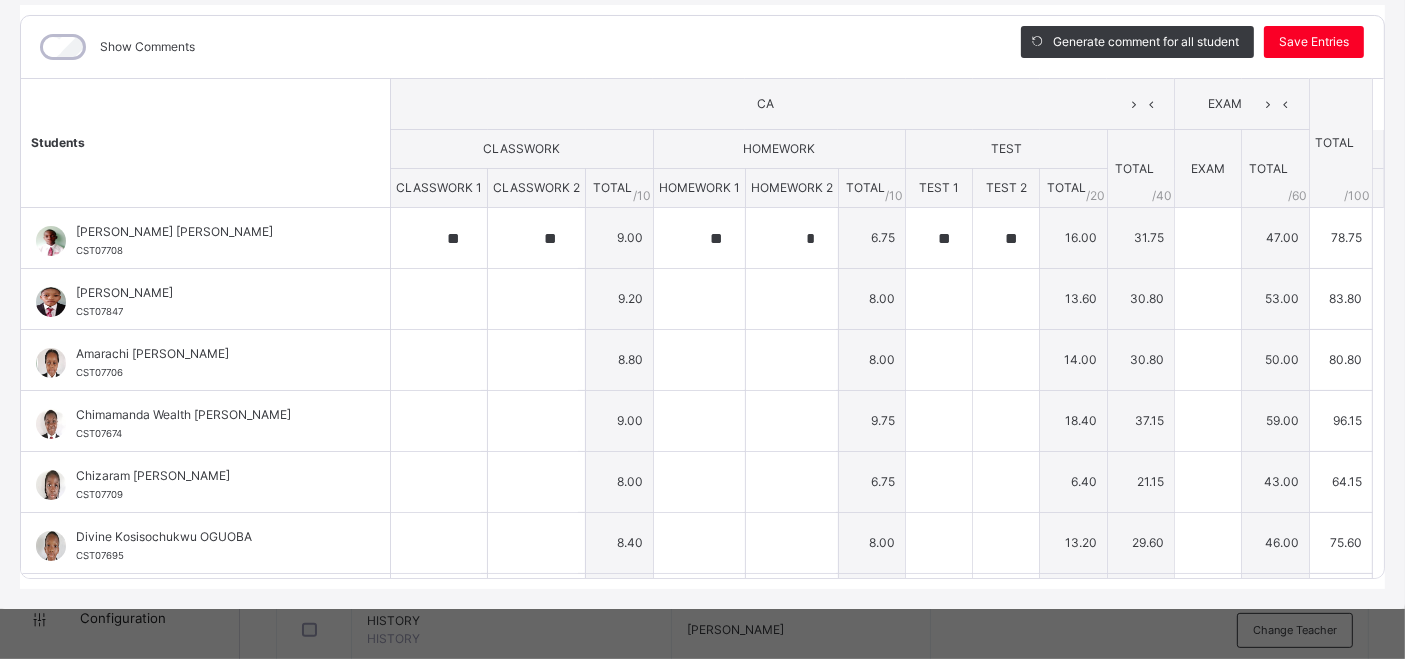 type on "**" 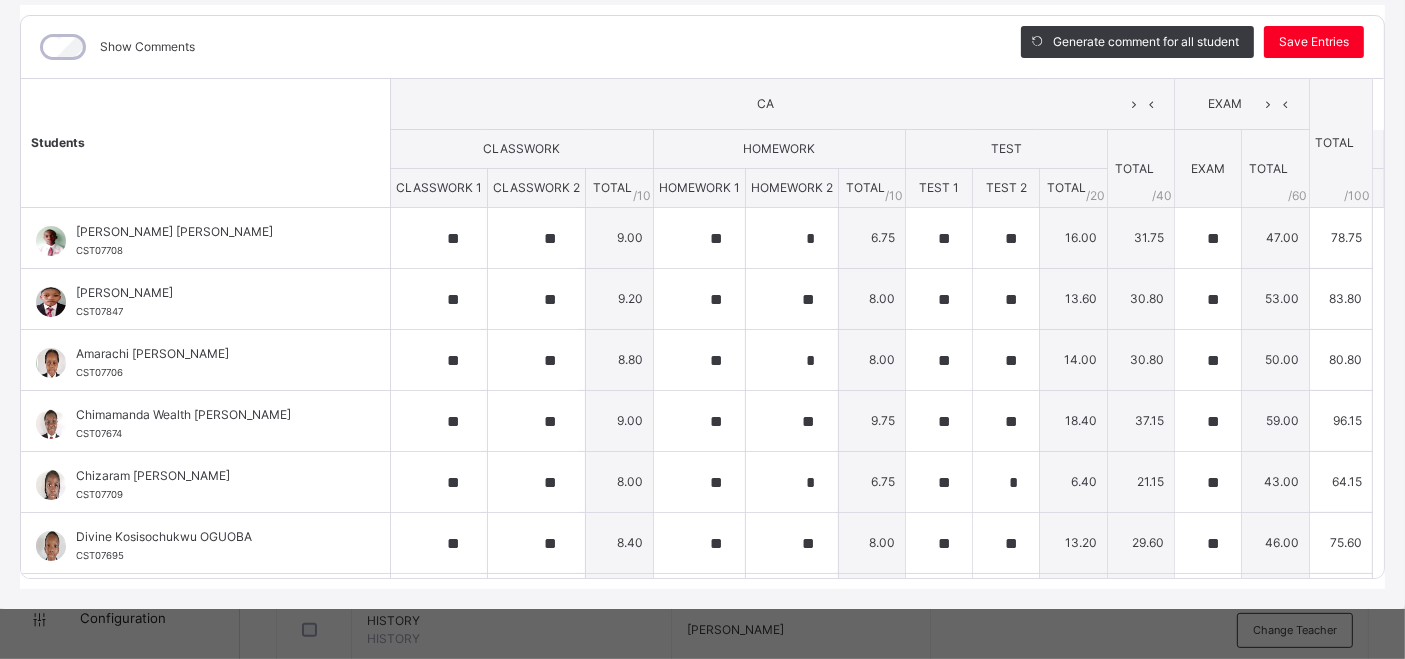 scroll, scrollTop: 0, scrollLeft: 0, axis: both 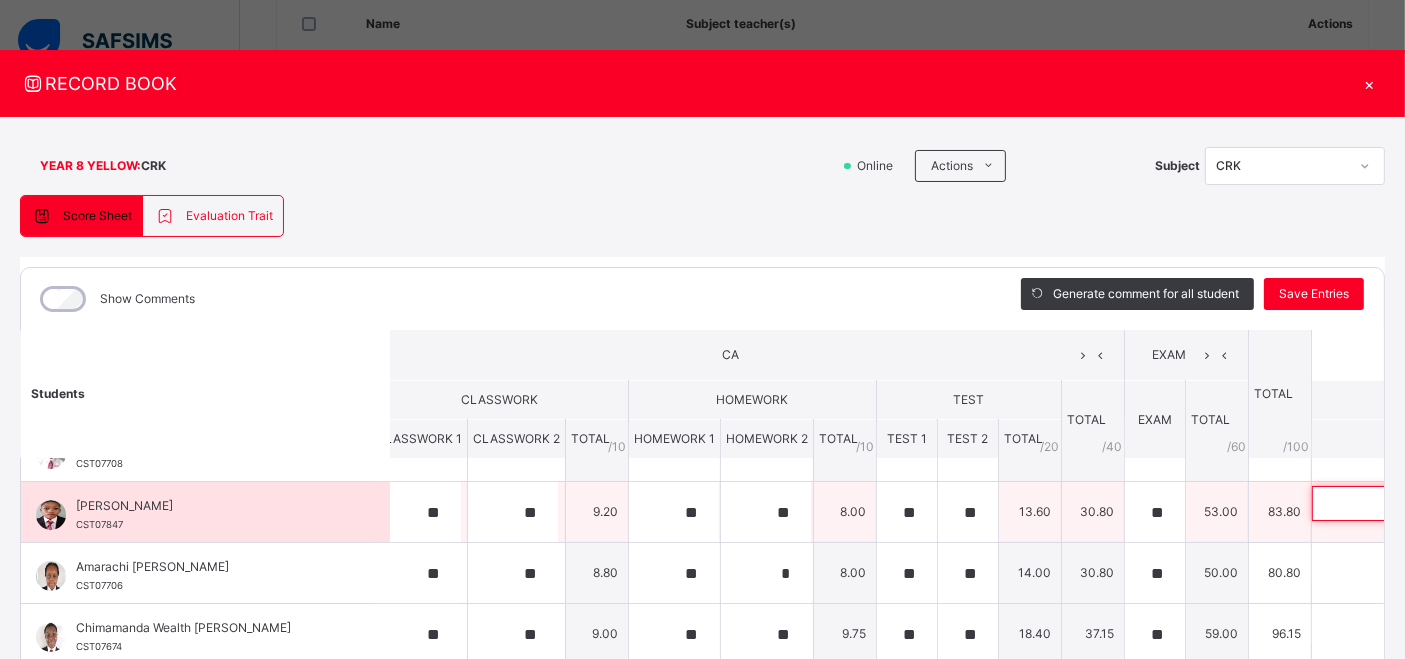 click at bounding box center [1442, 503] 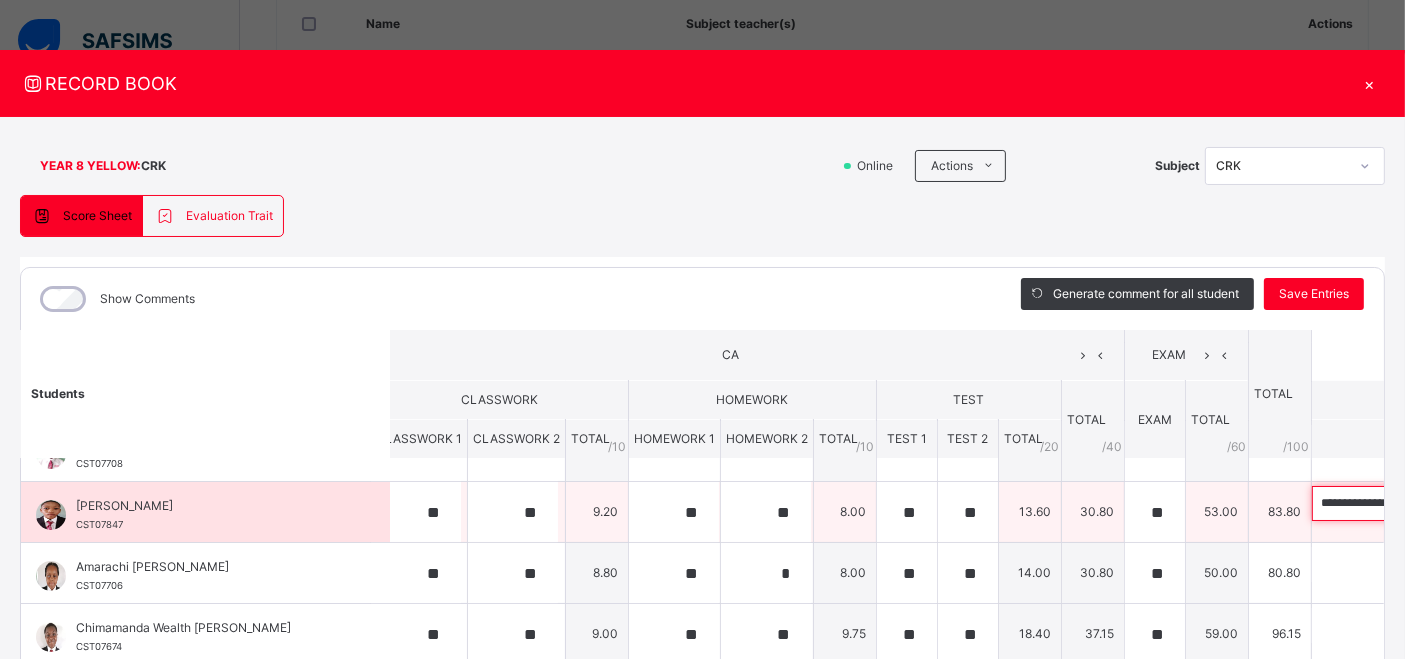 scroll, scrollTop: 0, scrollLeft: 488, axis: horizontal 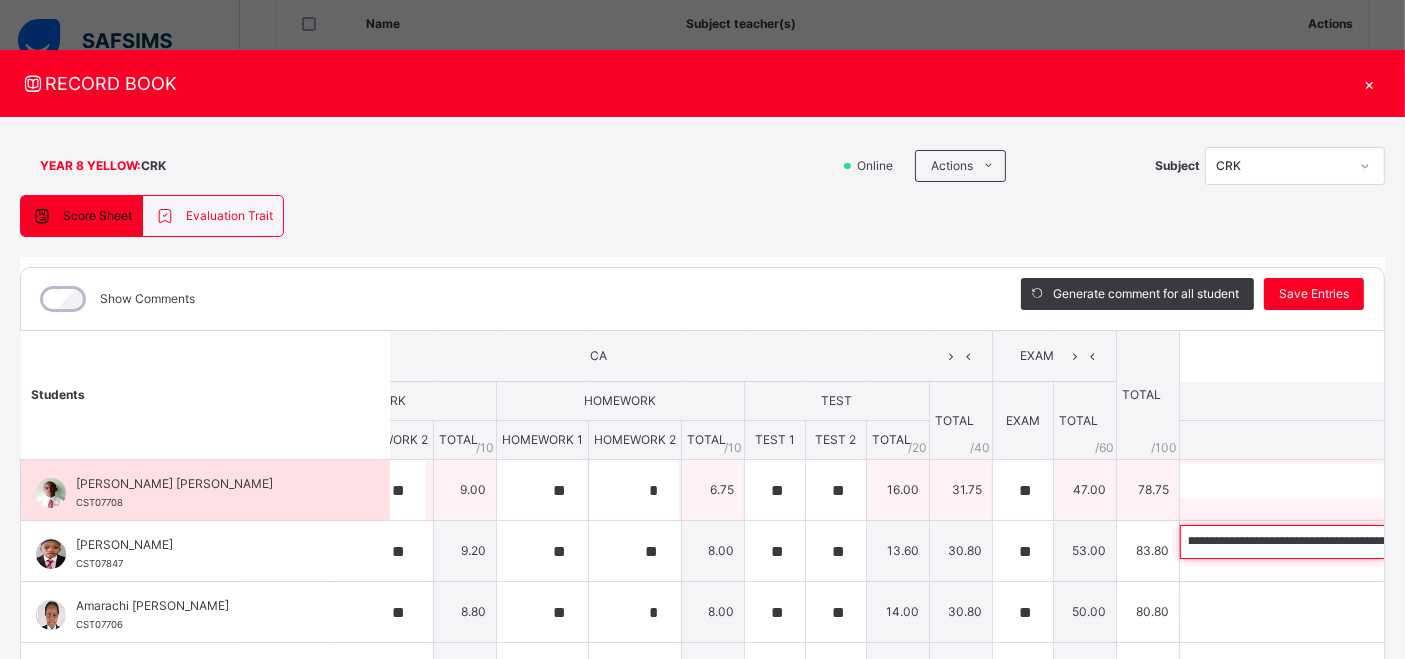 type on "**********" 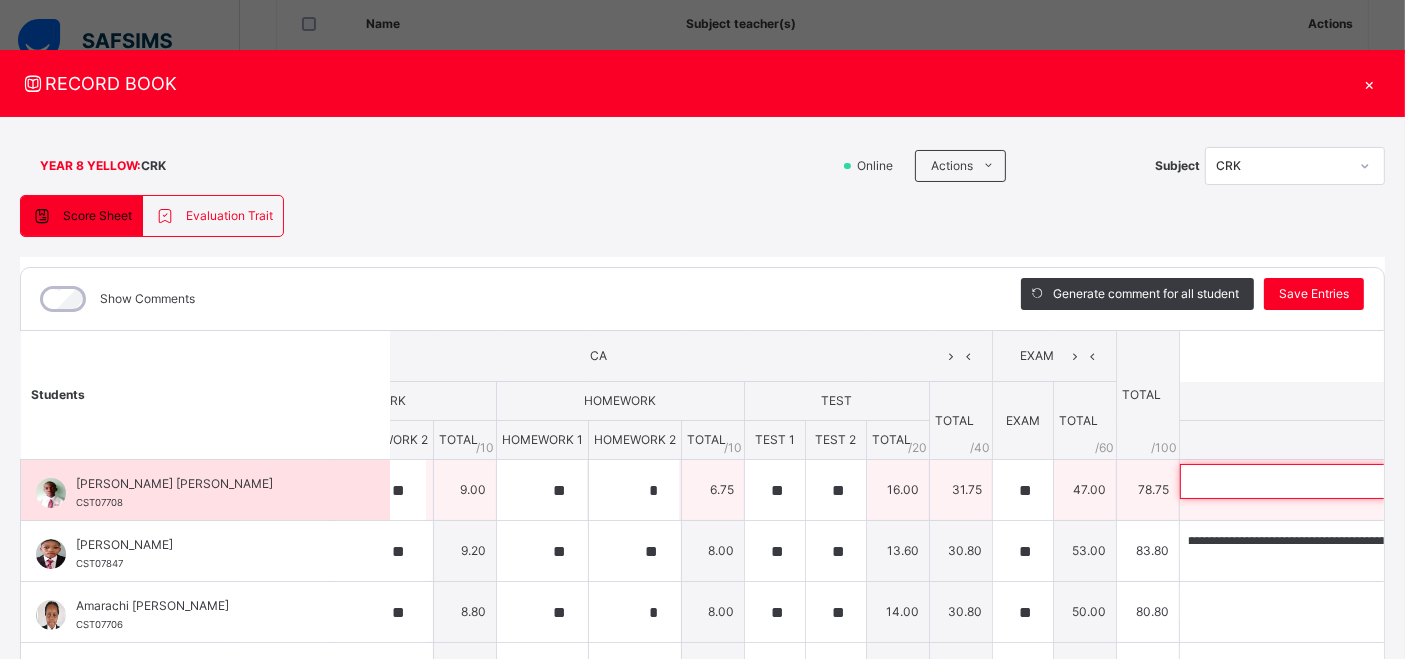 scroll, scrollTop: 0, scrollLeft: 0, axis: both 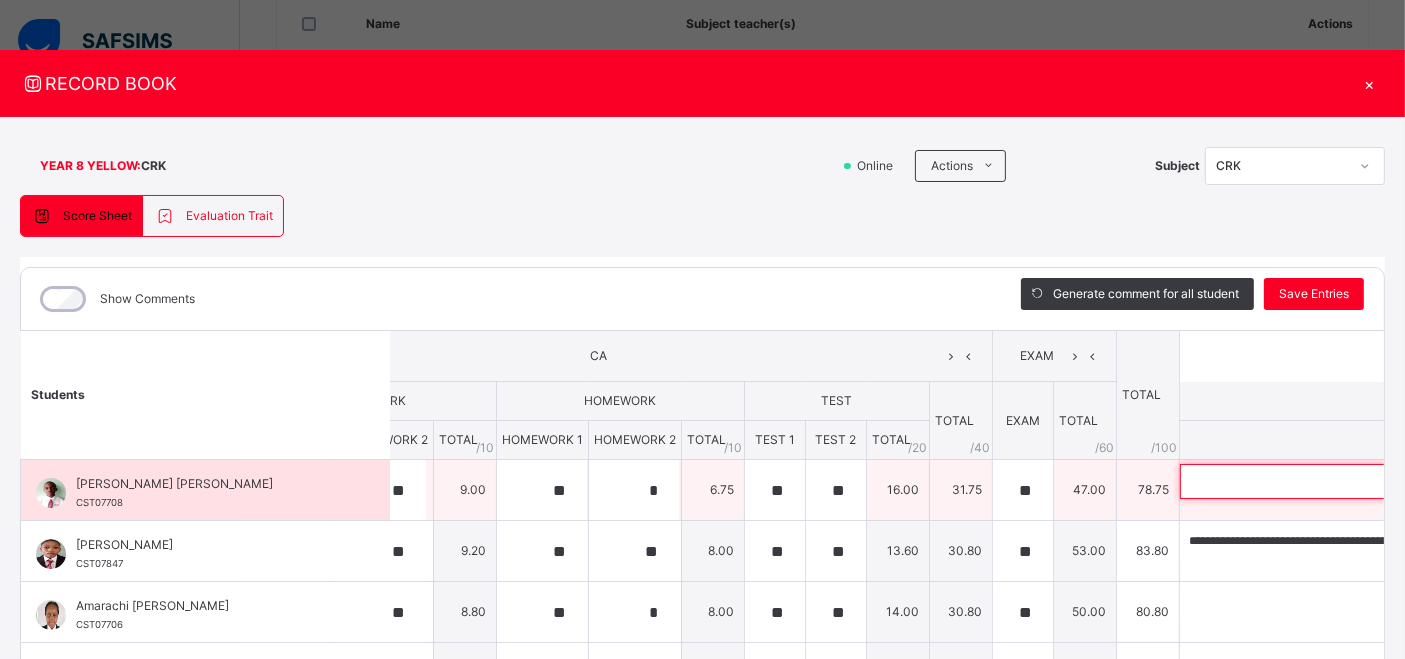 click at bounding box center [1310, 481] 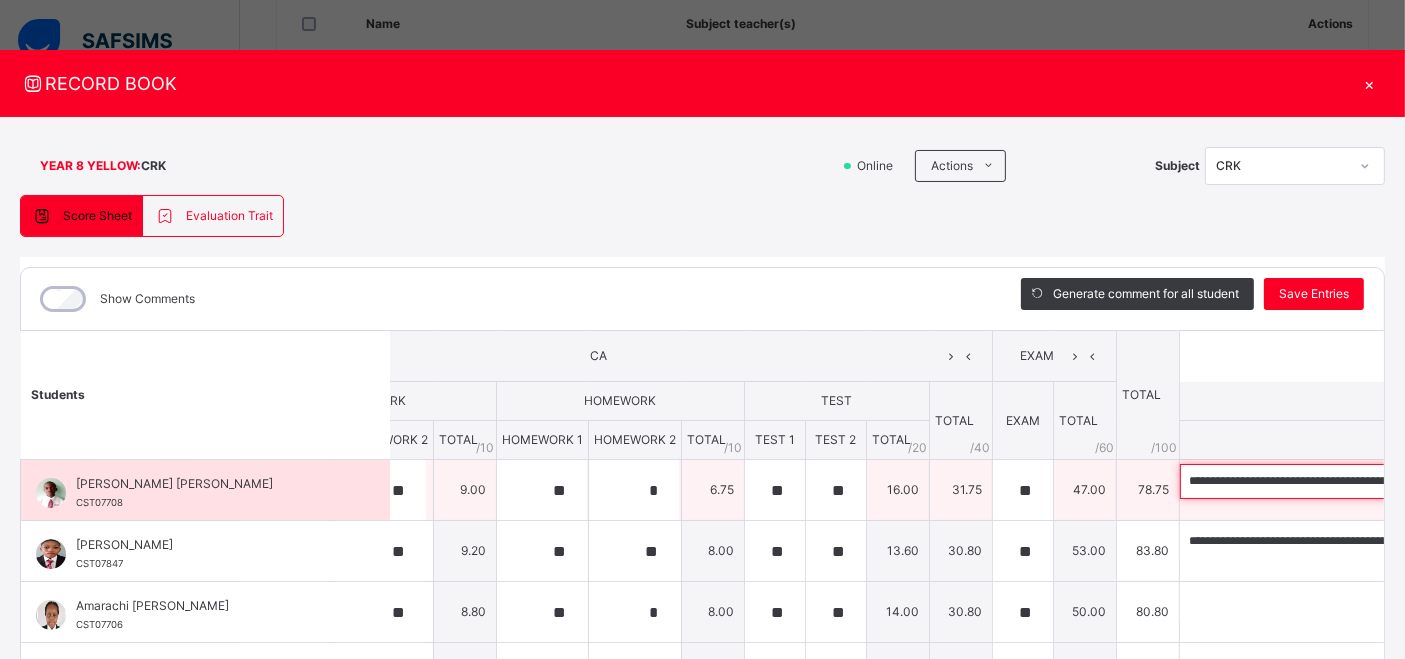 scroll, scrollTop: 0, scrollLeft: 488, axis: horizontal 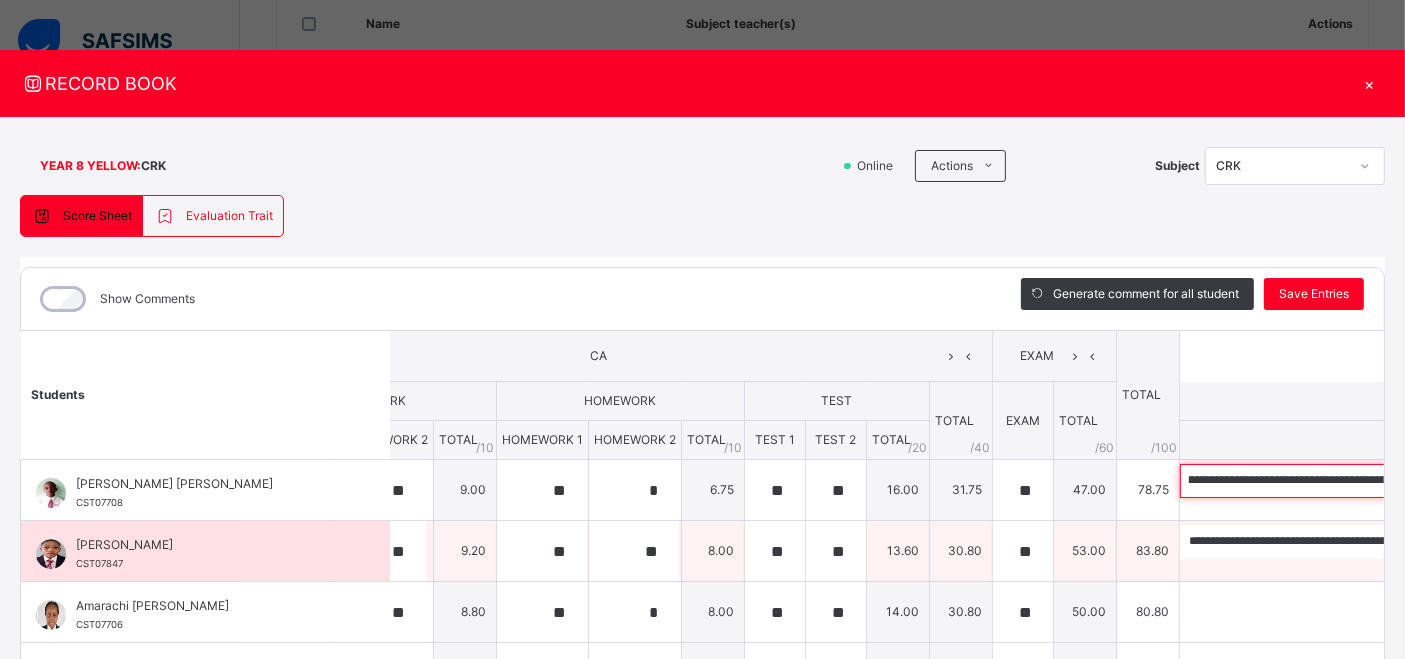 type on "**********" 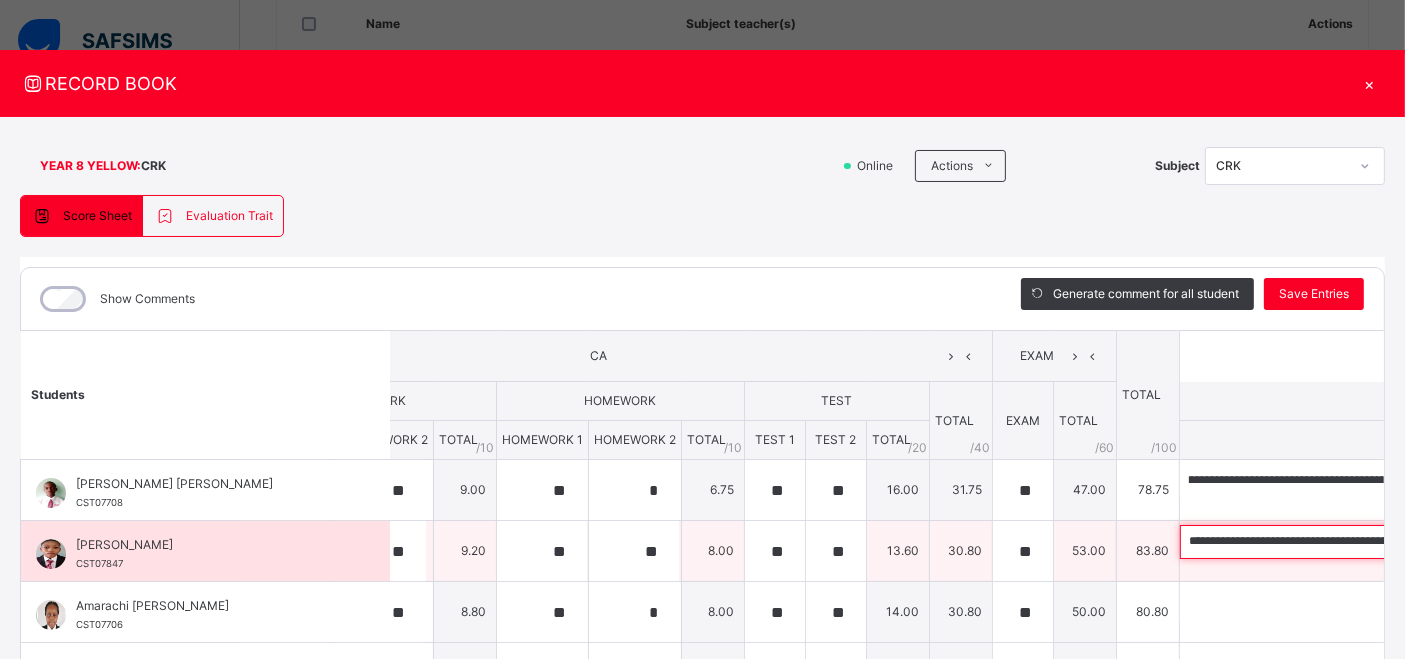 scroll, scrollTop: 0, scrollLeft: 0, axis: both 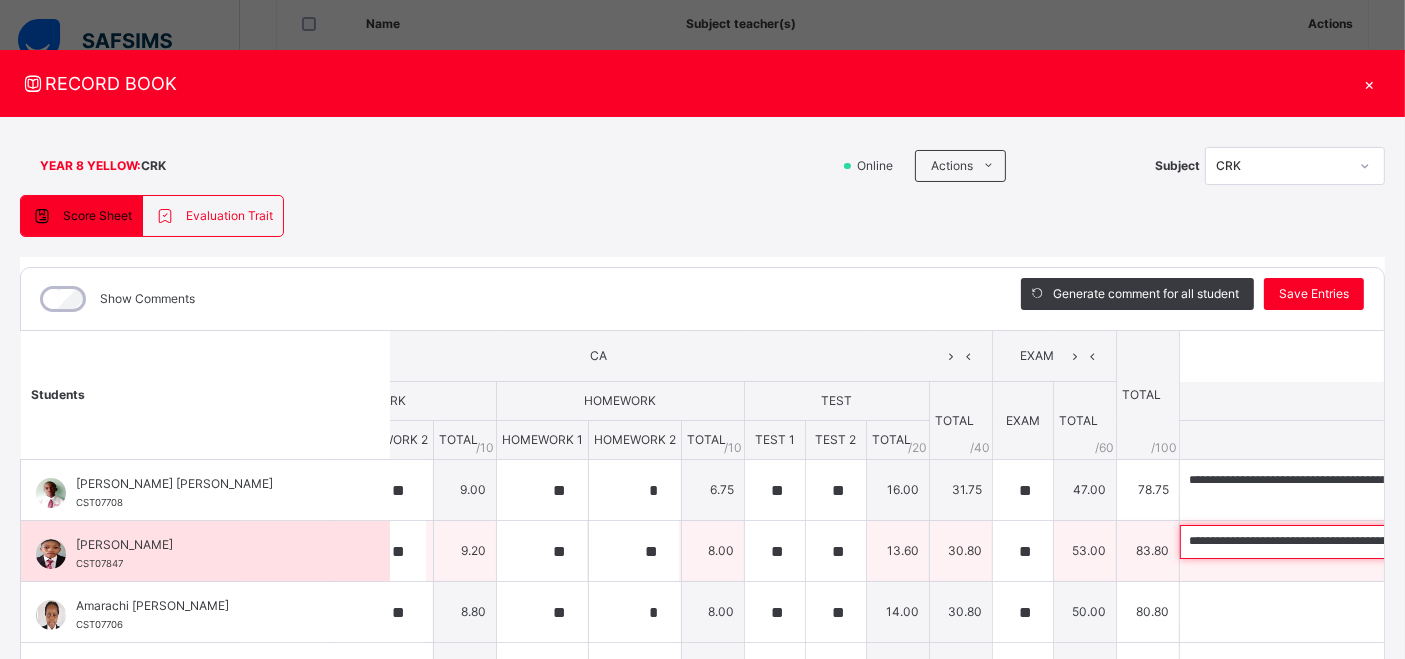 click on "**********" at bounding box center (1310, 542) 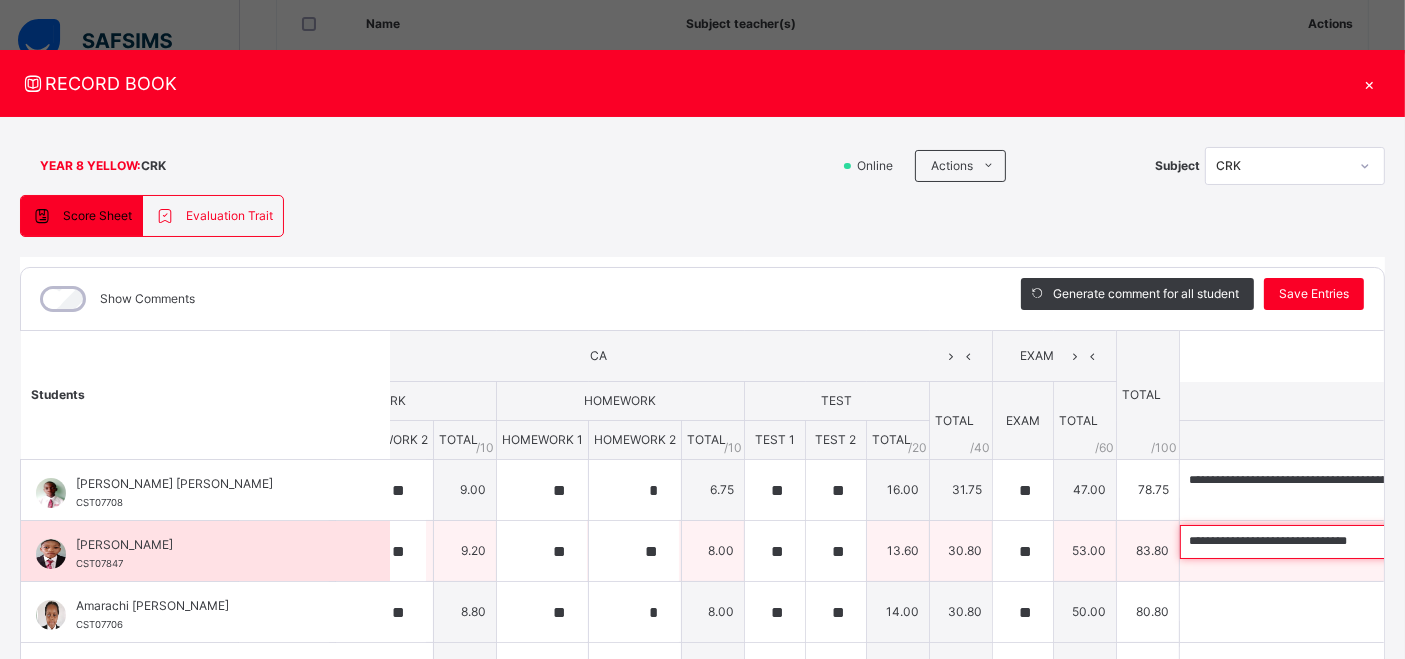 click on "**********" at bounding box center (1310, 542) 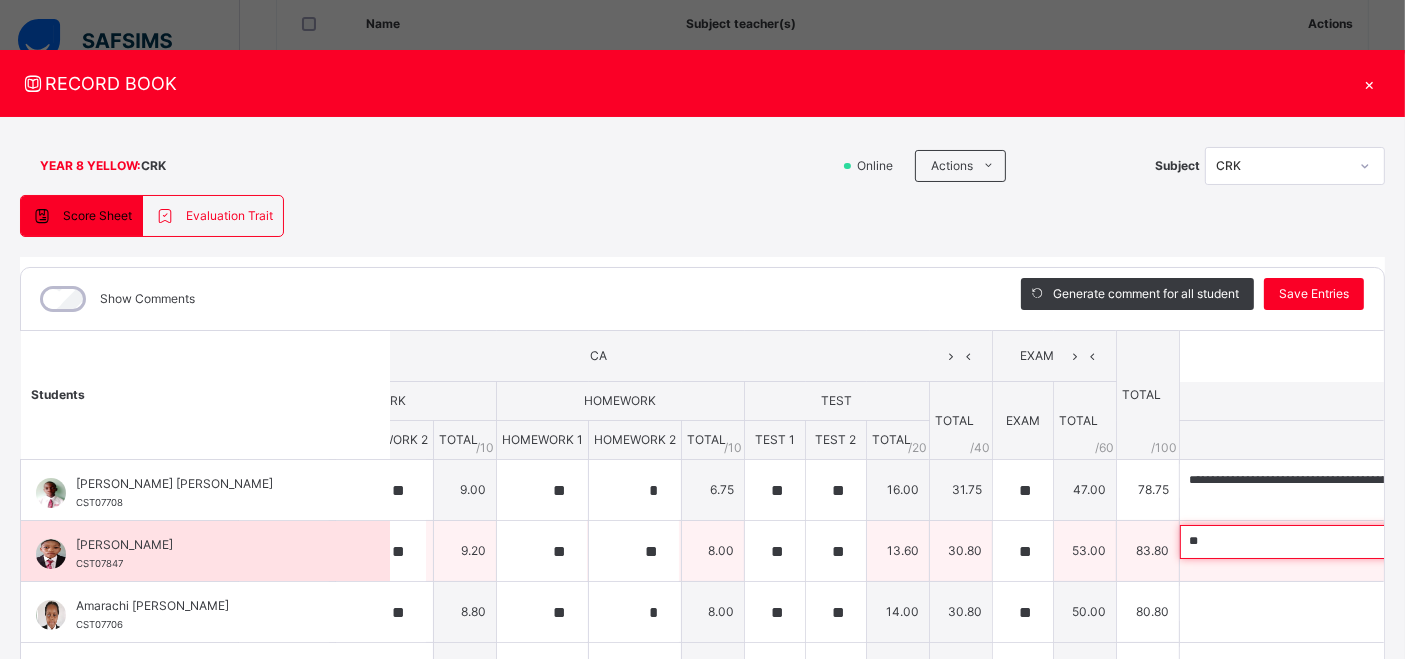 type on "*" 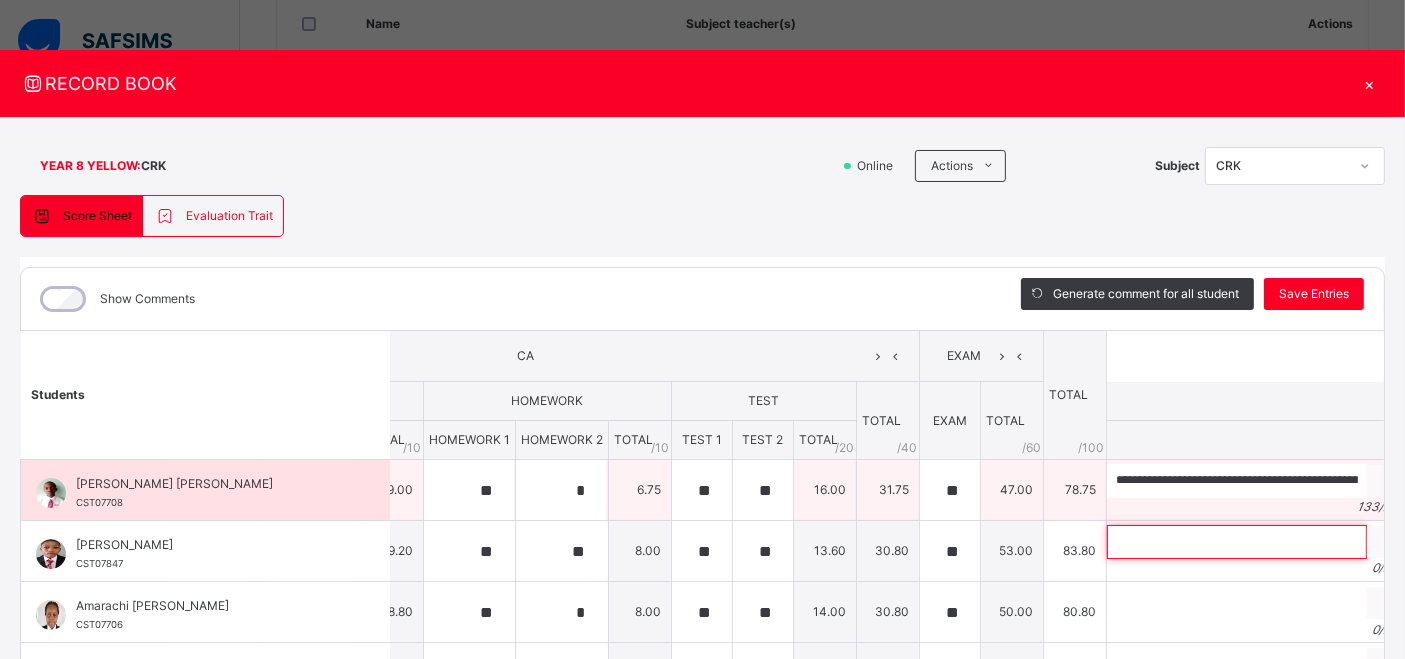 scroll, scrollTop: 0, scrollLeft: 227, axis: horizontal 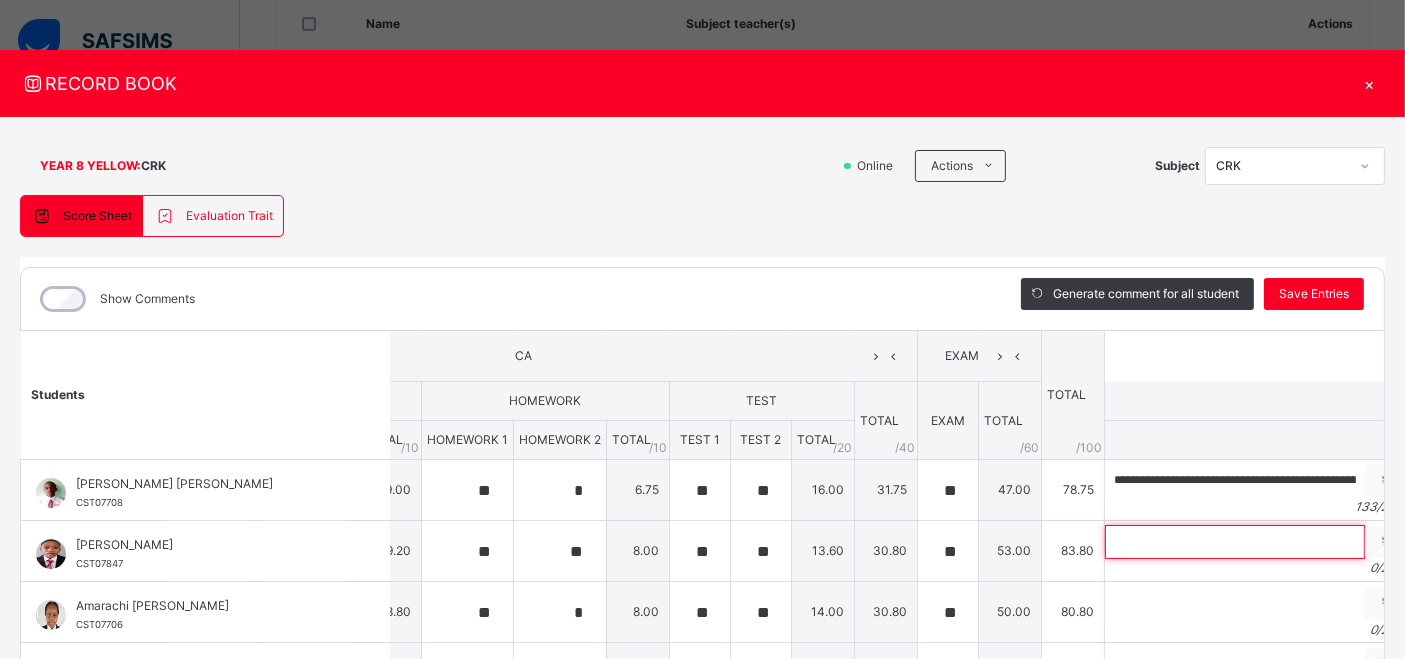 type 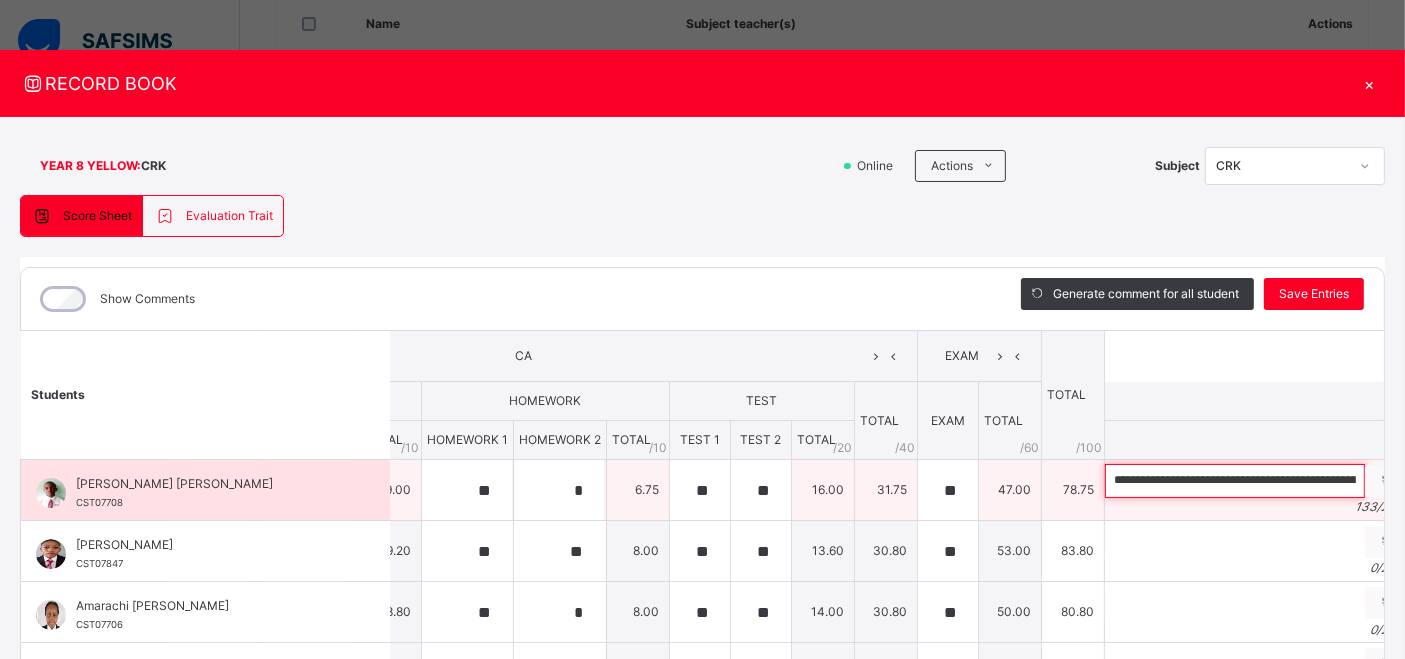 click on "**********" at bounding box center [1235, 481] 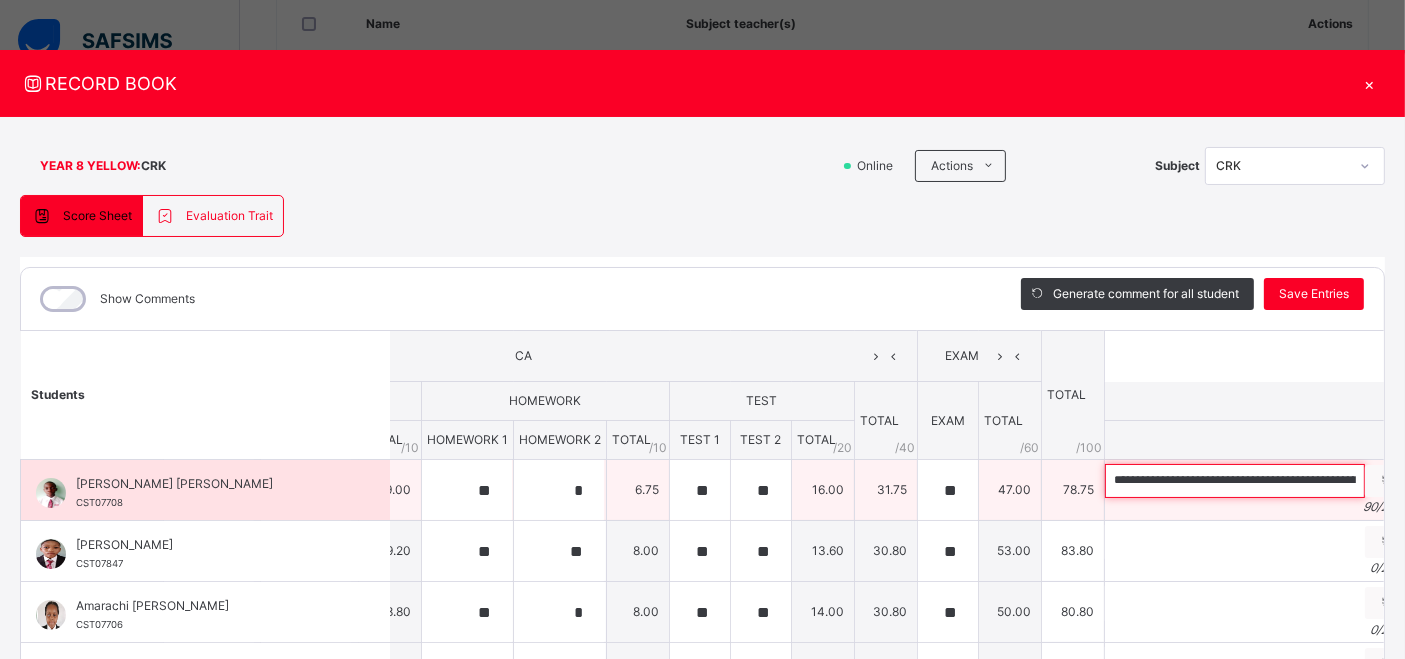 click on "**********" at bounding box center [1235, 481] 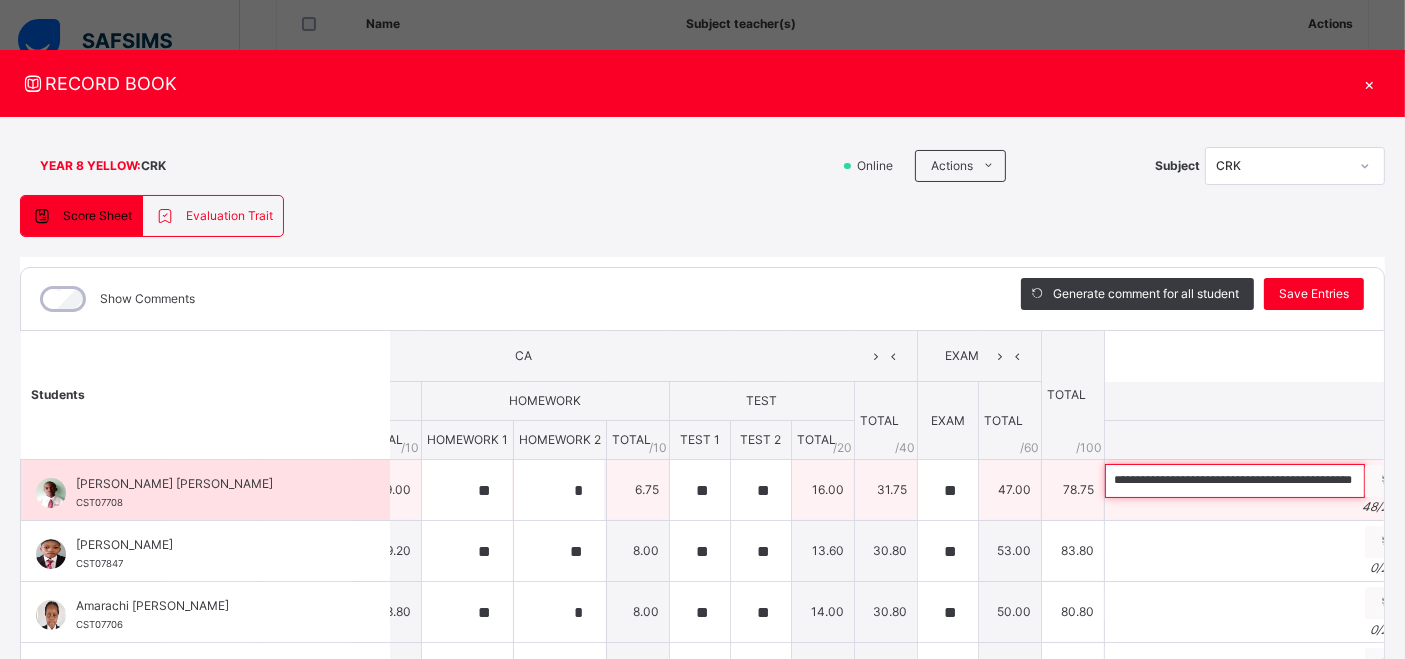 click on "**********" at bounding box center [1235, 481] 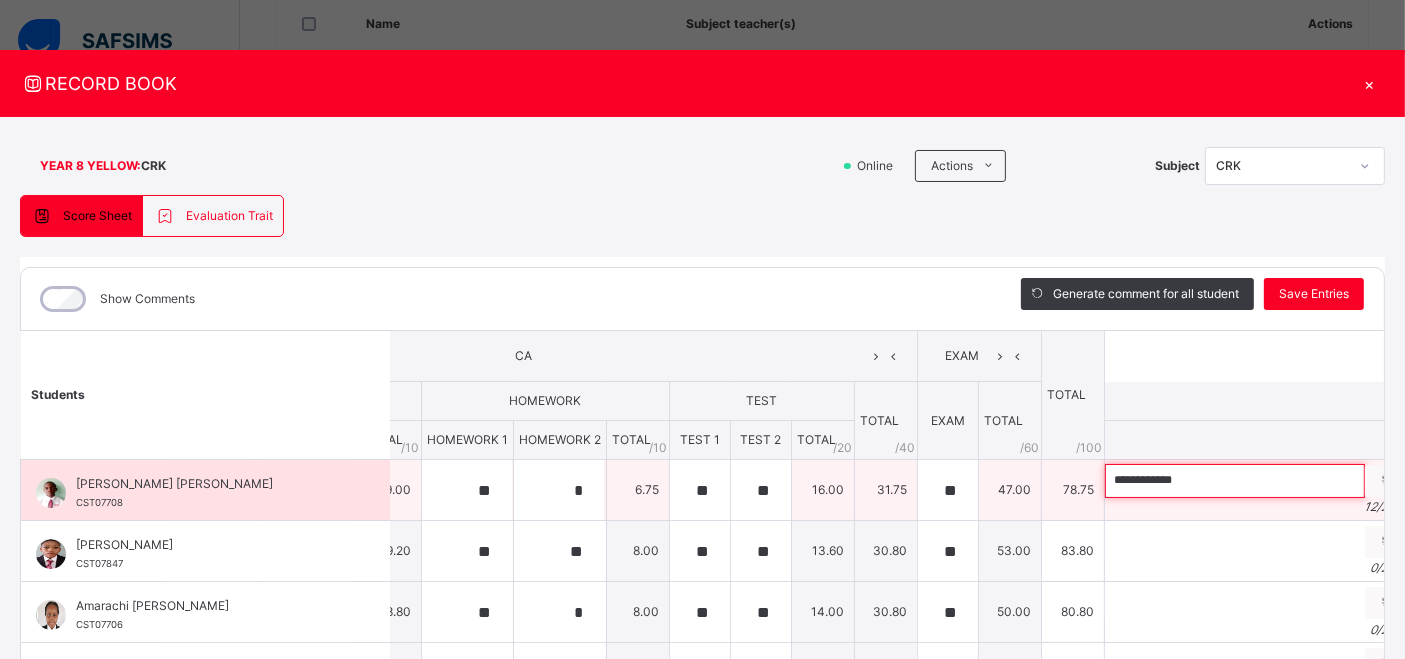 click on "**********" at bounding box center (1235, 481) 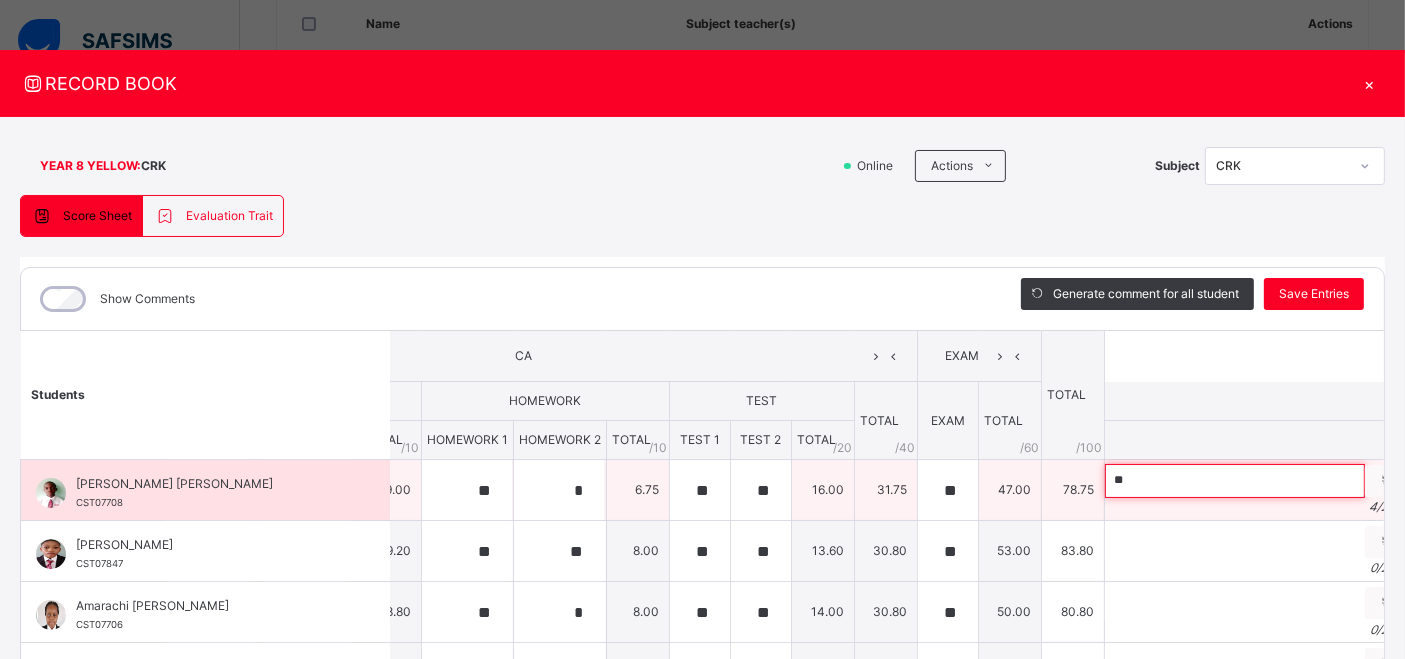 type on "*" 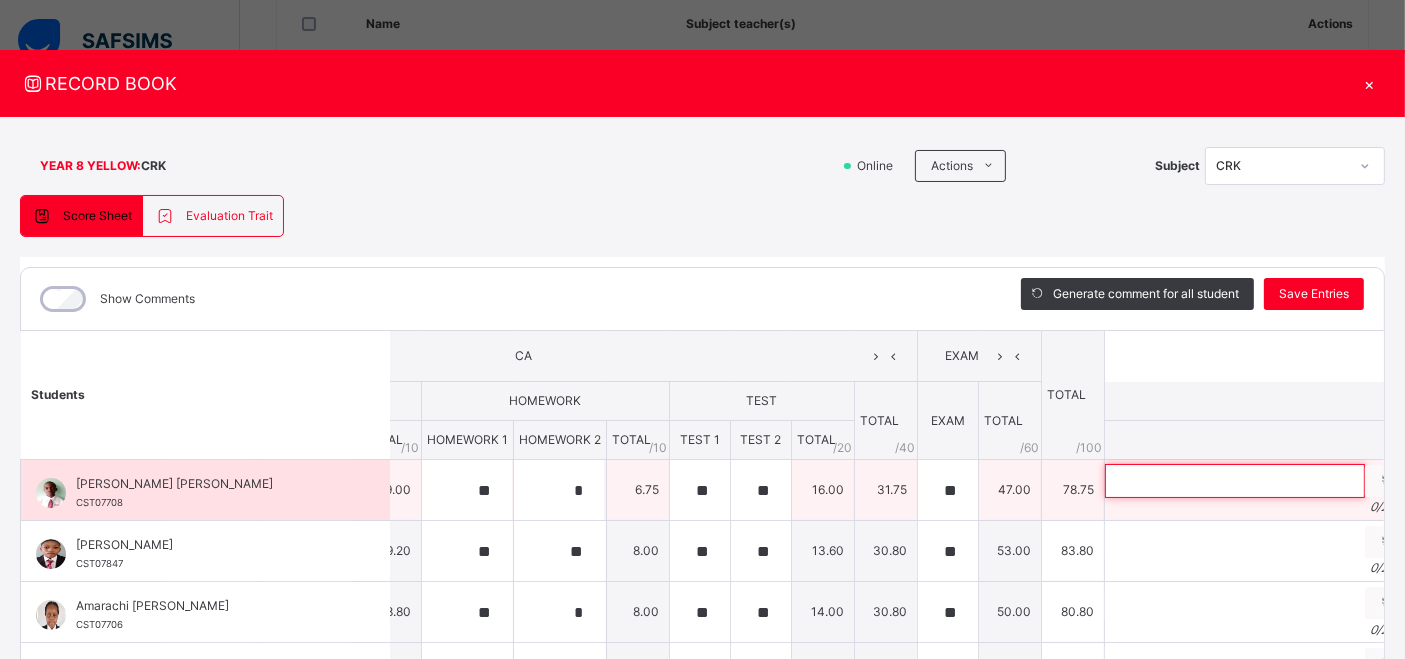 paste on "**********" 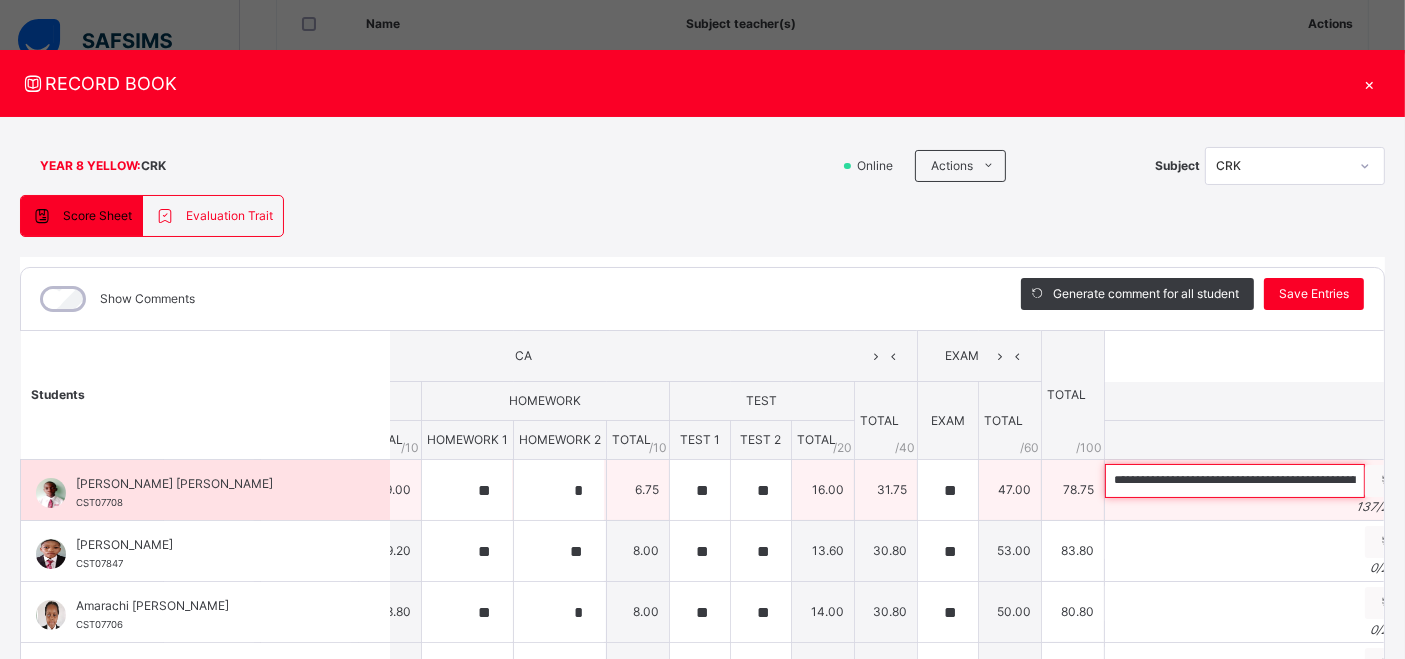 scroll, scrollTop: 0, scrollLeft: 517, axis: horizontal 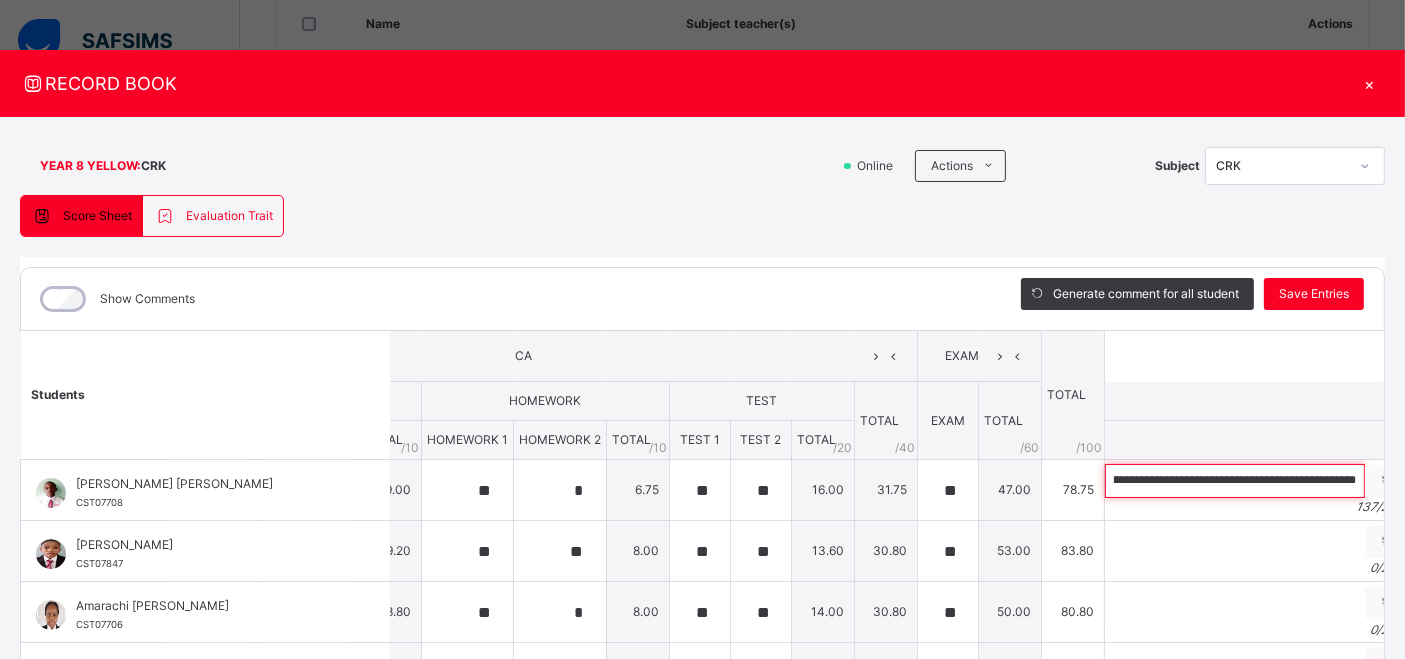 type on "**********" 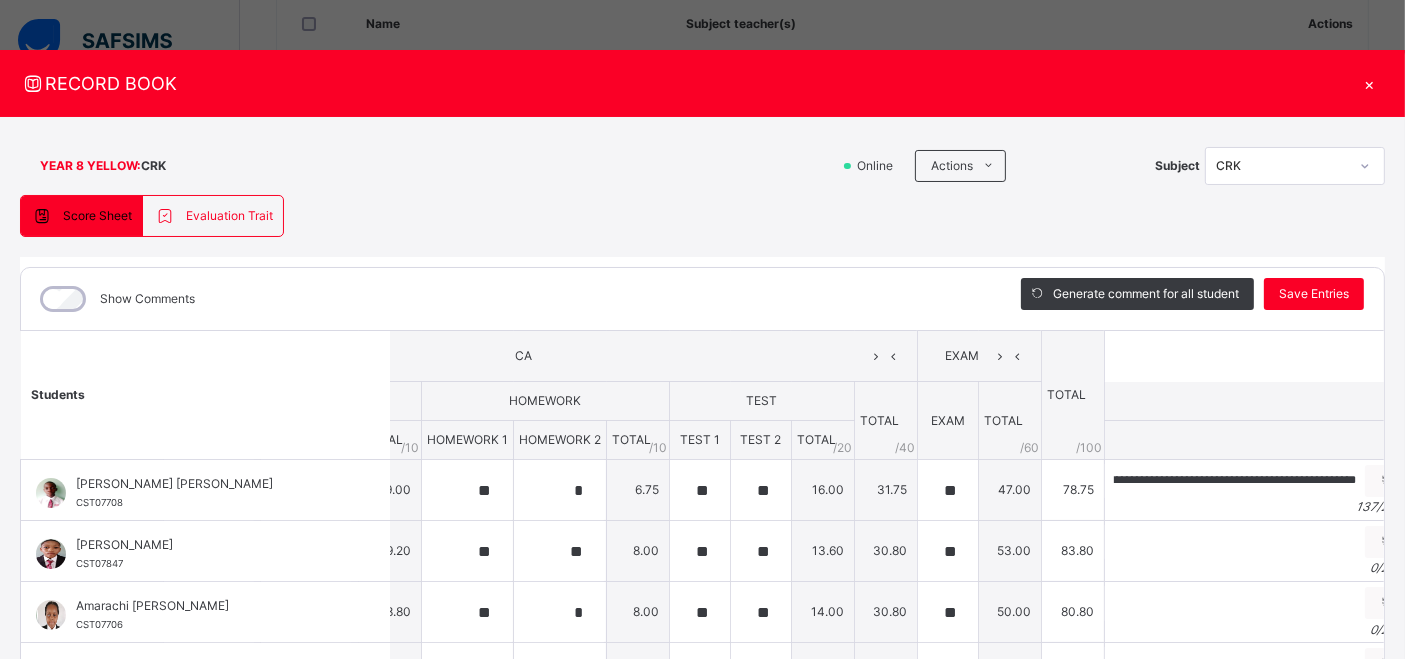 scroll, scrollTop: 0, scrollLeft: 0, axis: both 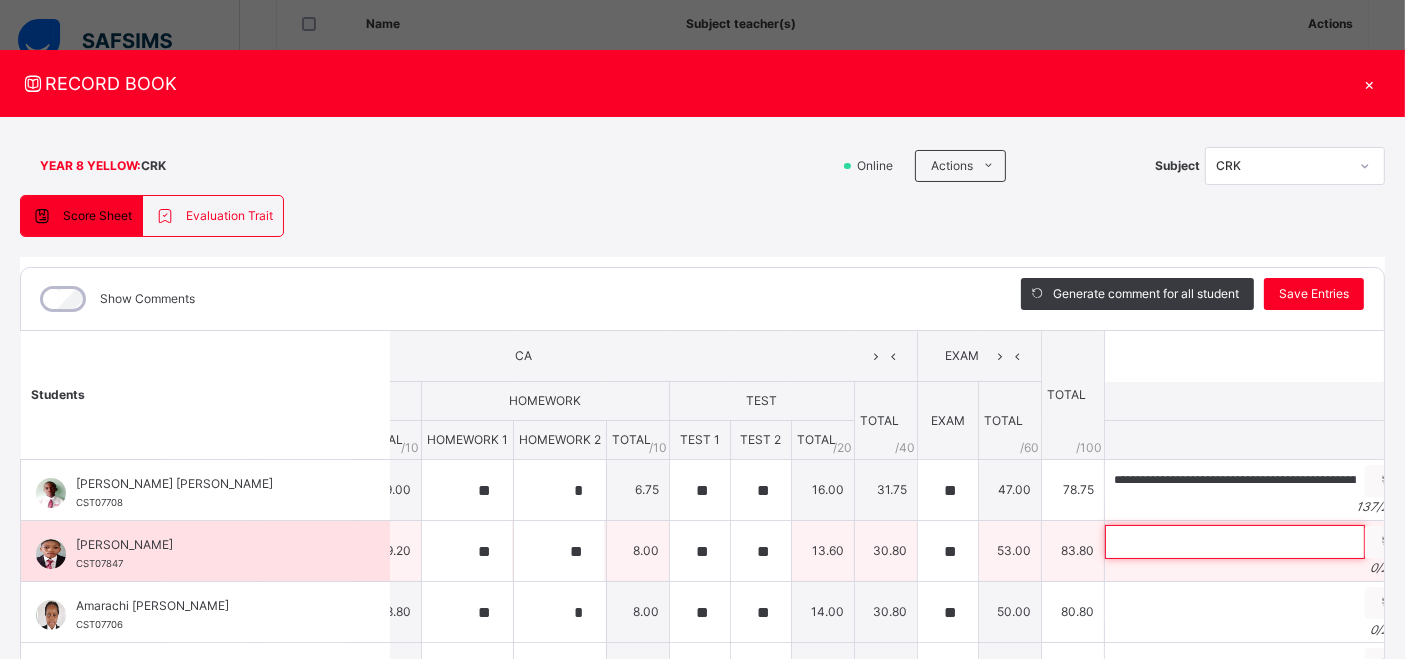 click at bounding box center (1235, 542) 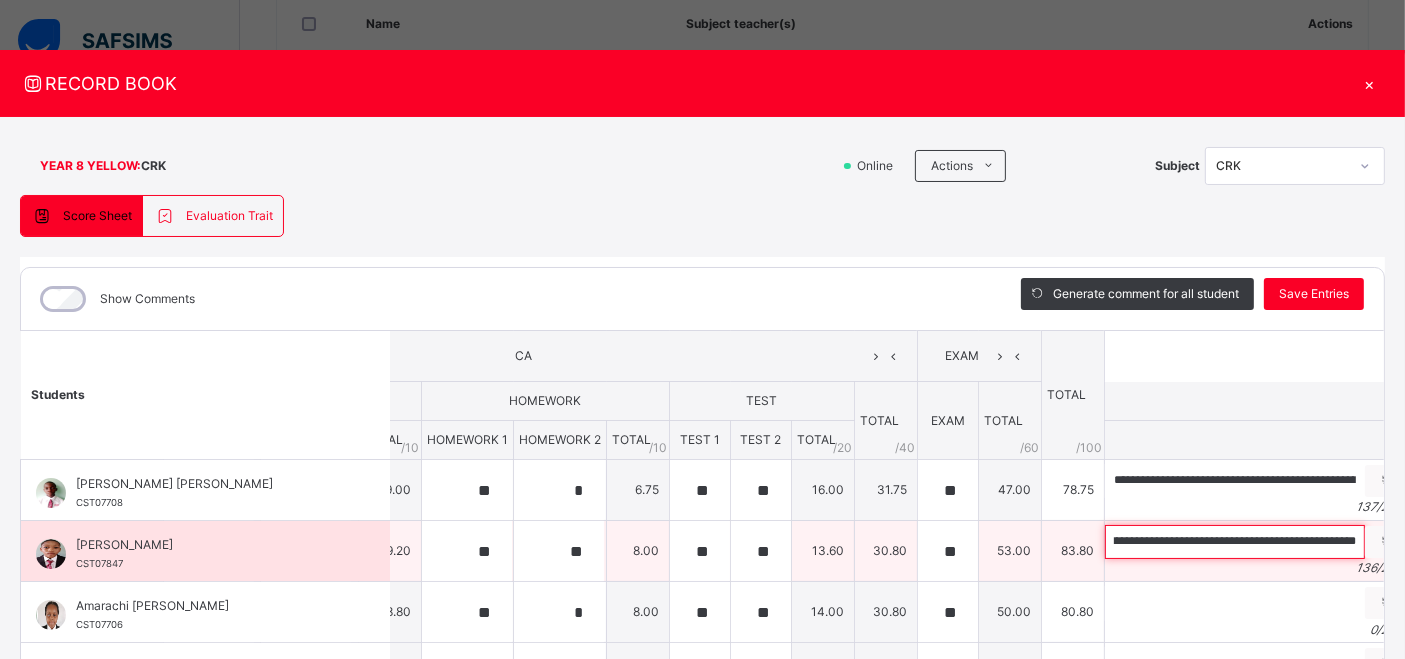 scroll, scrollTop: 0, scrollLeft: 498, axis: horizontal 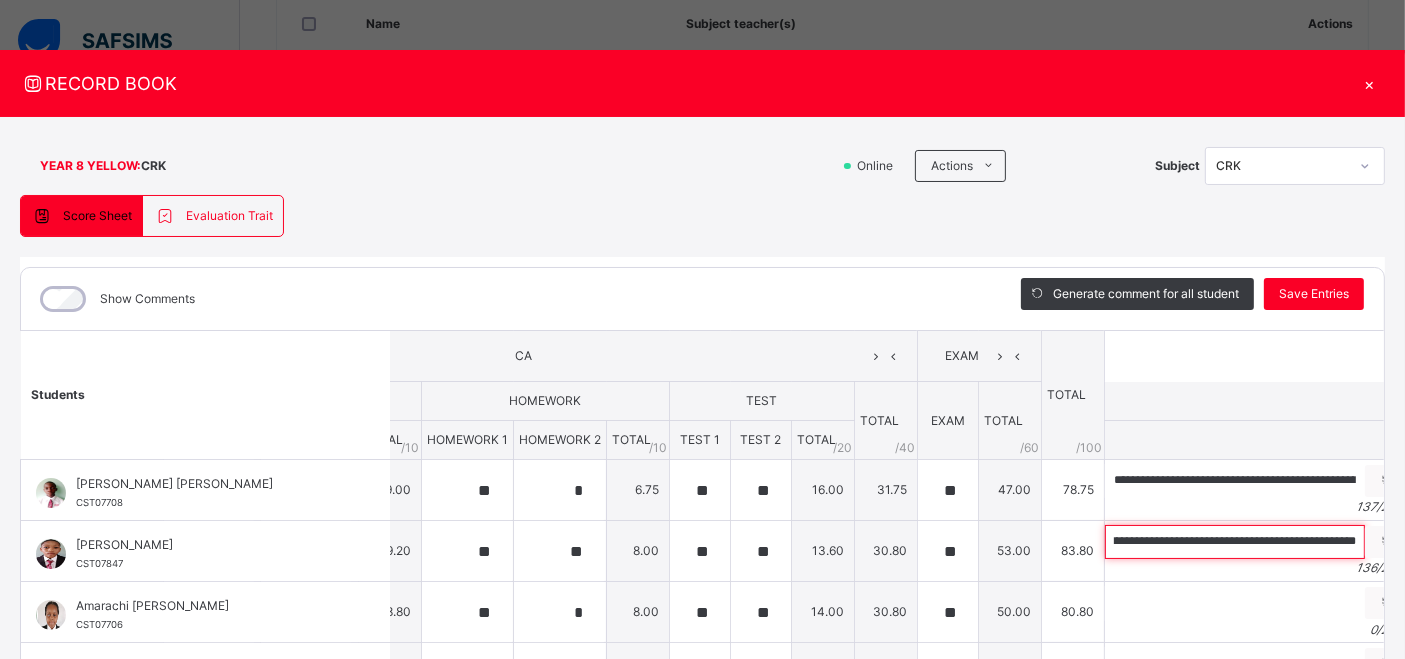 type on "**********" 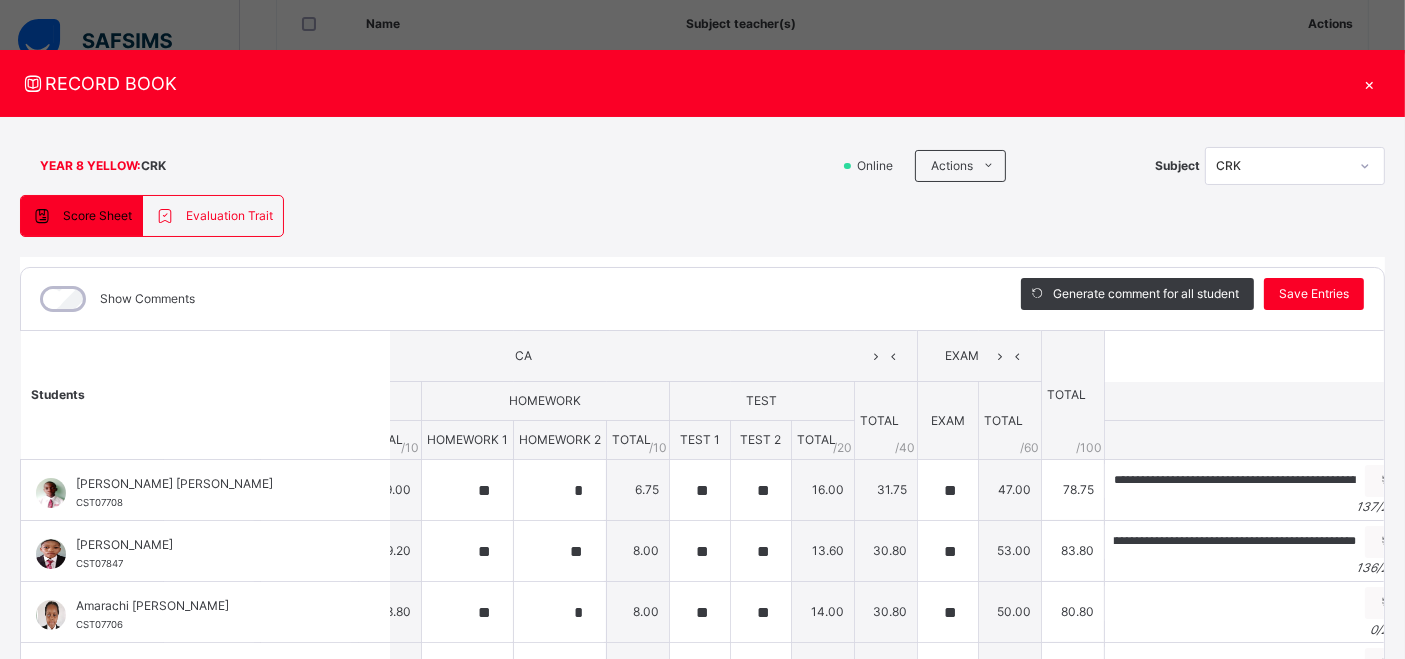 scroll, scrollTop: 0, scrollLeft: 0, axis: both 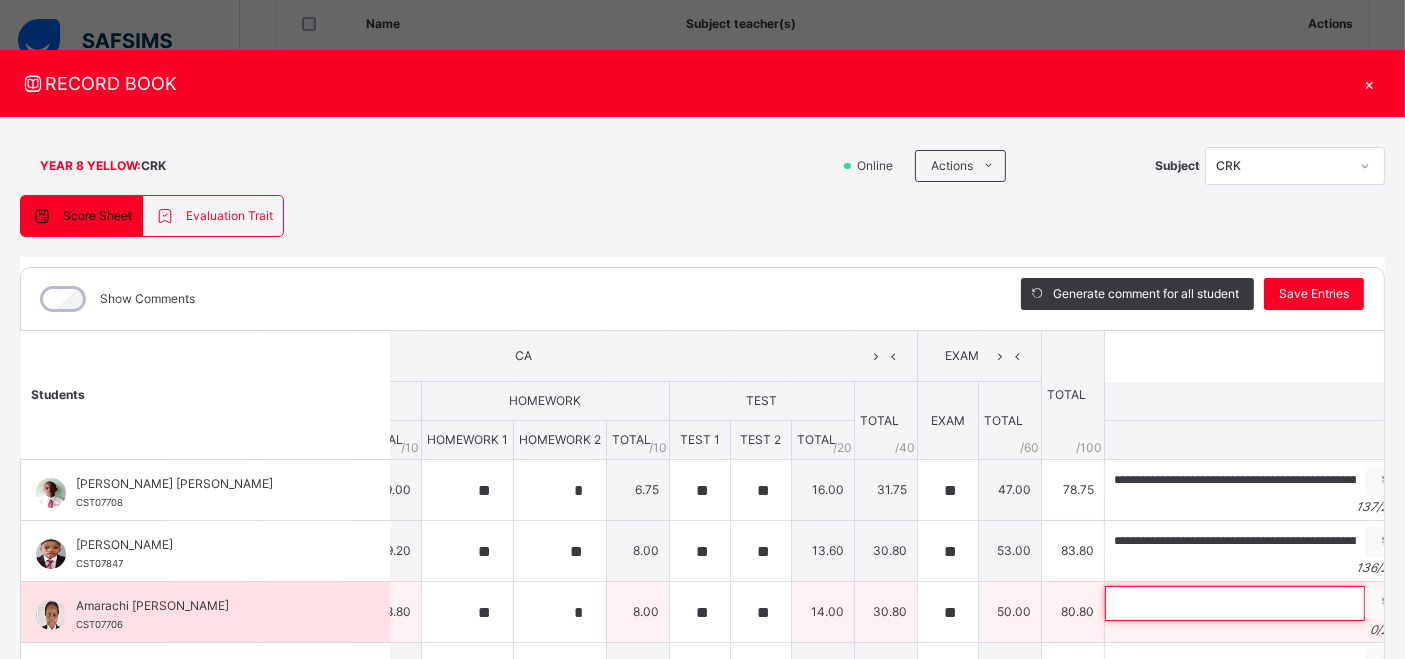 click at bounding box center [1235, 603] 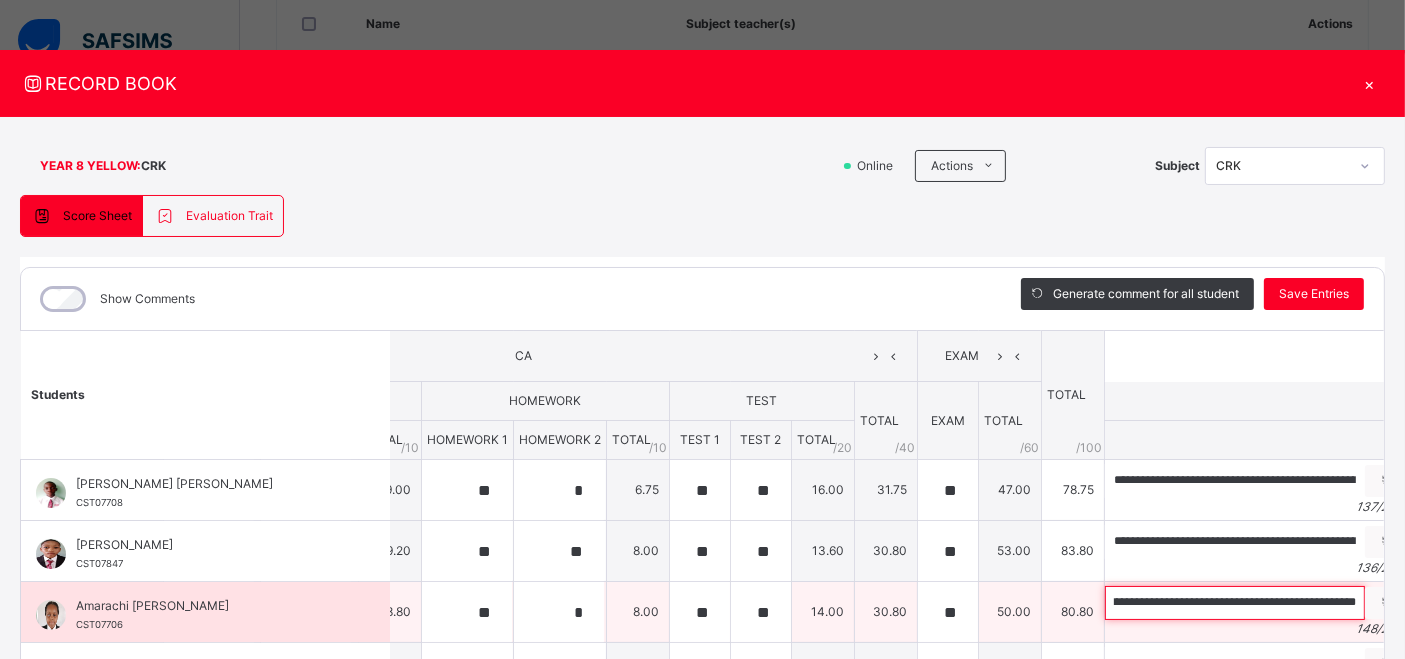 scroll, scrollTop: 0, scrollLeft: 608, axis: horizontal 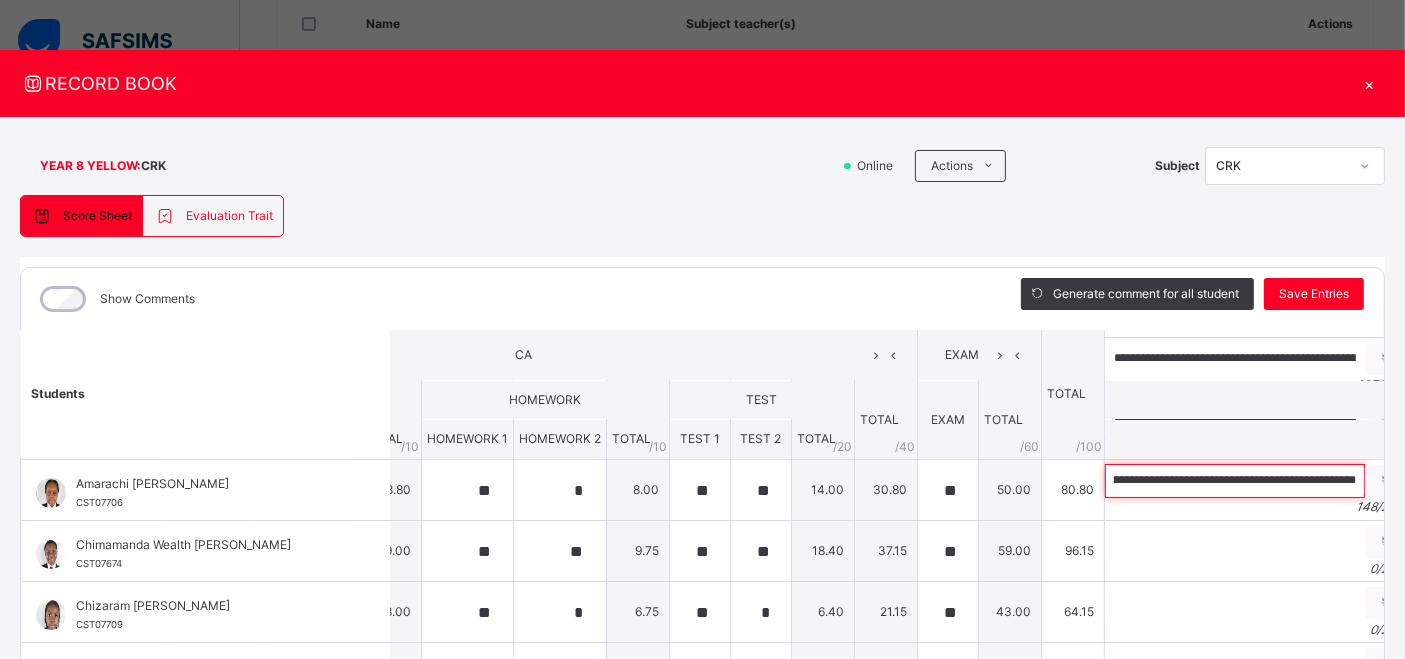 type on "**********" 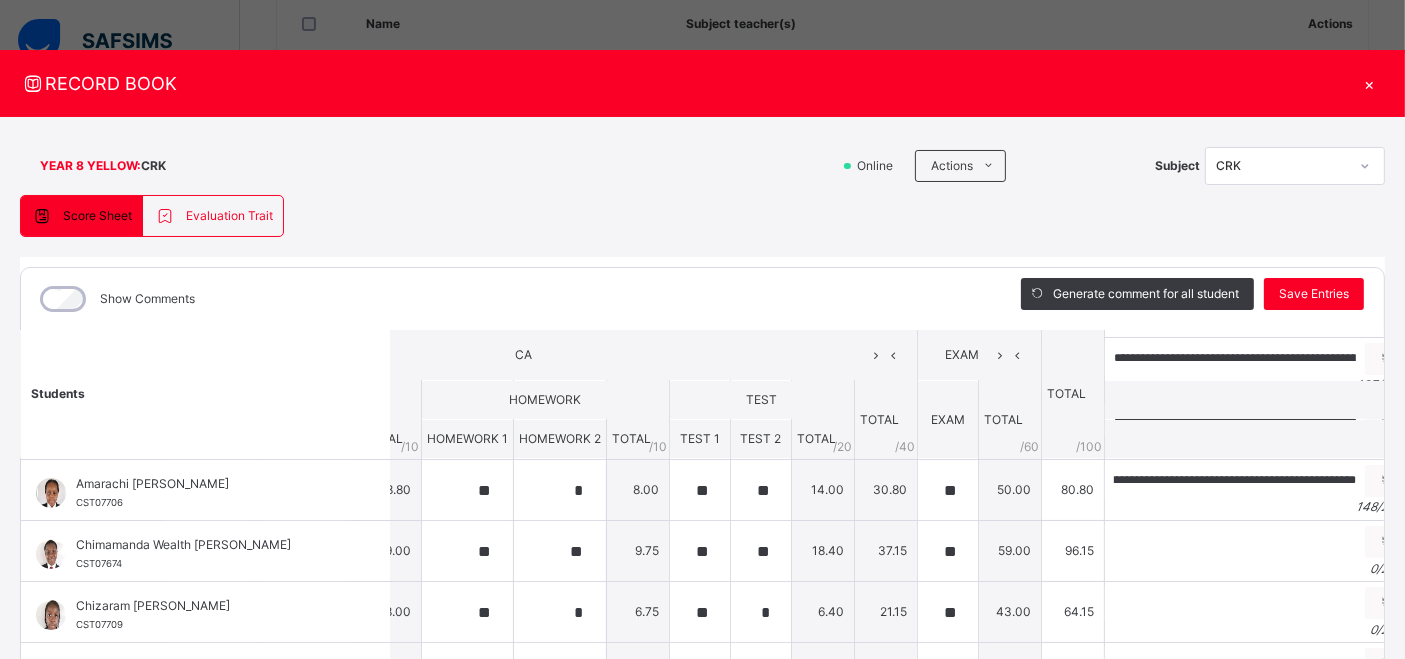 scroll, scrollTop: 0, scrollLeft: 0, axis: both 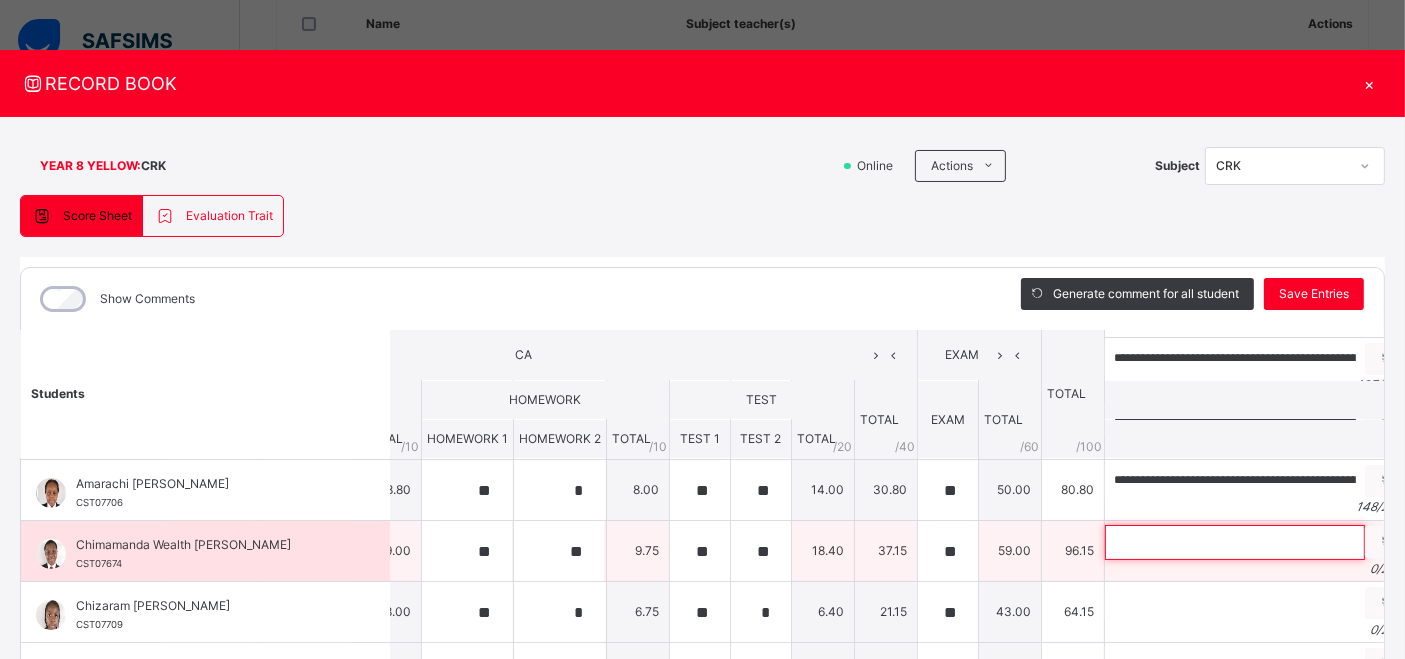 click at bounding box center [1235, 542] 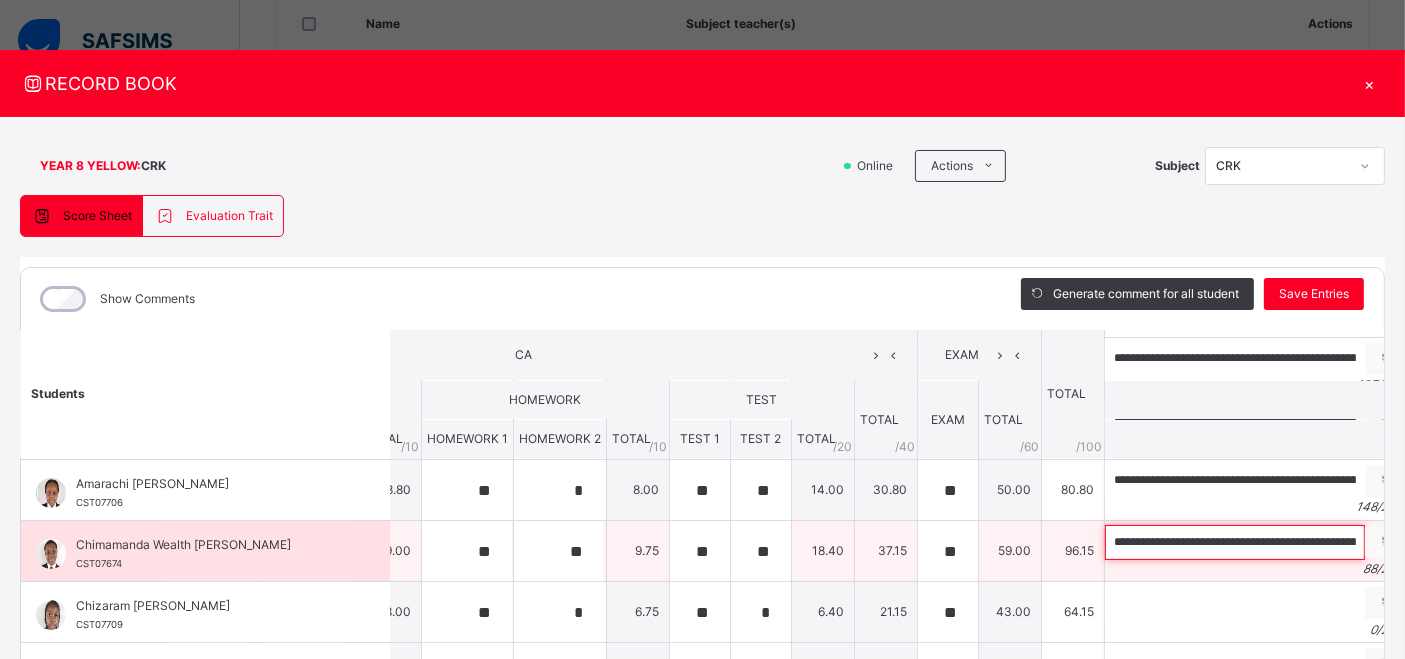 scroll, scrollTop: 0, scrollLeft: 259, axis: horizontal 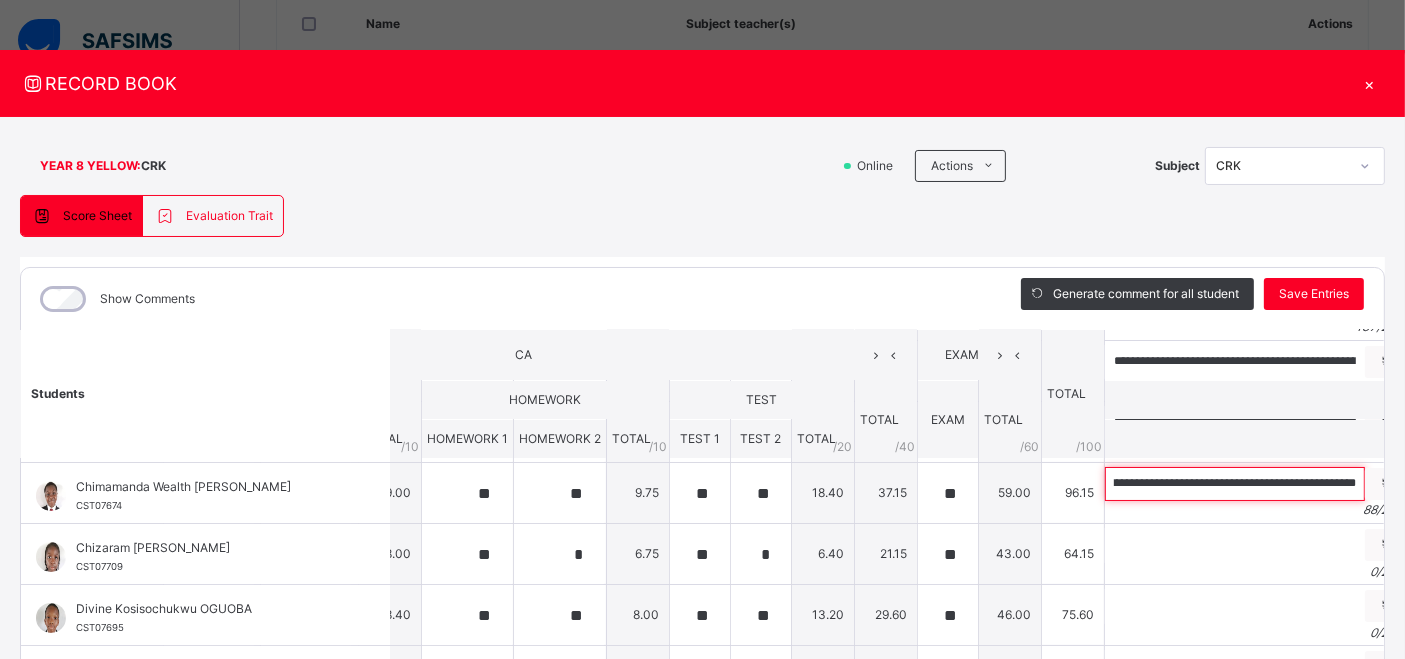 type on "**********" 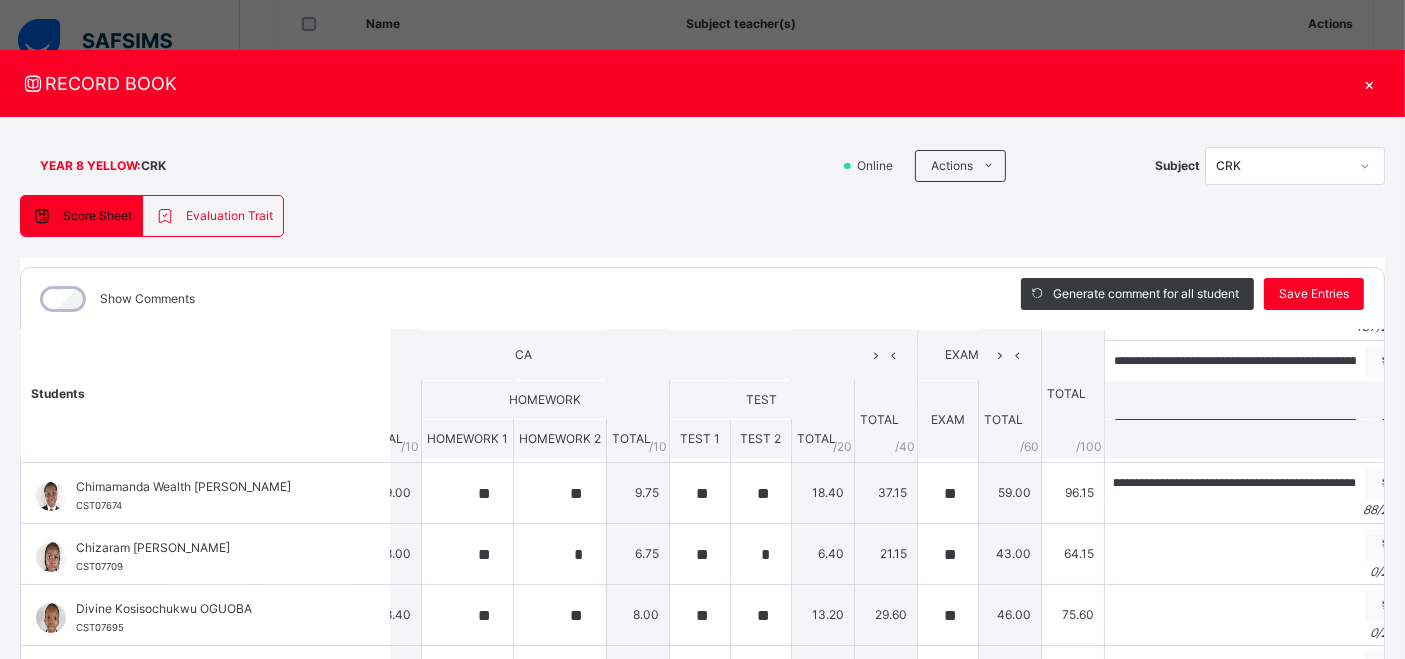 scroll, scrollTop: 0, scrollLeft: 0, axis: both 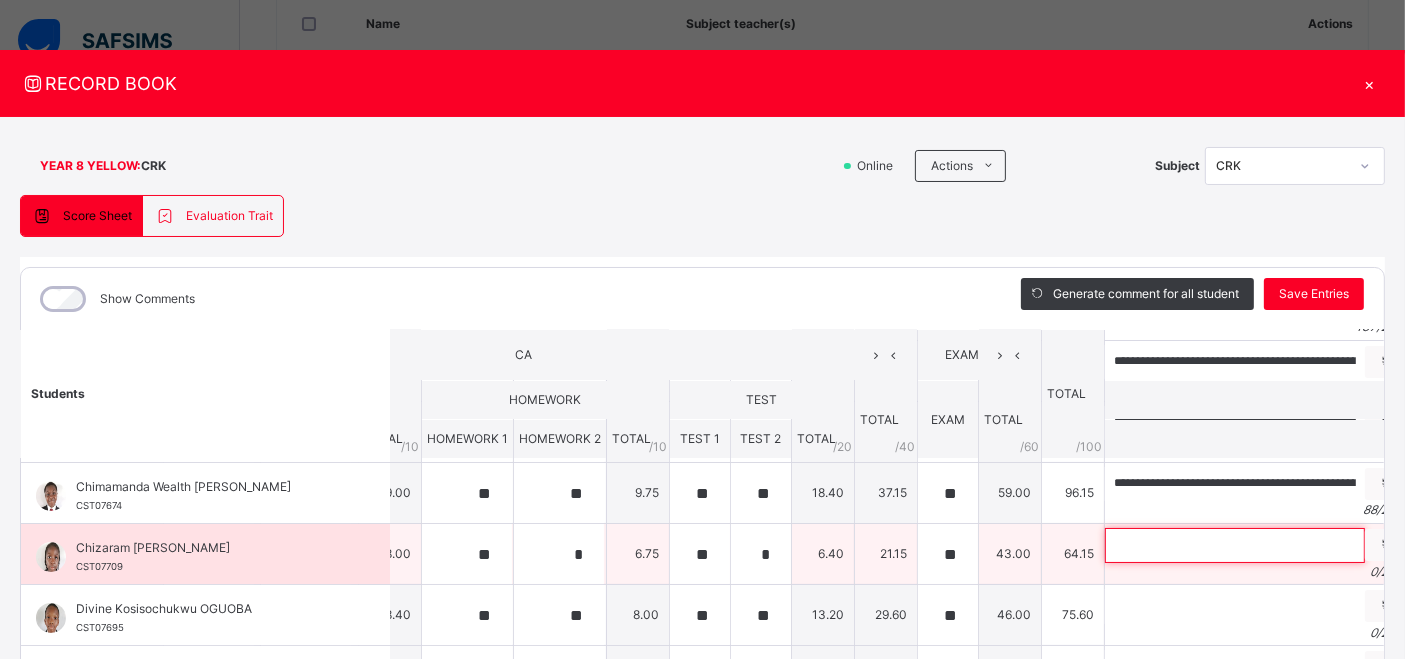 click at bounding box center (1235, 545) 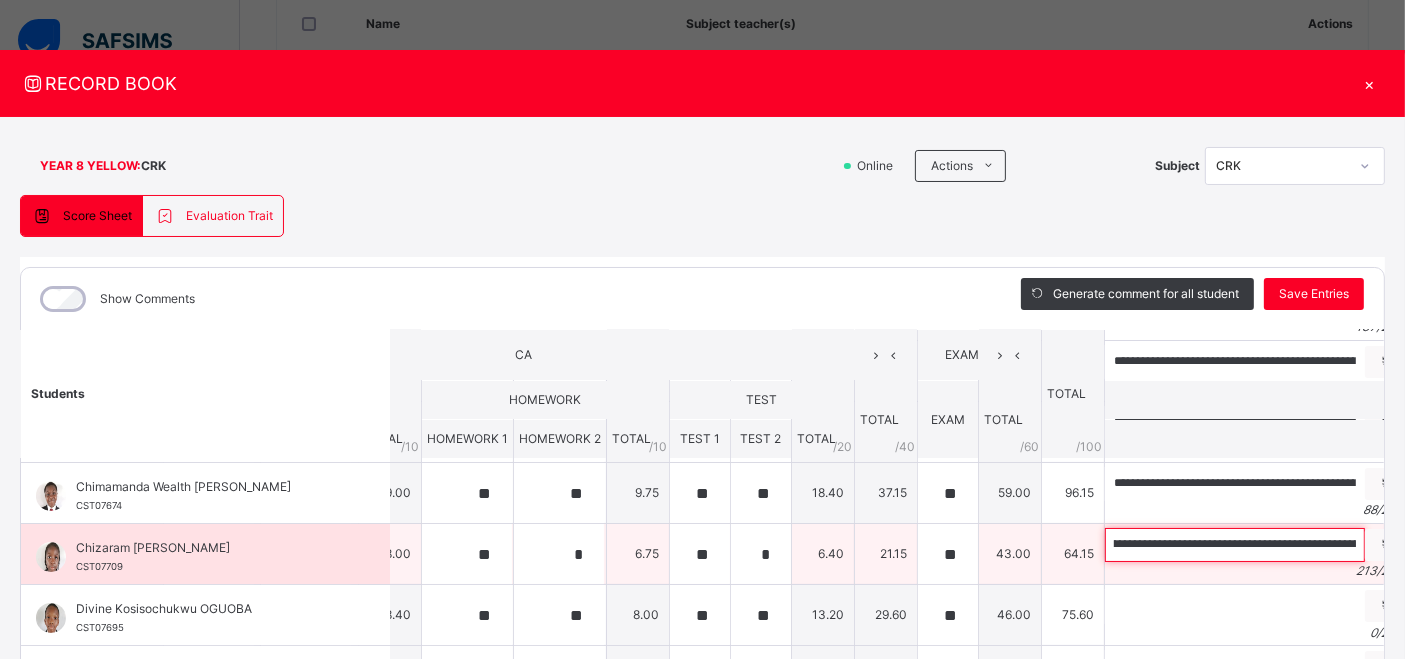 scroll, scrollTop: 0, scrollLeft: 0, axis: both 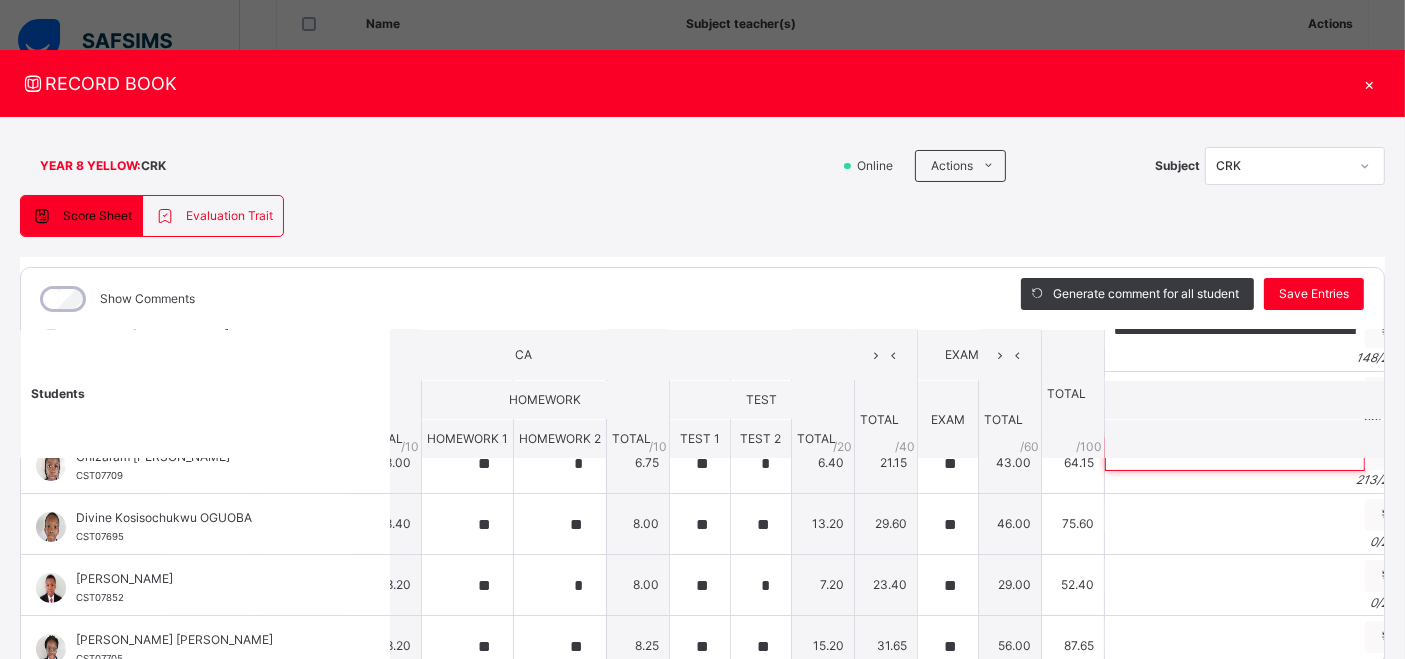 type on "**********" 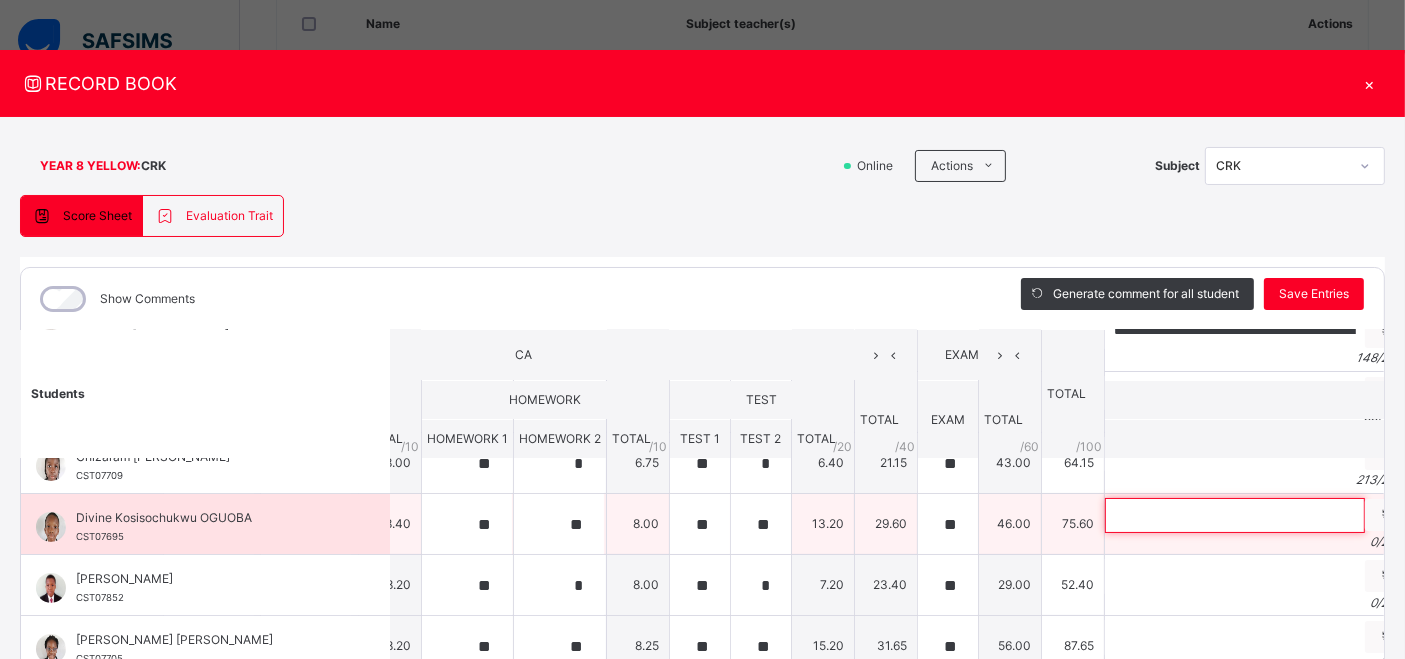 click at bounding box center [1235, 515] 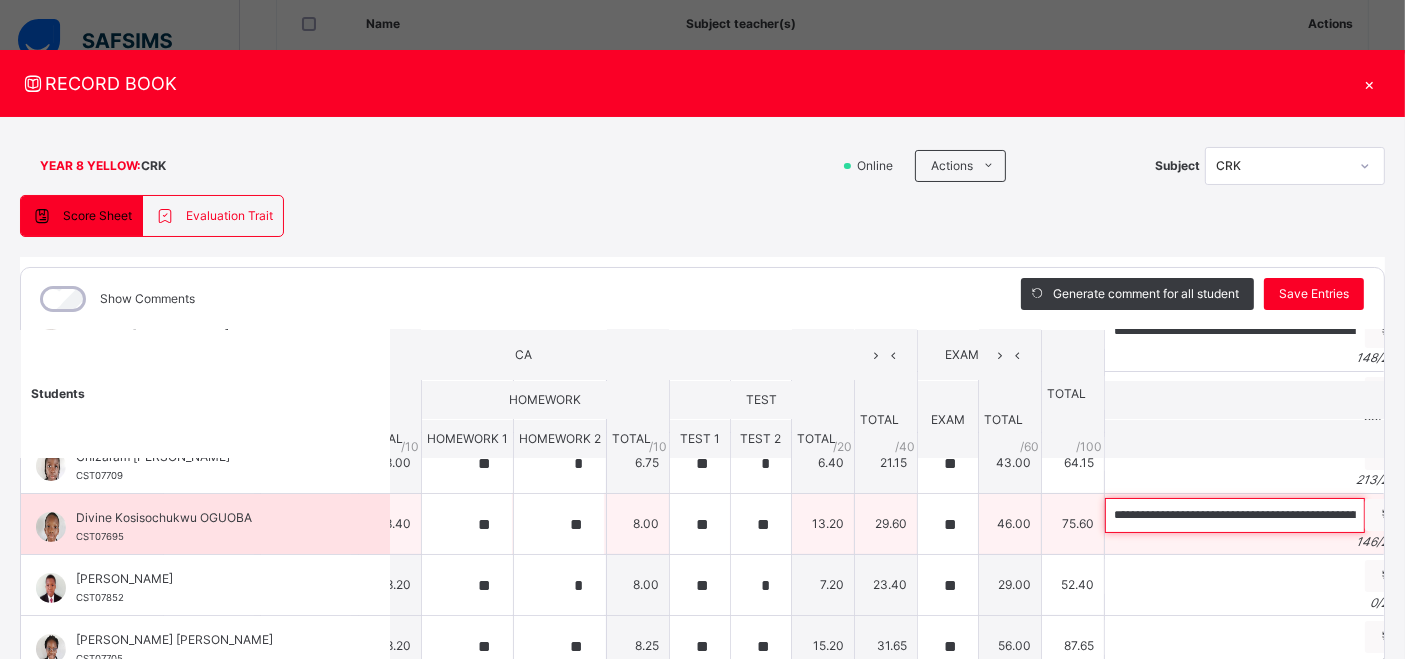 scroll, scrollTop: 0, scrollLeft: 571, axis: horizontal 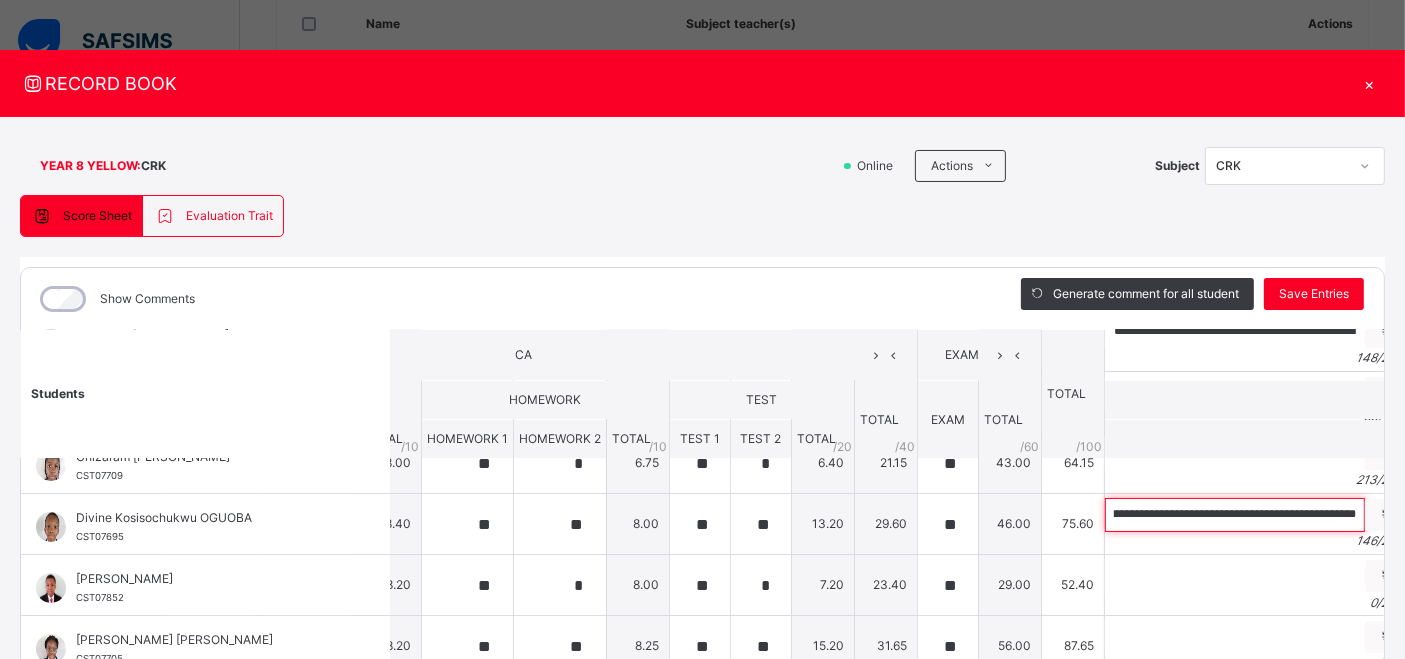 type on "**********" 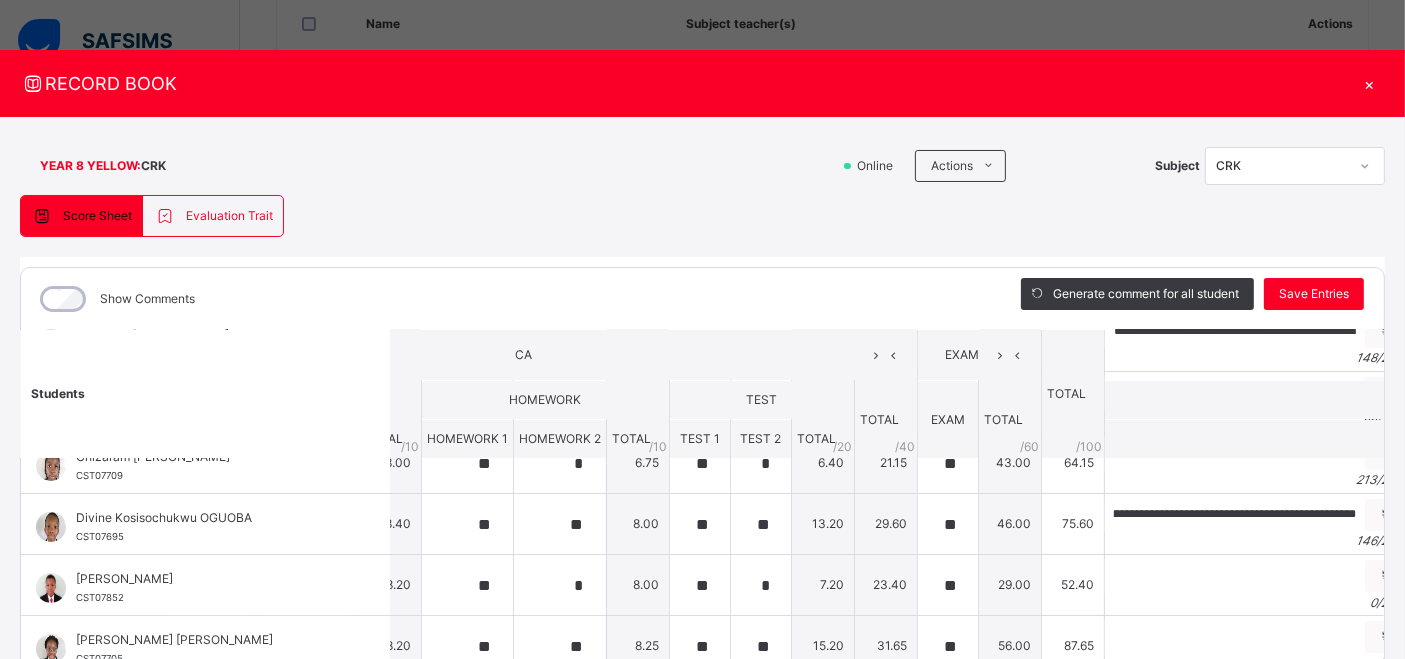 scroll, scrollTop: 0, scrollLeft: 0, axis: both 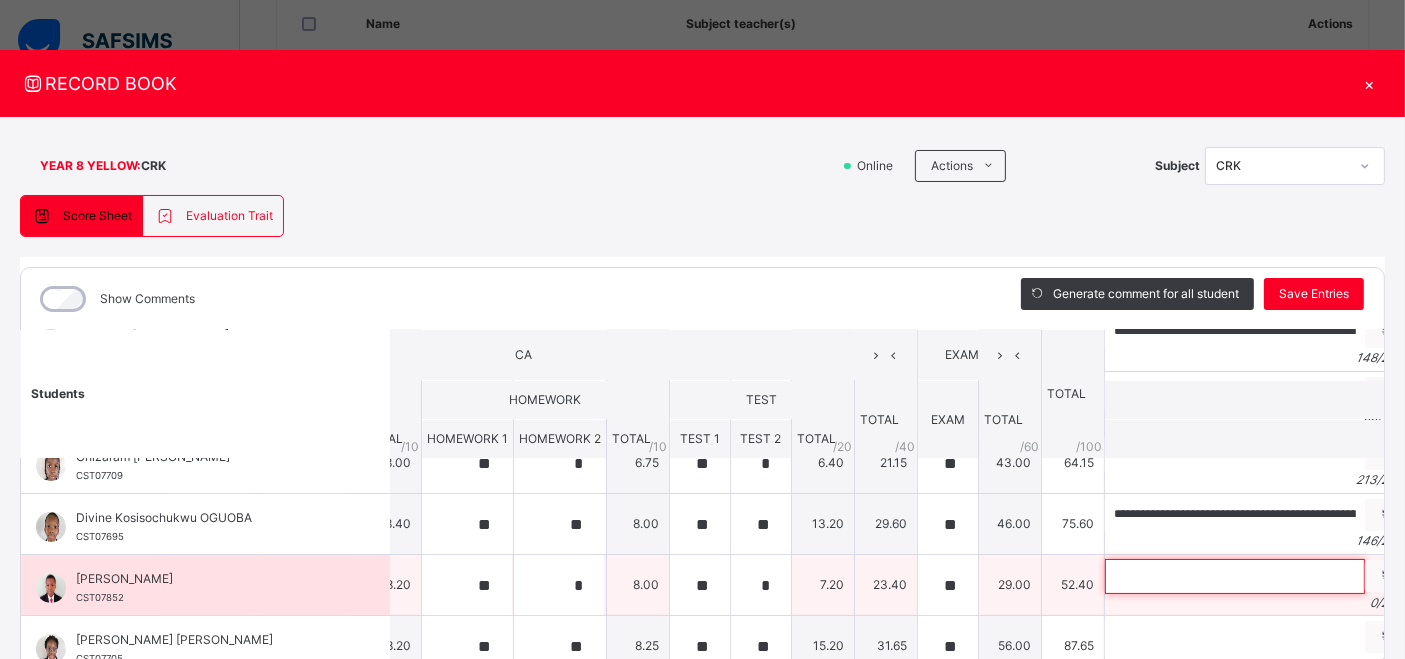 click at bounding box center [1235, 576] 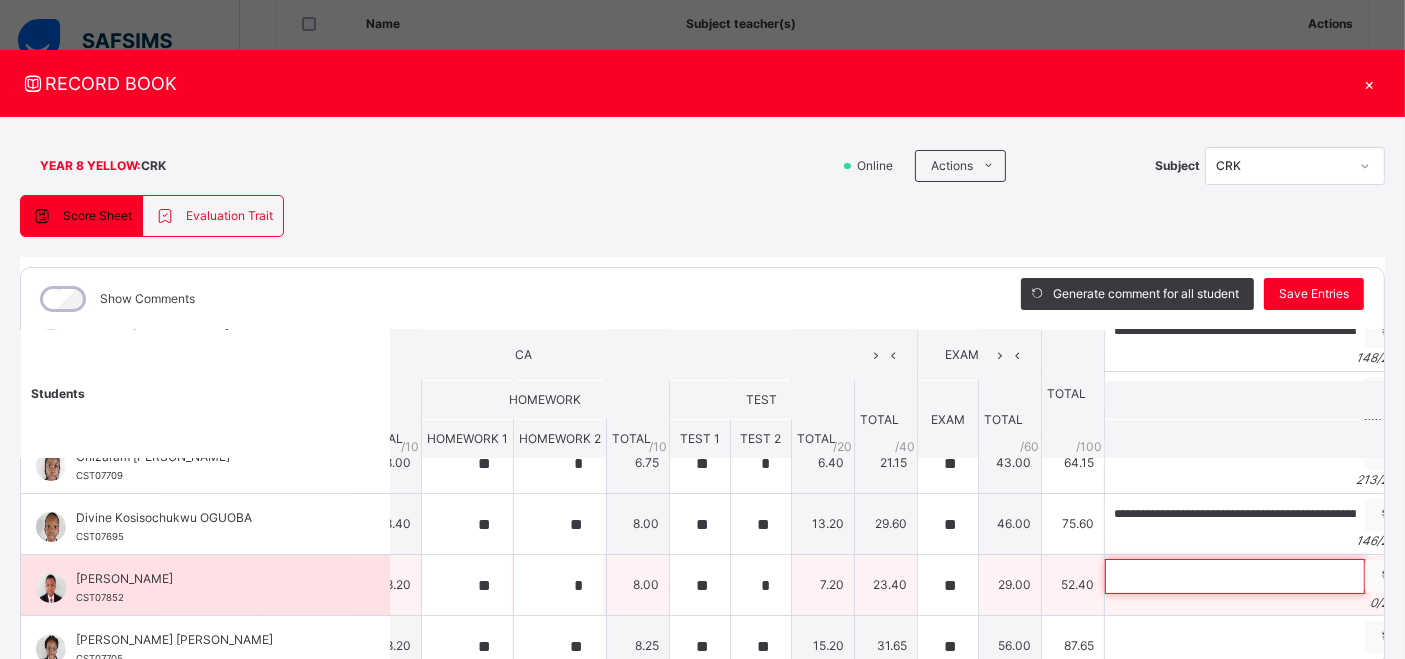 paste on "**********" 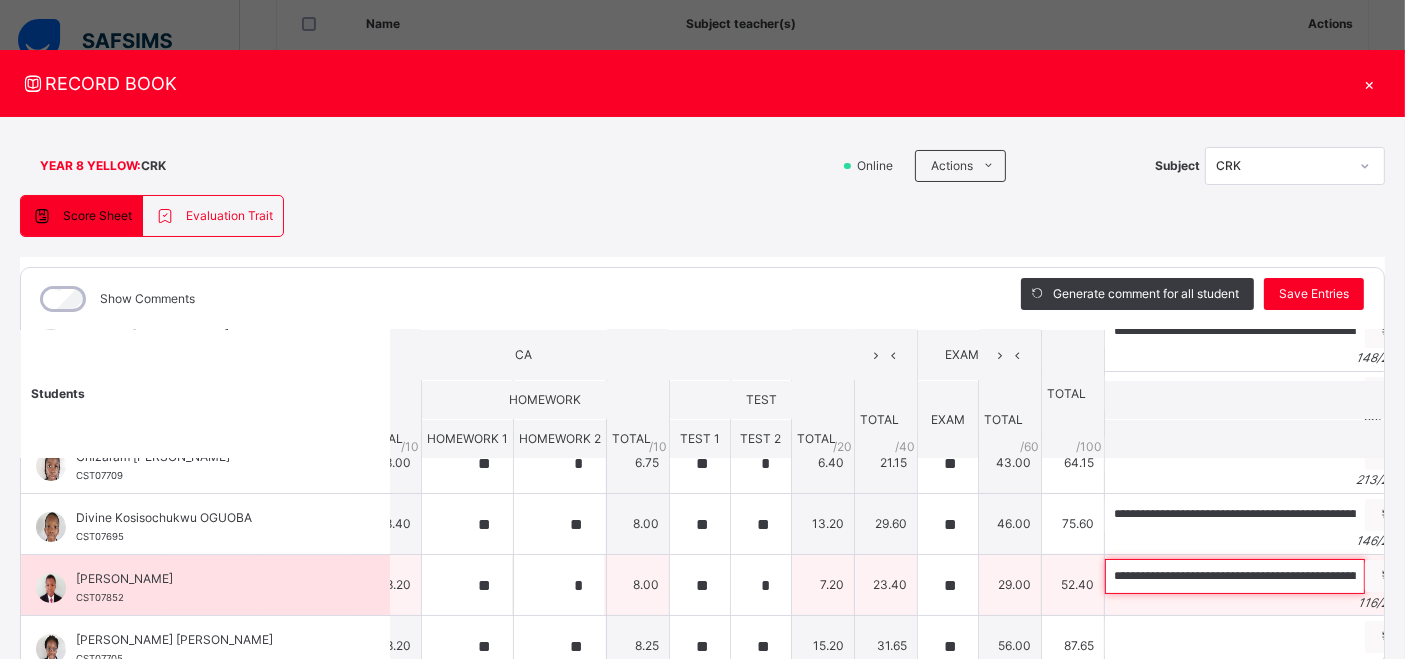 scroll, scrollTop: 0, scrollLeft: 424, axis: horizontal 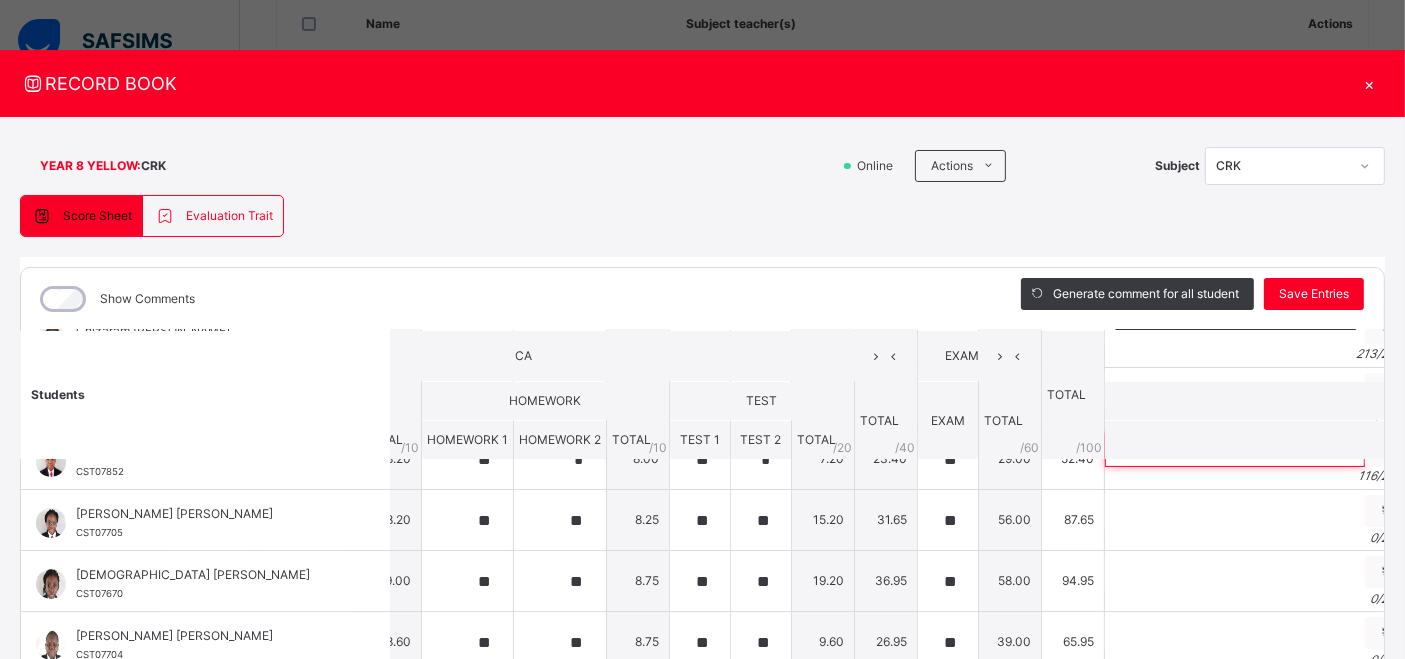 type on "**********" 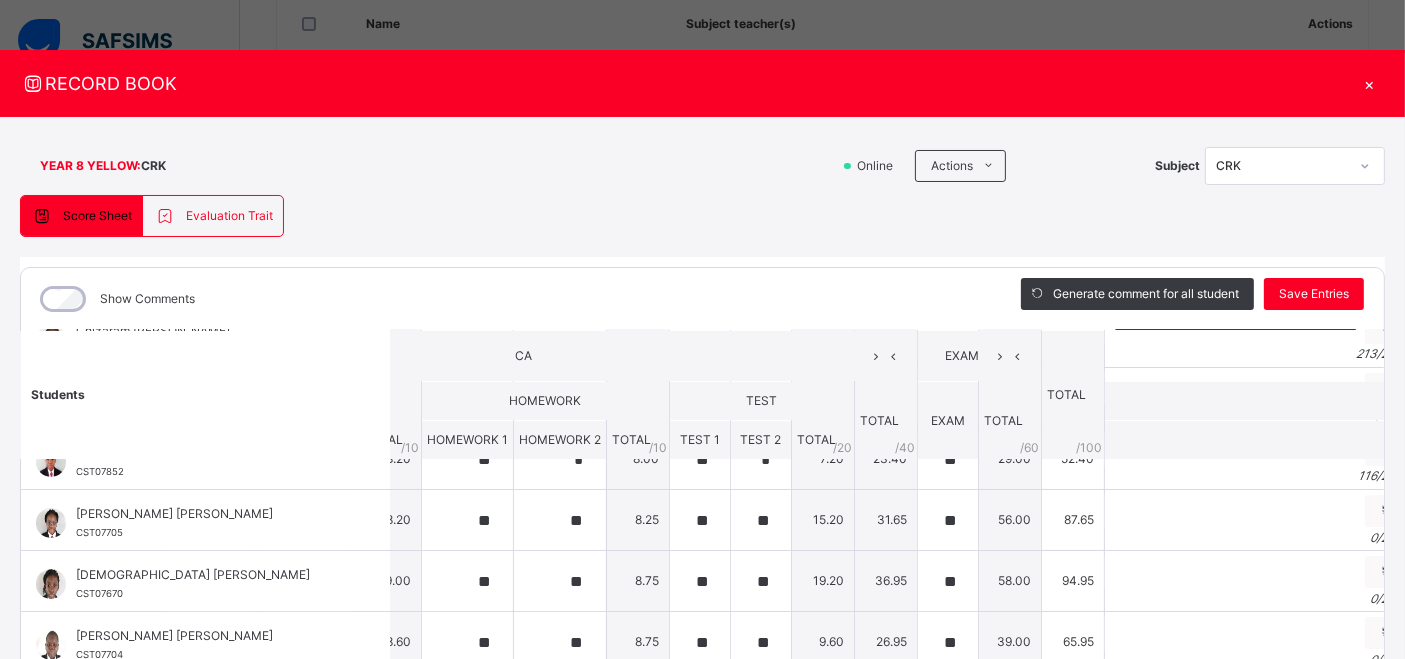 scroll, scrollTop: 0, scrollLeft: 0, axis: both 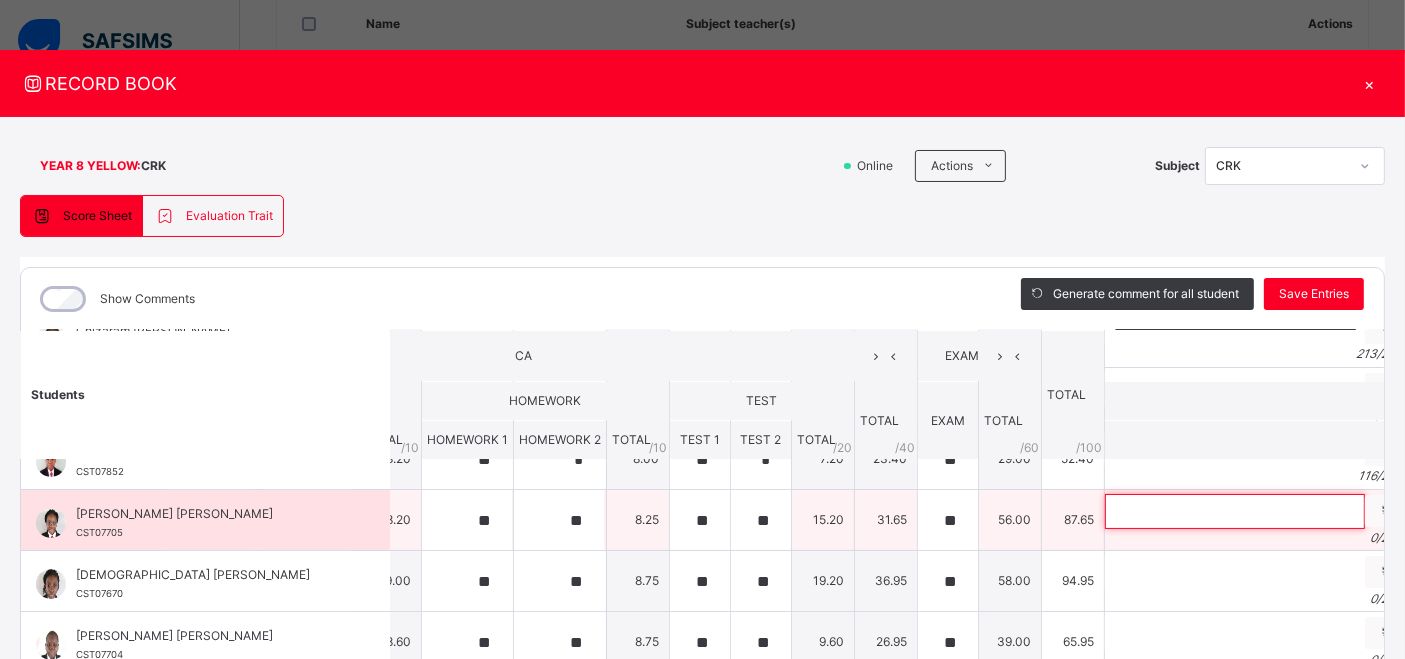 click at bounding box center (1235, 511) 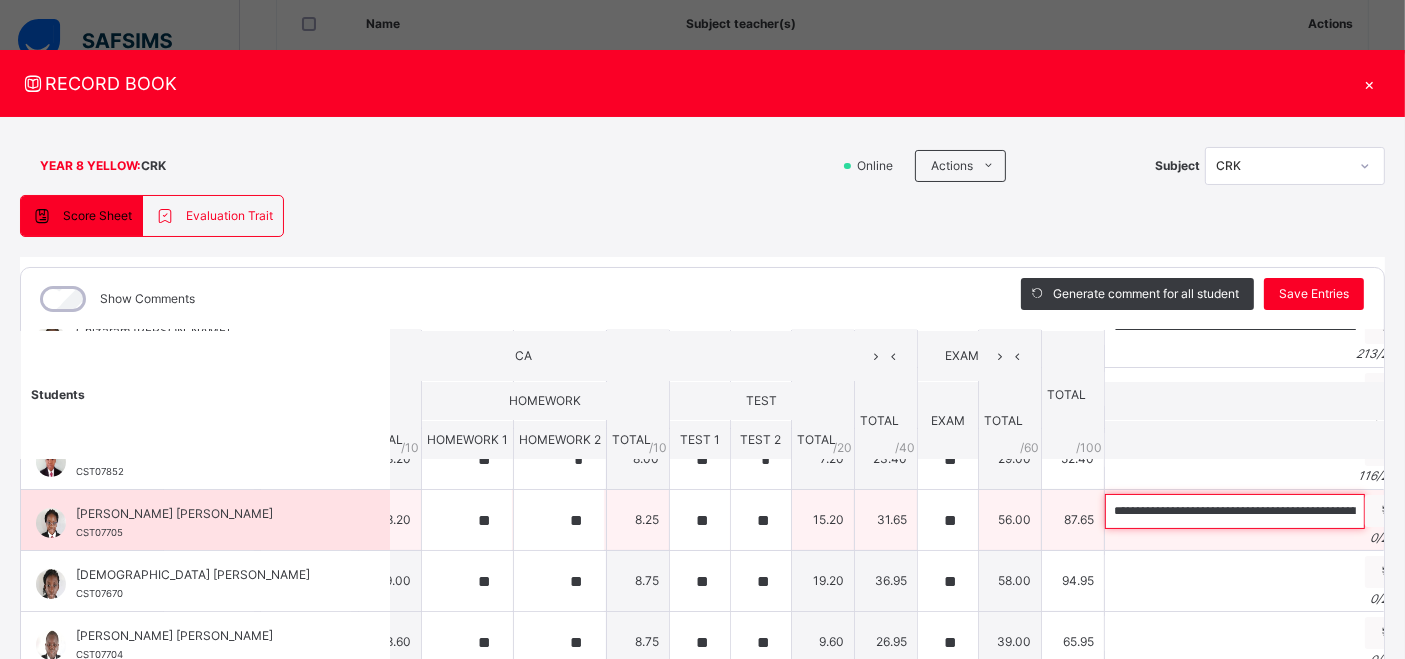 scroll, scrollTop: 0, scrollLeft: 548, axis: horizontal 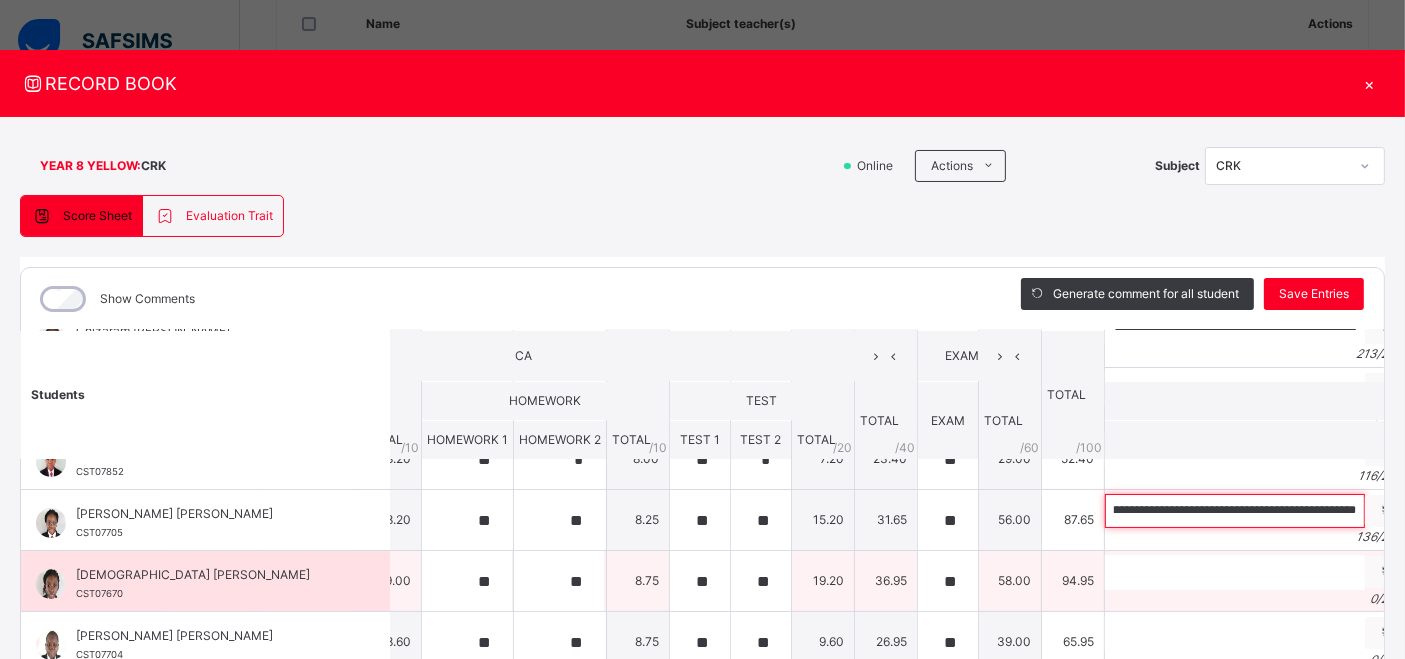 type on "**********" 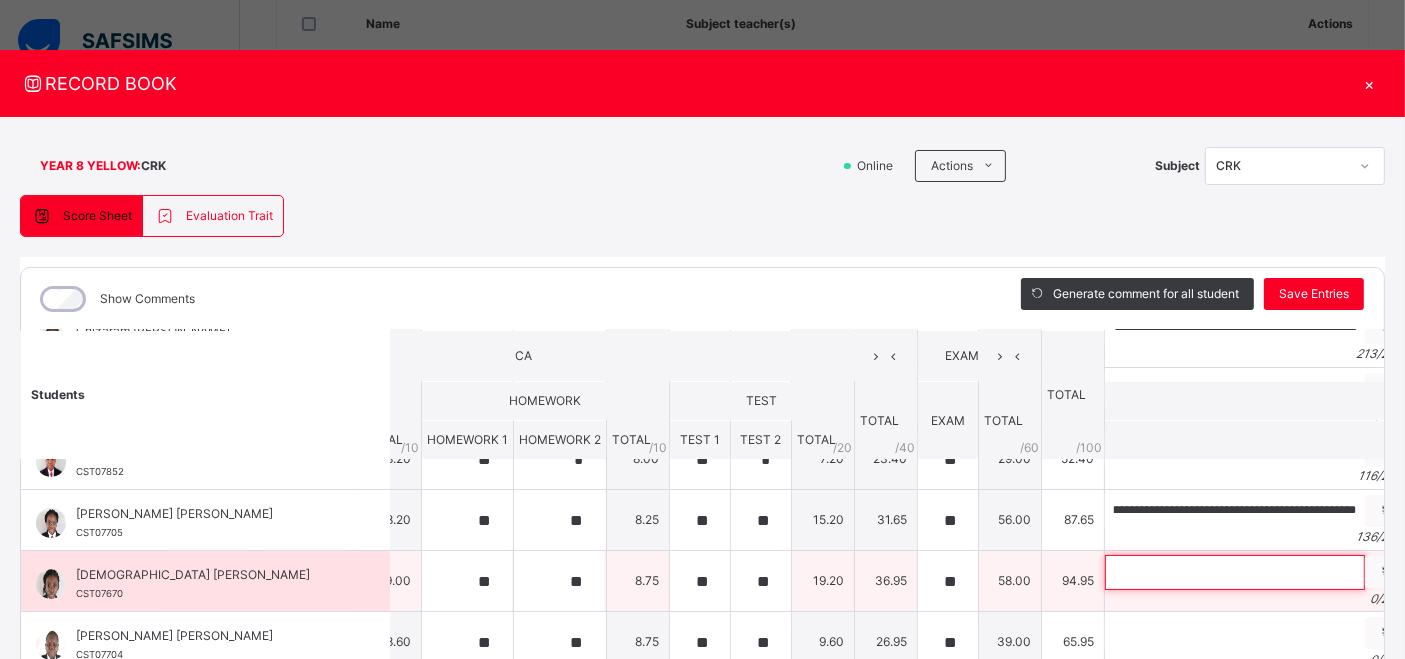 scroll, scrollTop: 0, scrollLeft: 0, axis: both 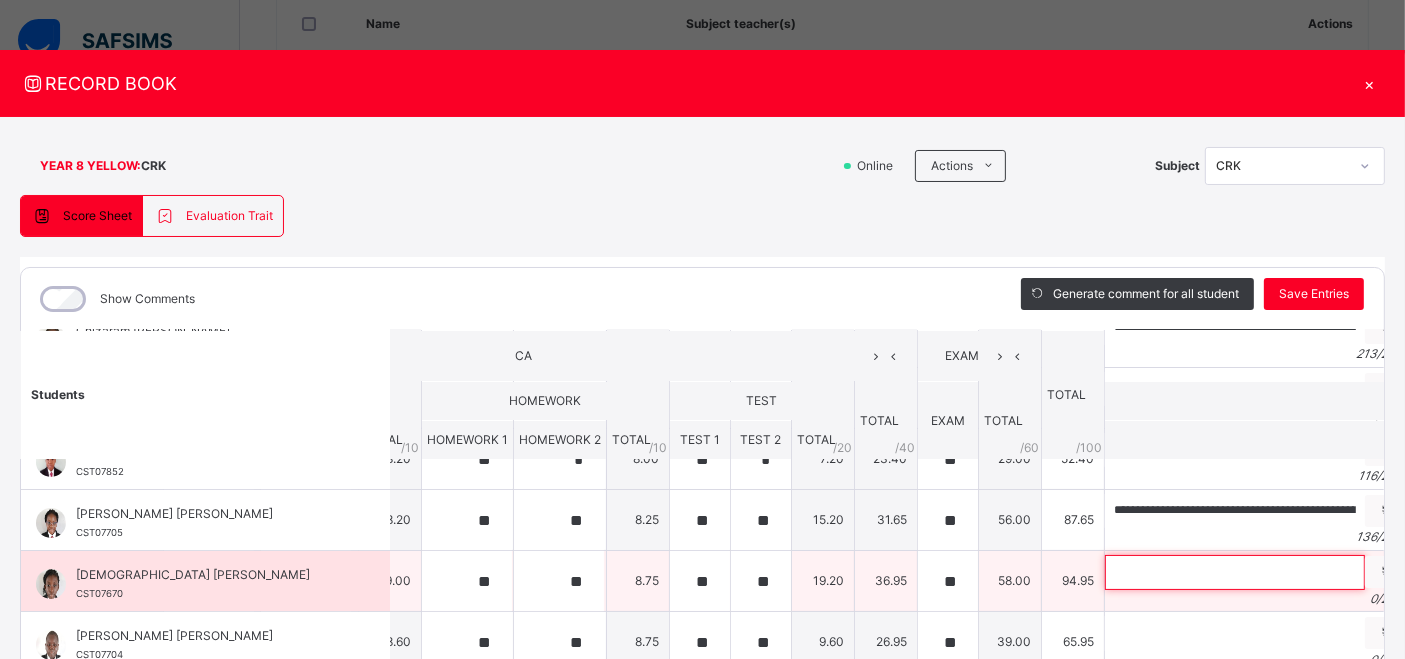 click at bounding box center (1235, 572) 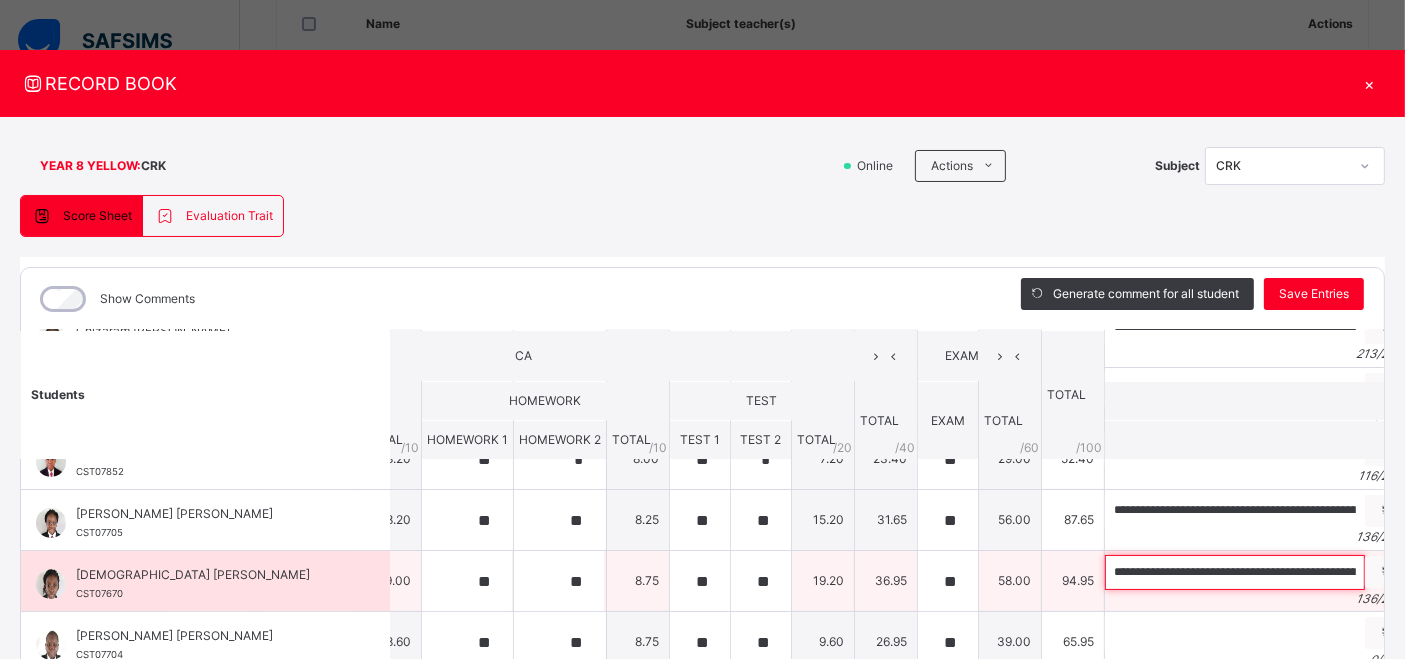 scroll, scrollTop: 0, scrollLeft: 548, axis: horizontal 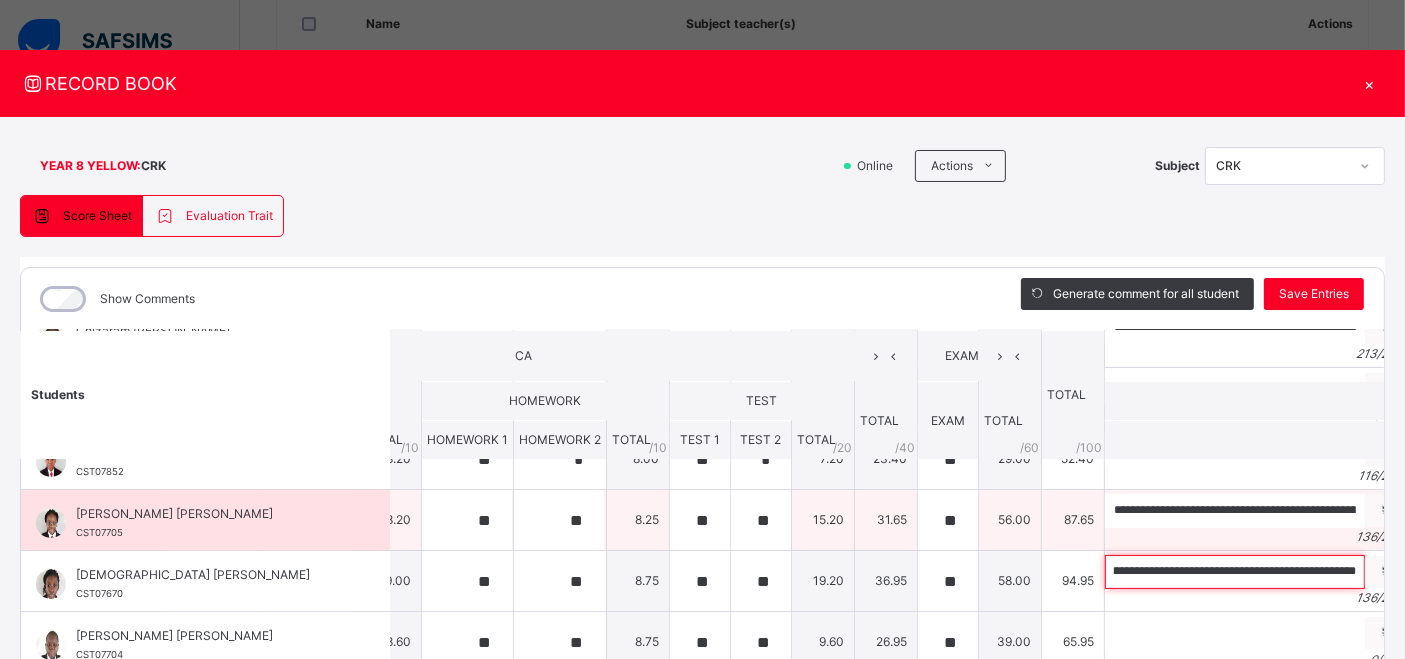 type on "**********" 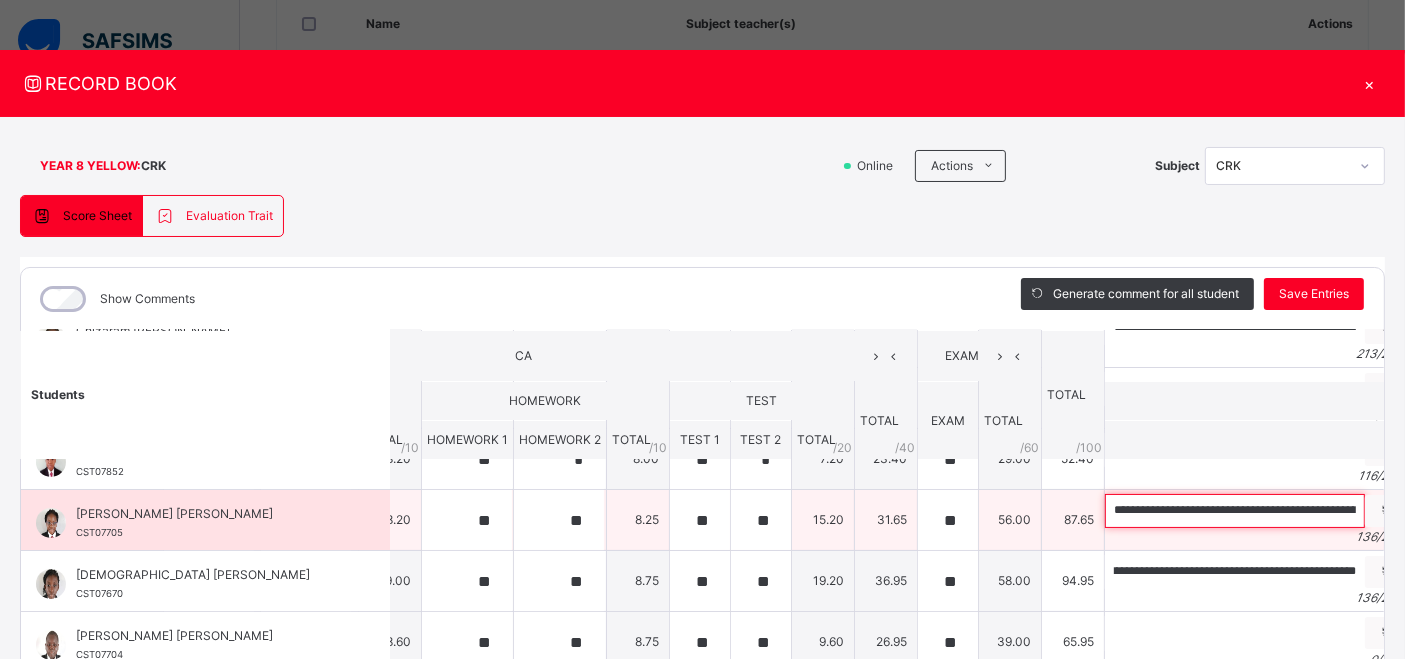 scroll, scrollTop: 0, scrollLeft: 0, axis: both 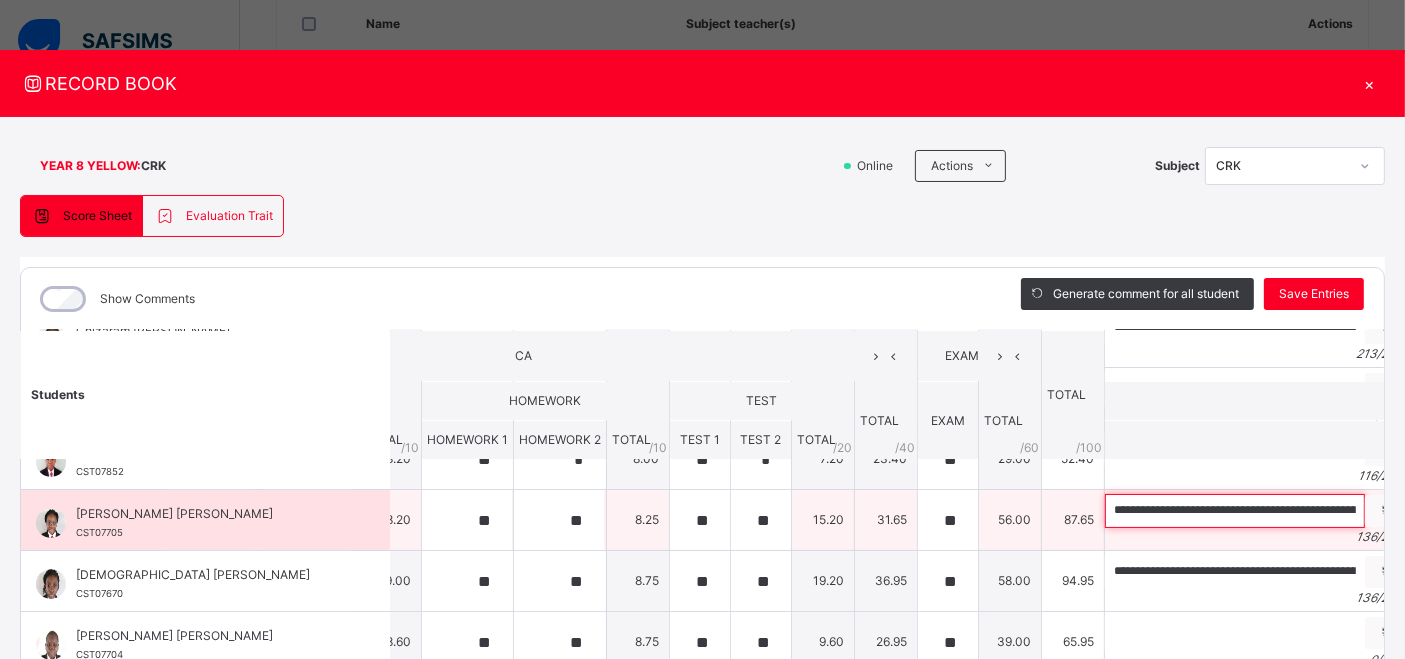 click on "**********" at bounding box center [1235, 511] 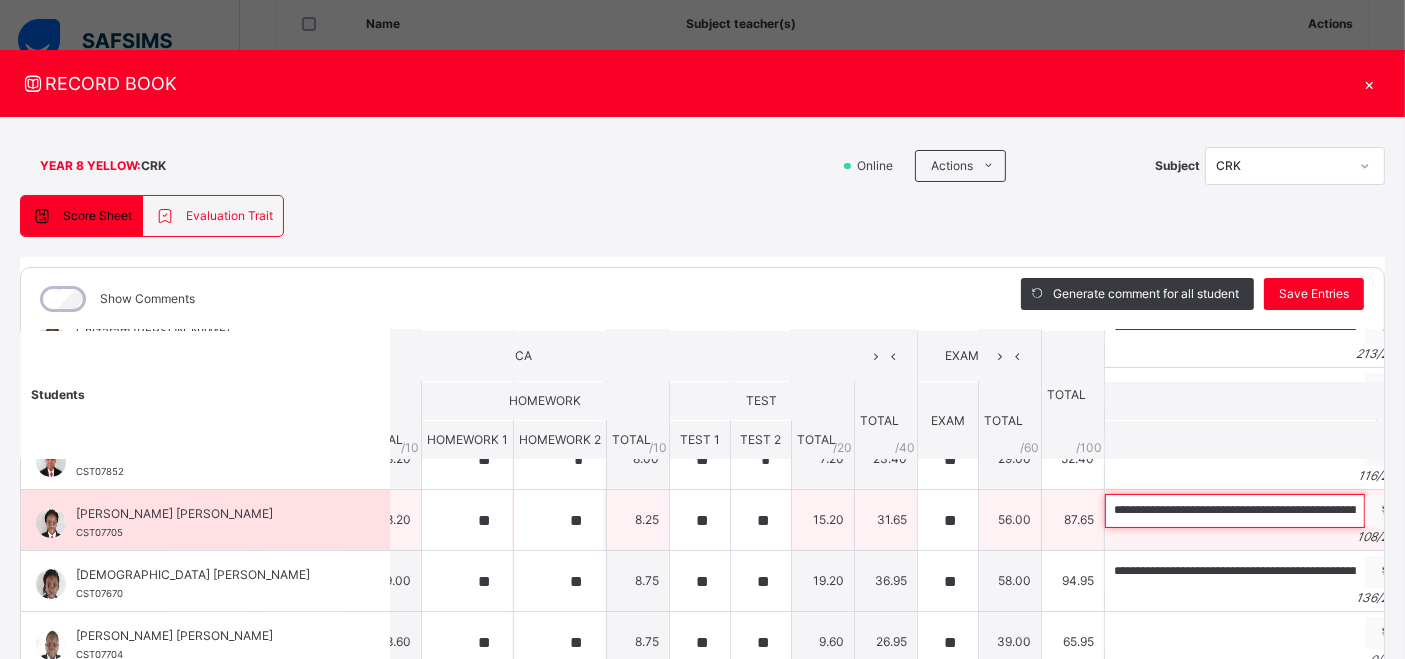 click on "**********" at bounding box center (1235, 511) 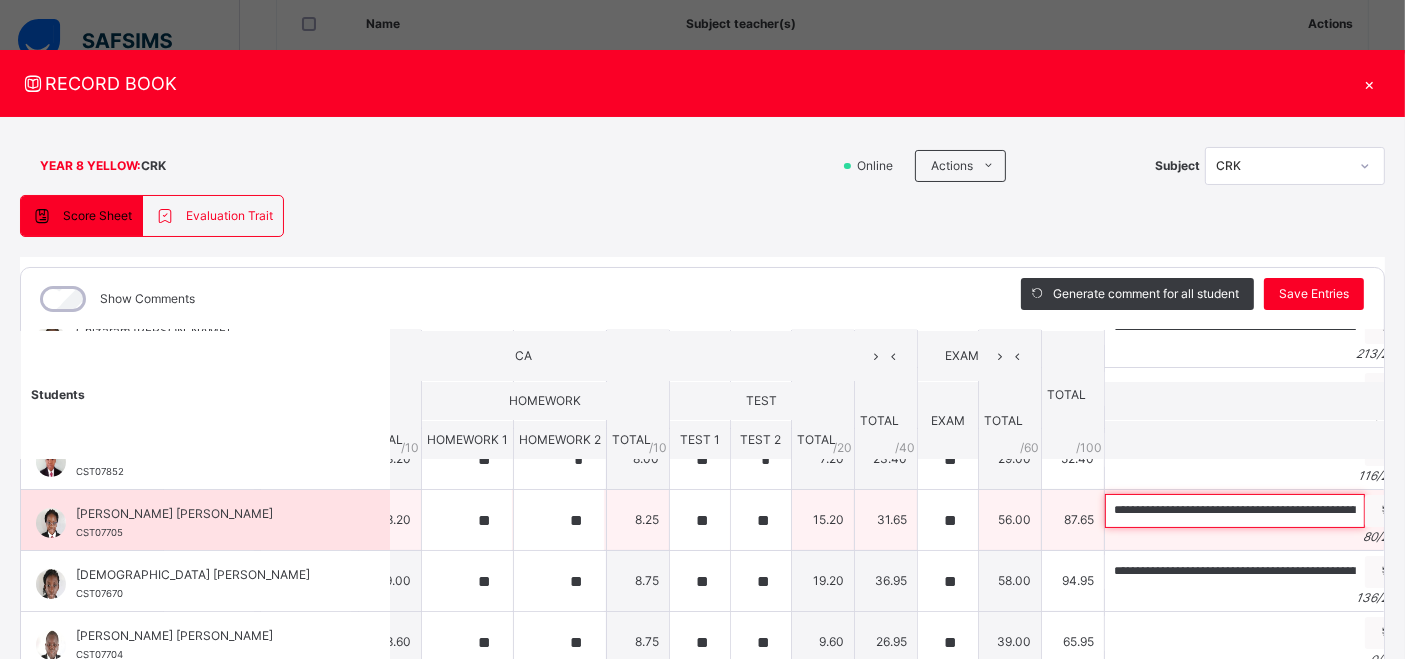 click on "**********" at bounding box center [1235, 511] 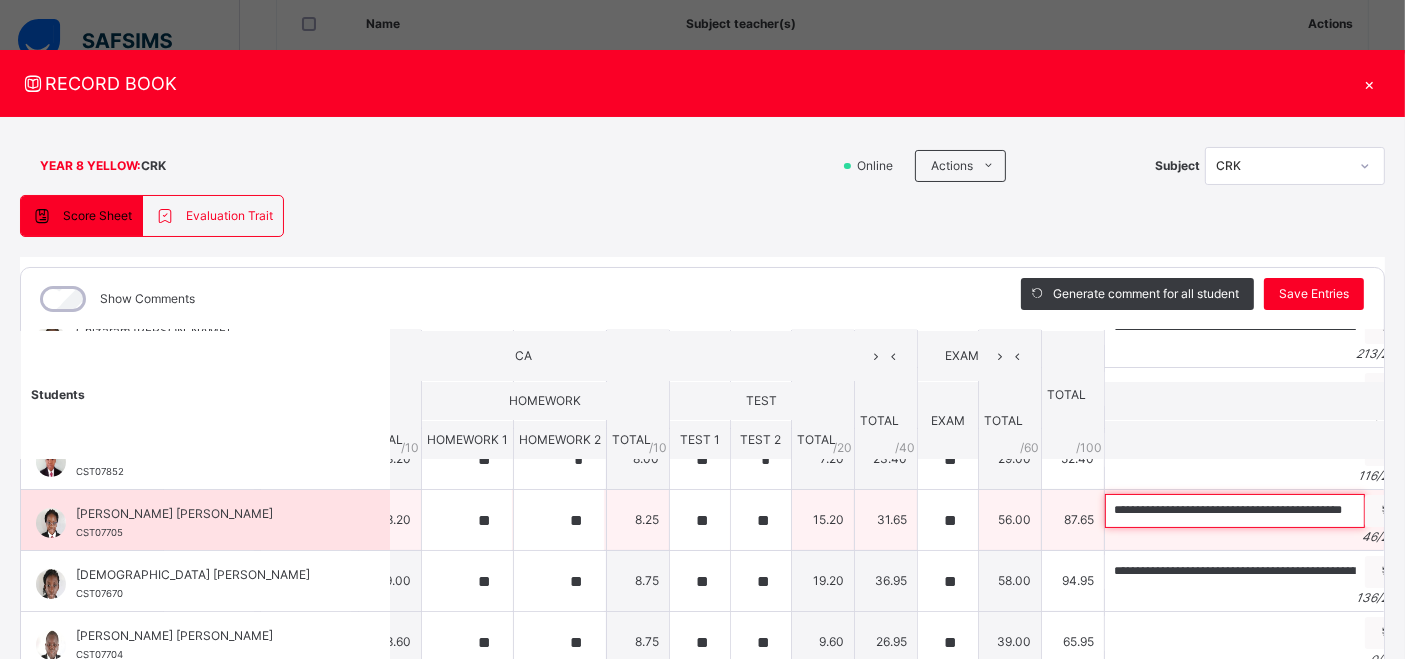 click on "**********" at bounding box center (1235, 511) 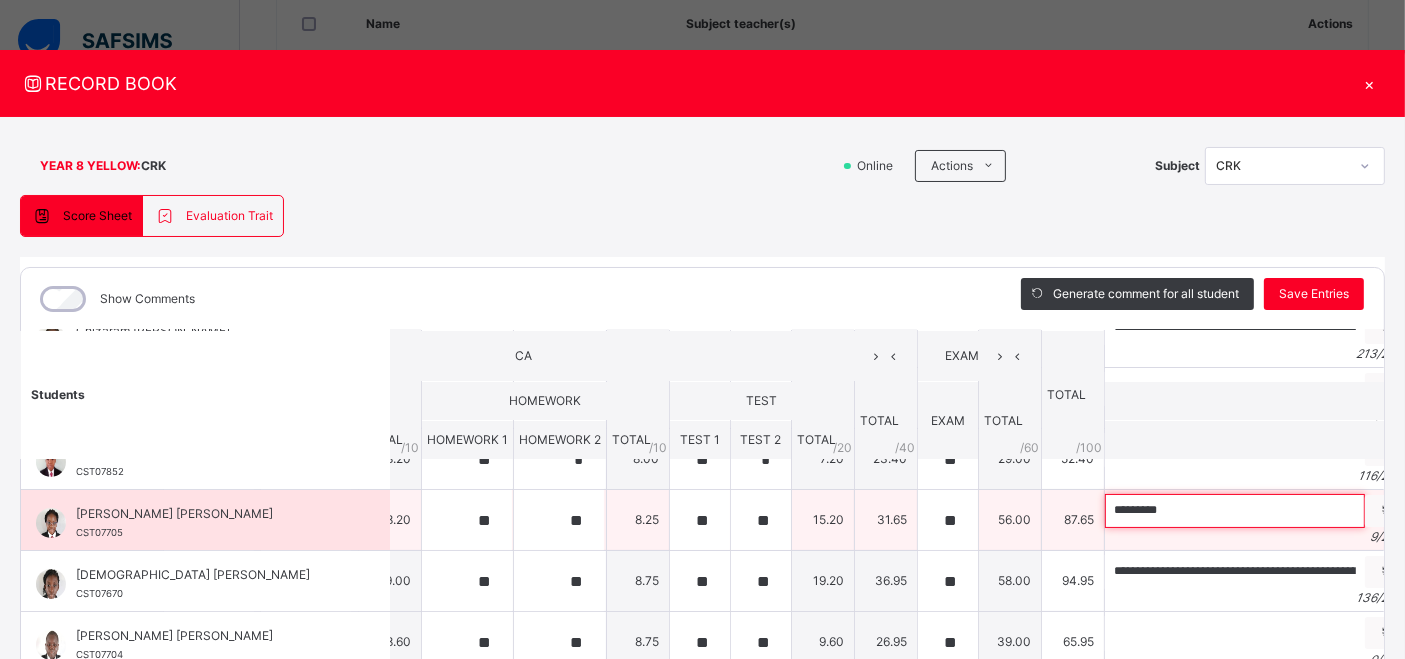 click on "*********" at bounding box center [1235, 511] 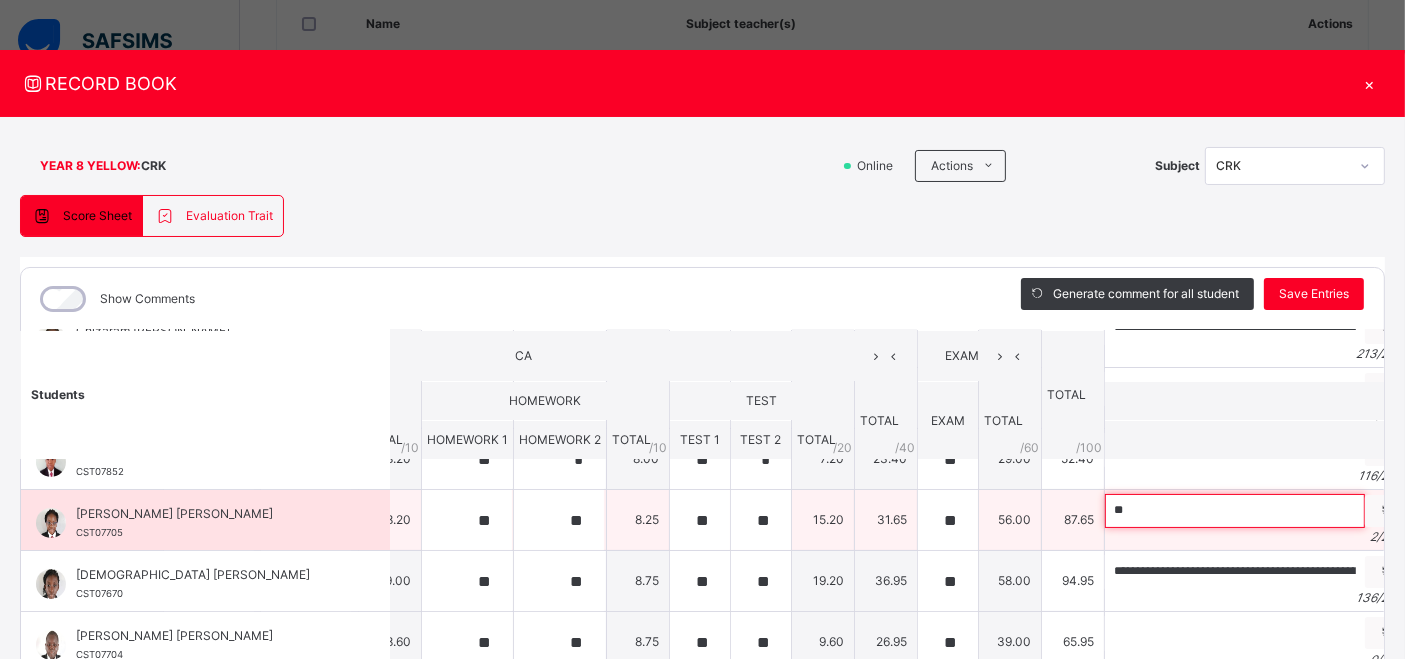 type on "*" 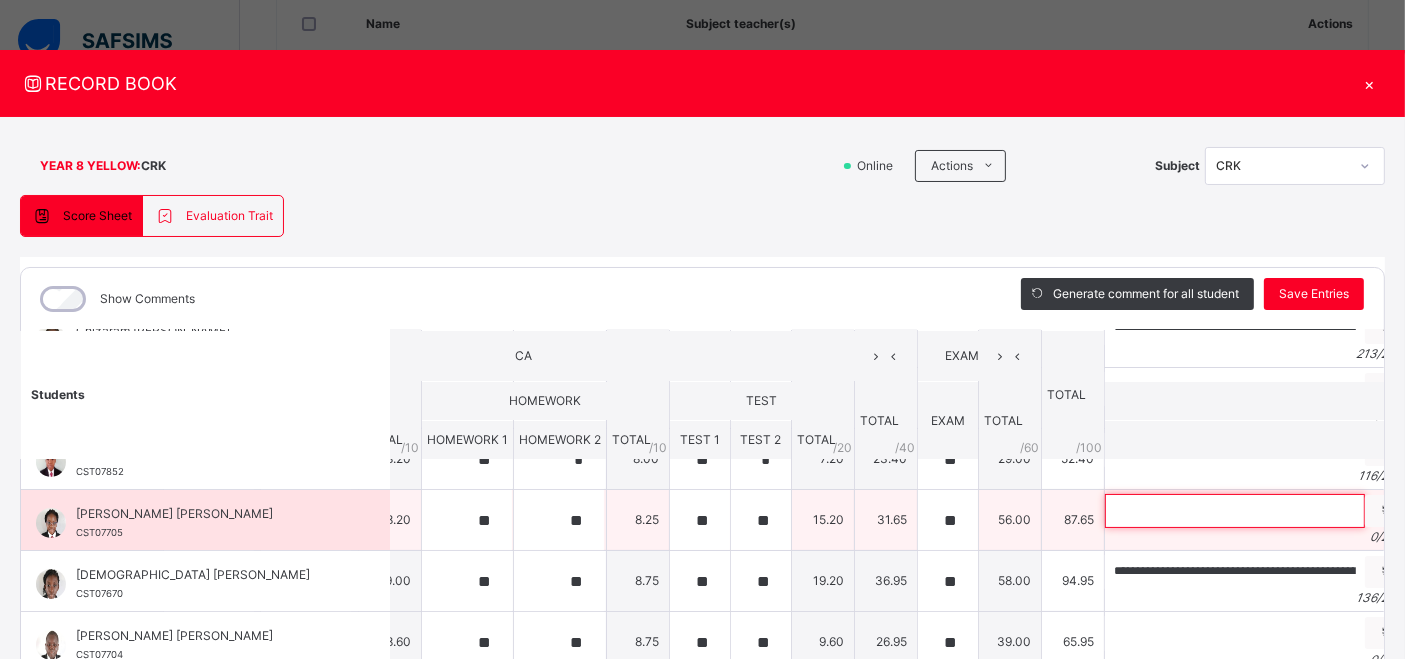 click at bounding box center (1235, 511) 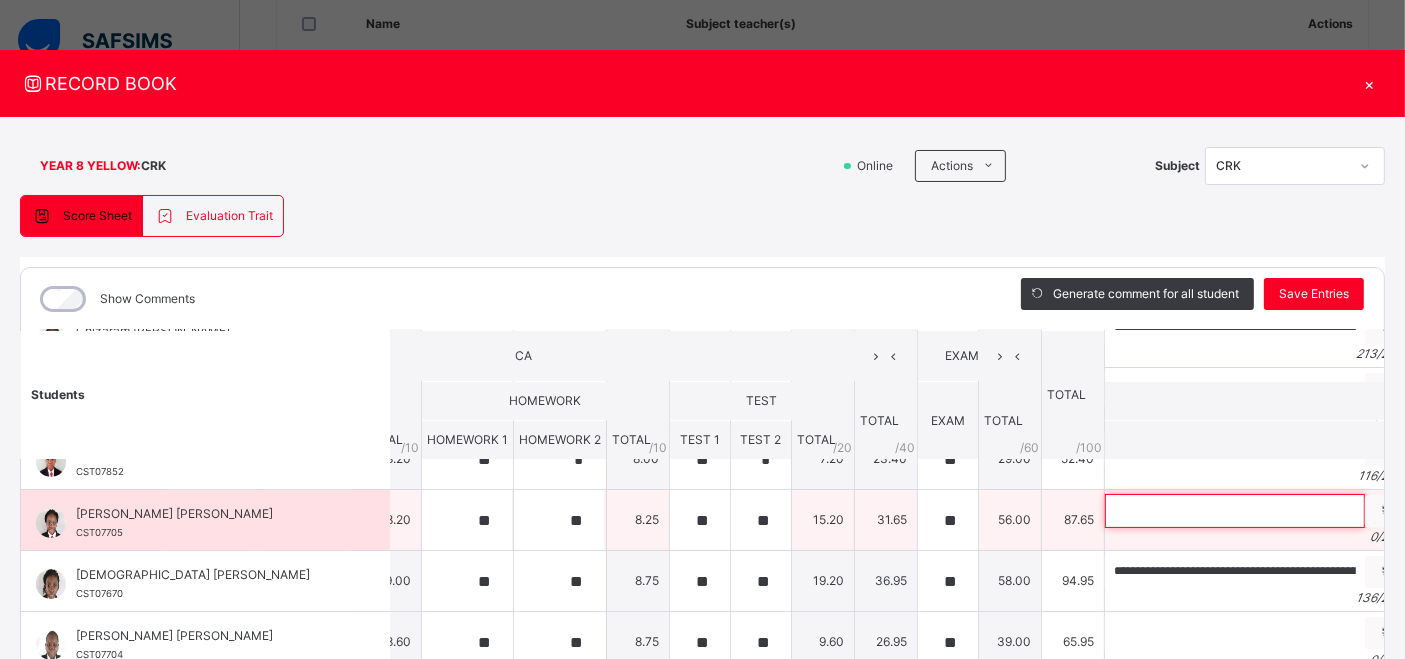 paste on "**********" 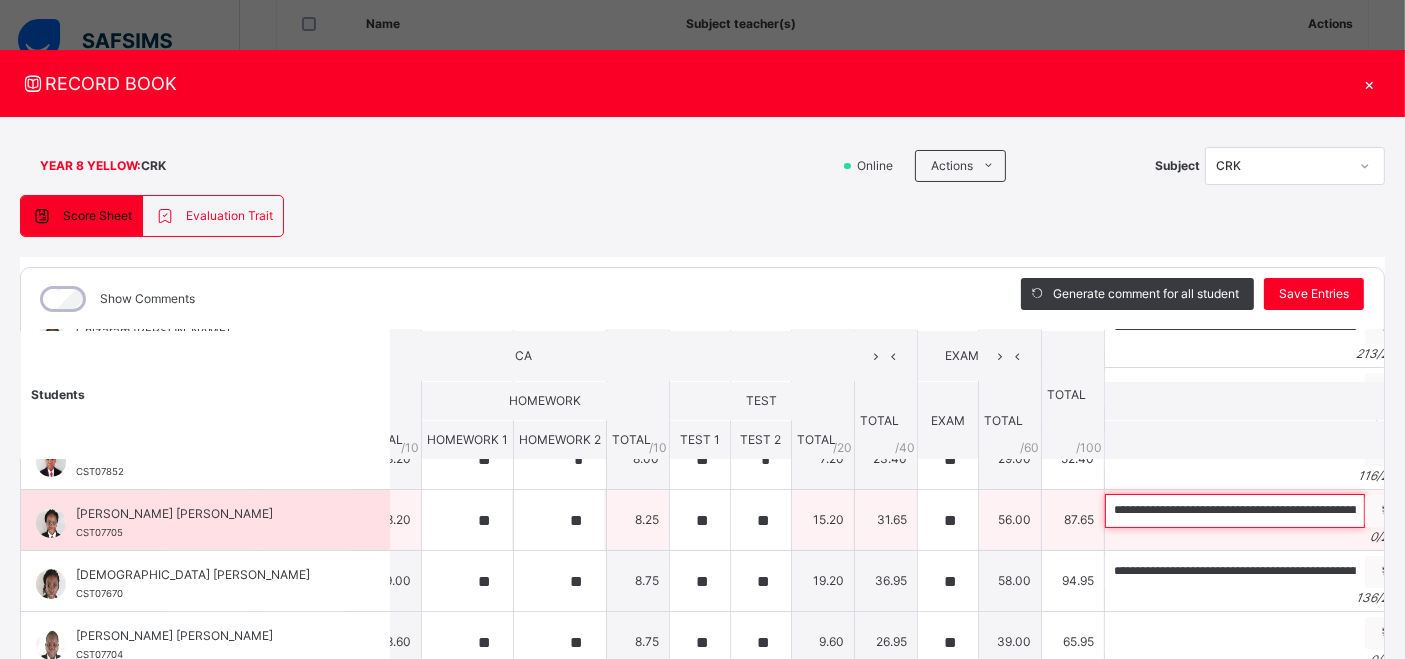 scroll, scrollTop: 0, scrollLeft: 308, axis: horizontal 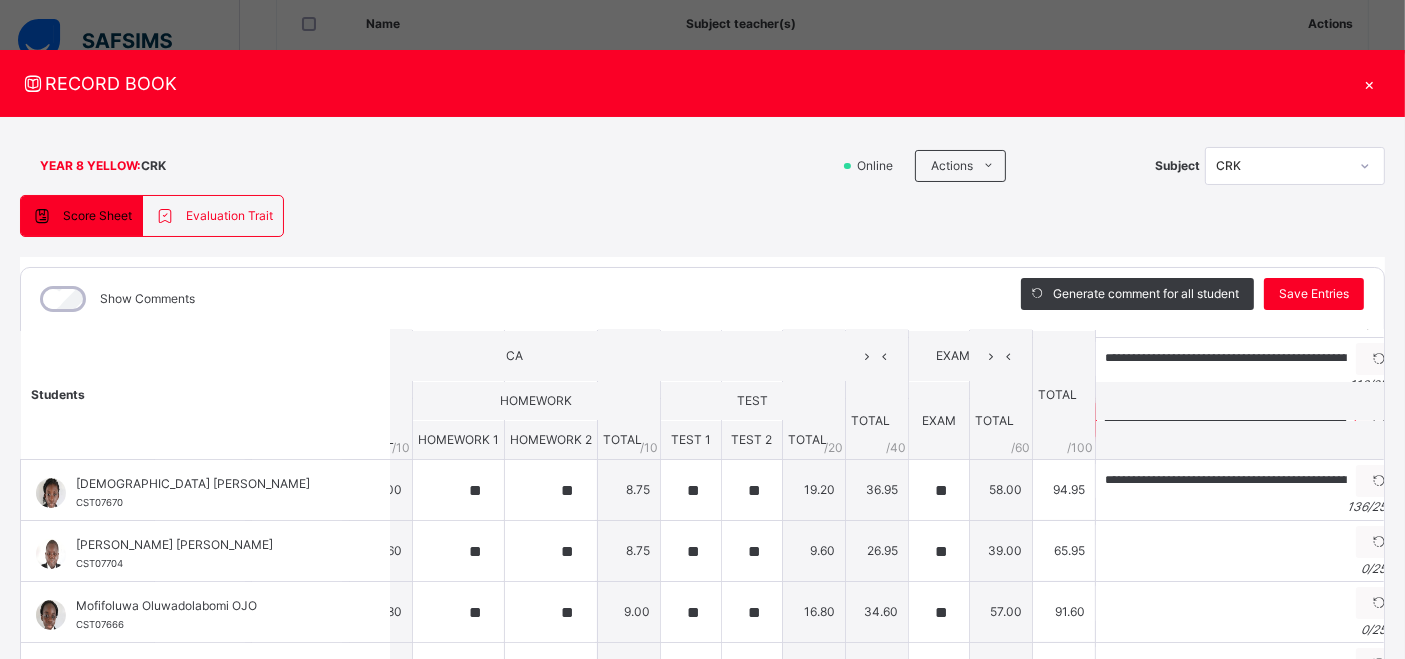 type on "**********" 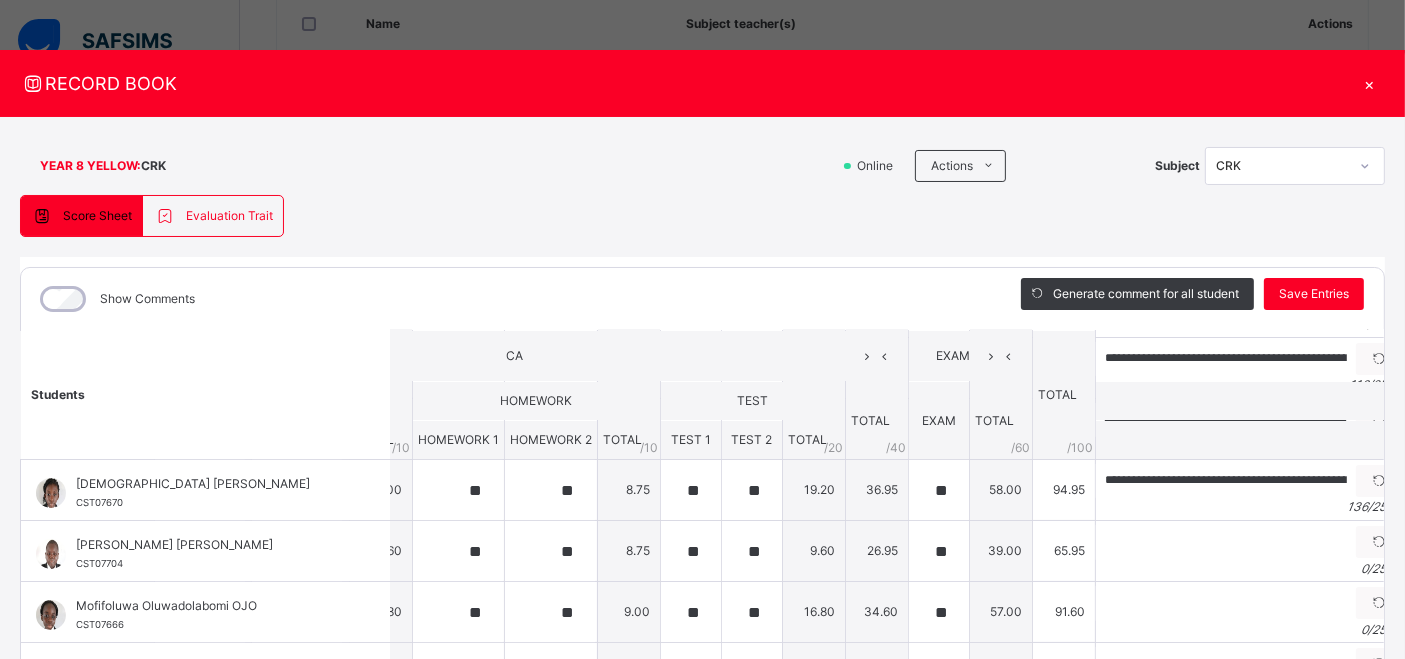 scroll, scrollTop: 0, scrollLeft: 0, axis: both 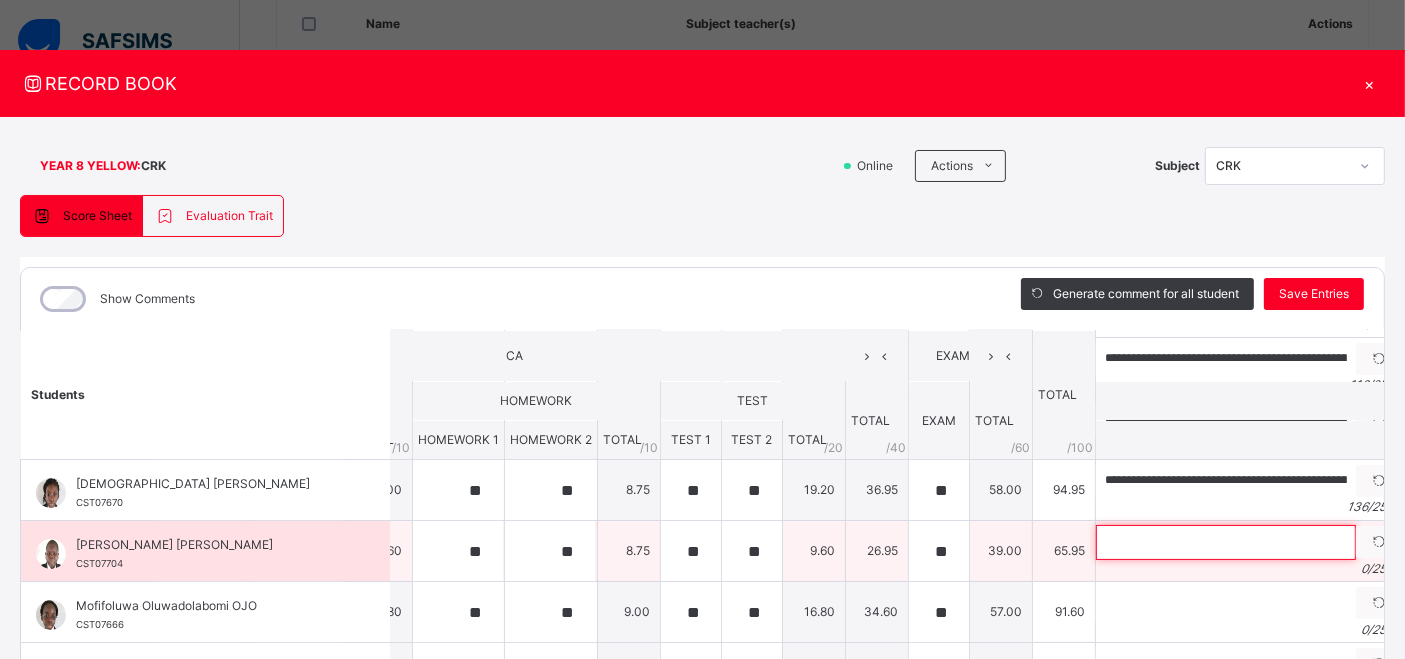 click at bounding box center (1226, 542) 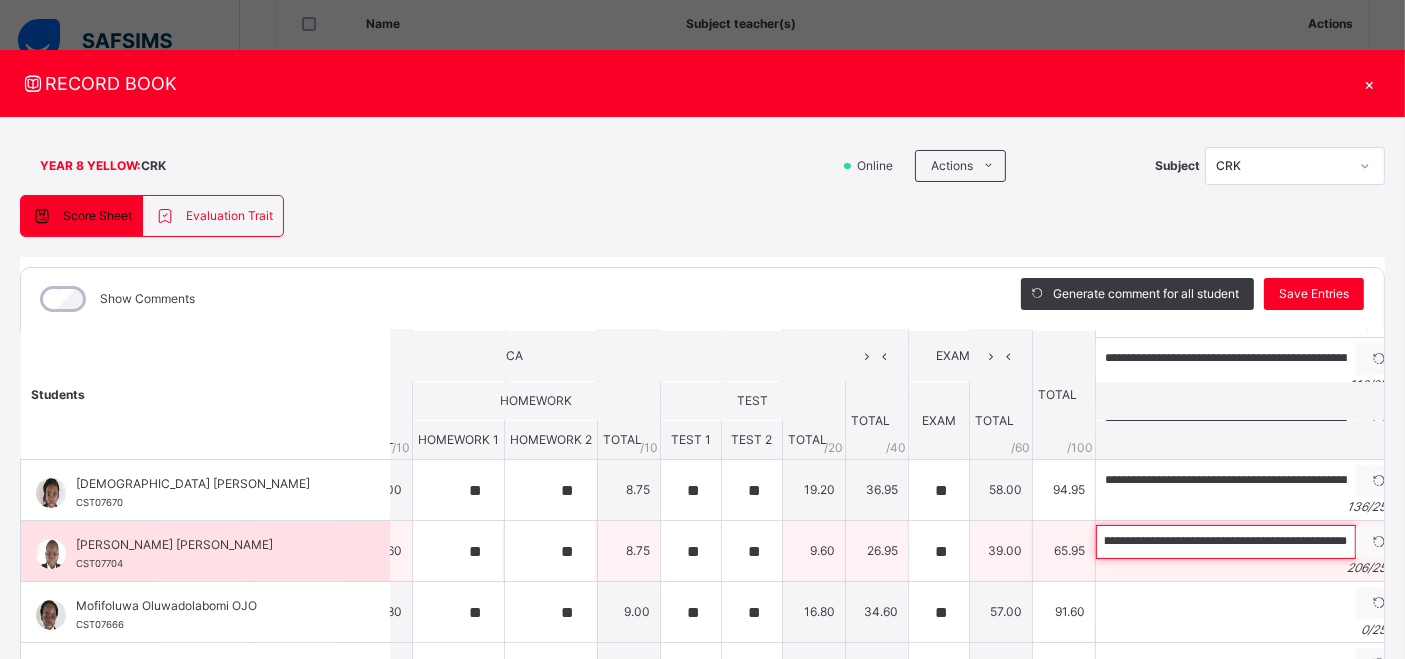 scroll, scrollTop: 0, scrollLeft: 919, axis: horizontal 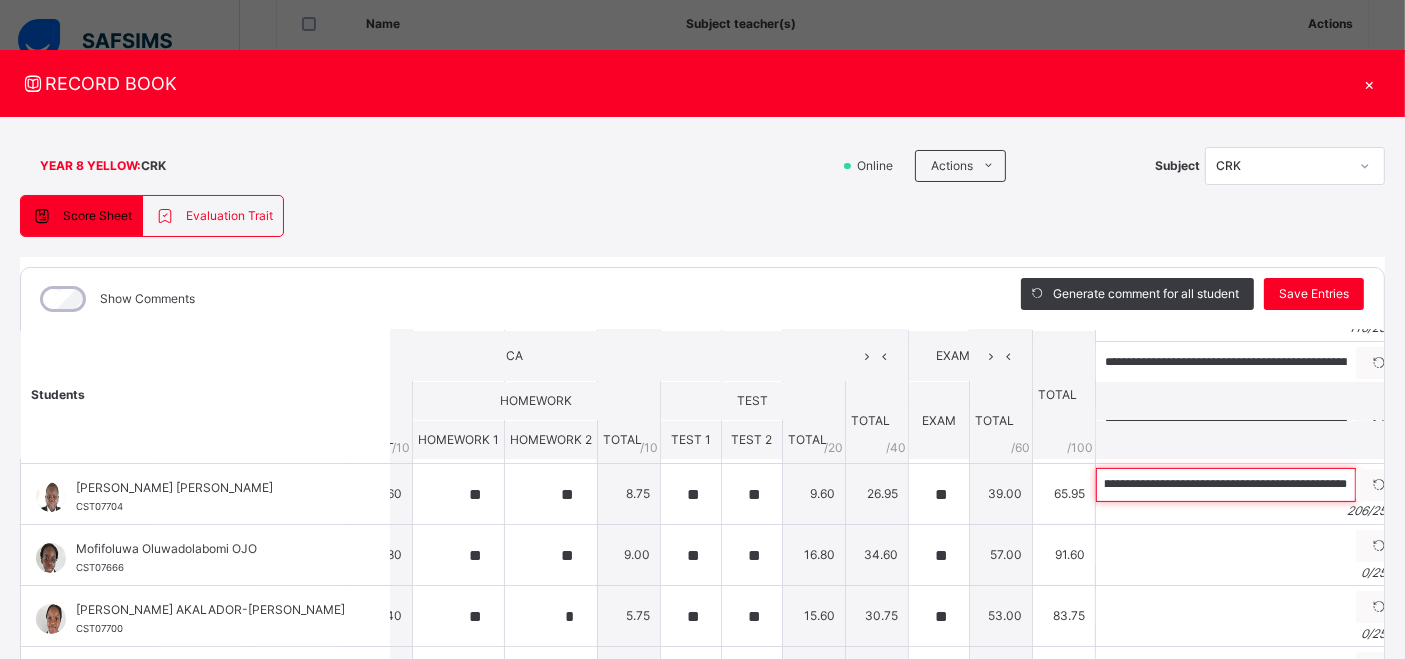type on "**********" 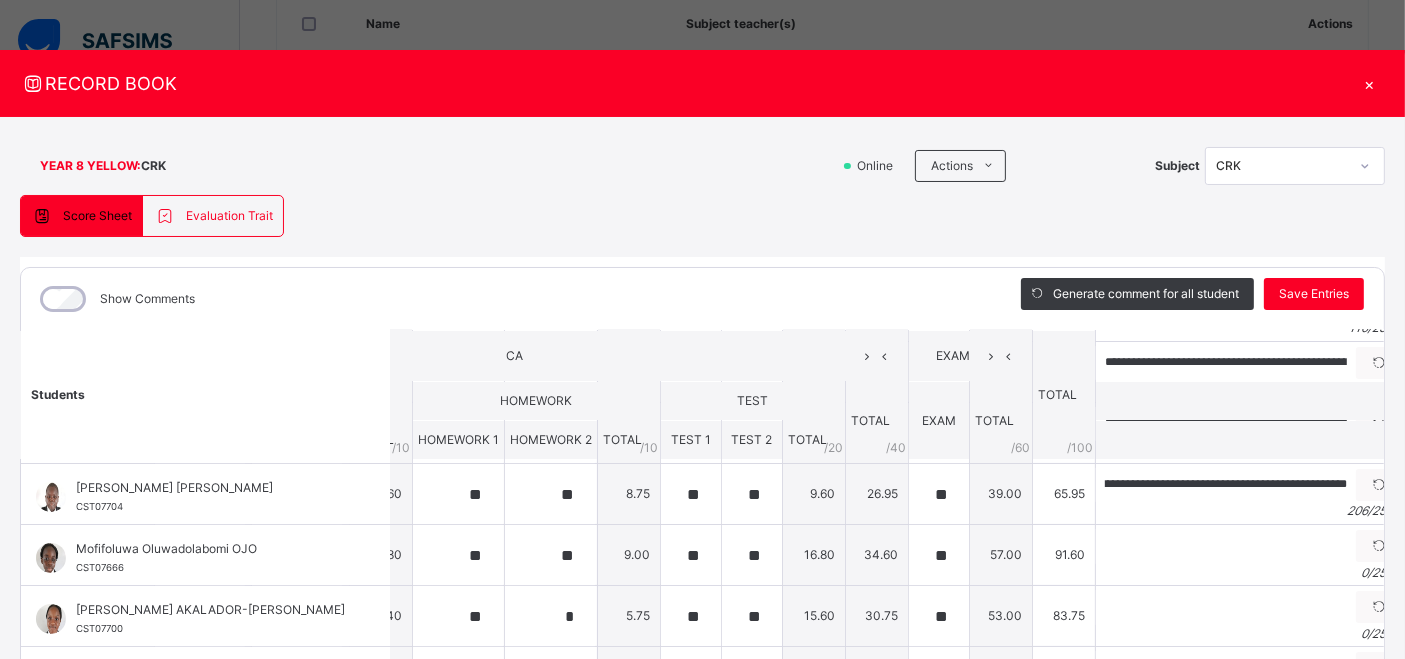 scroll, scrollTop: 0, scrollLeft: 0, axis: both 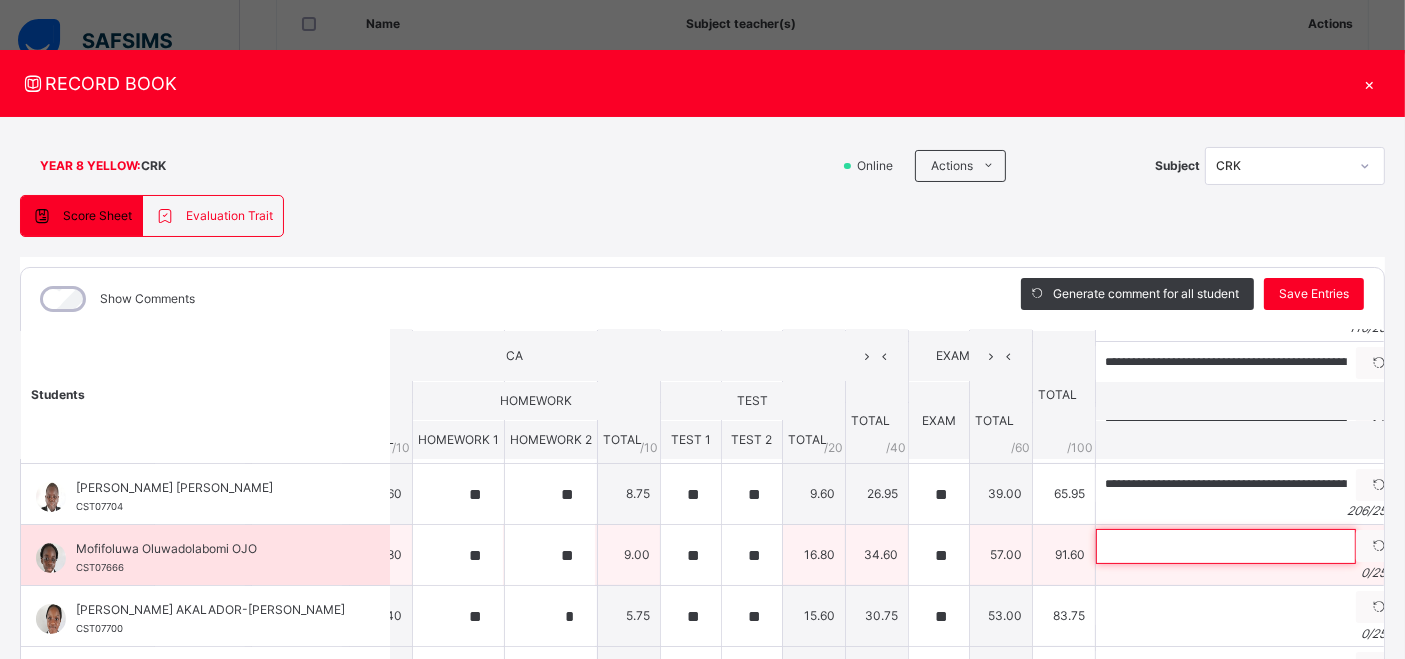 click at bounding box center (1226, 546) 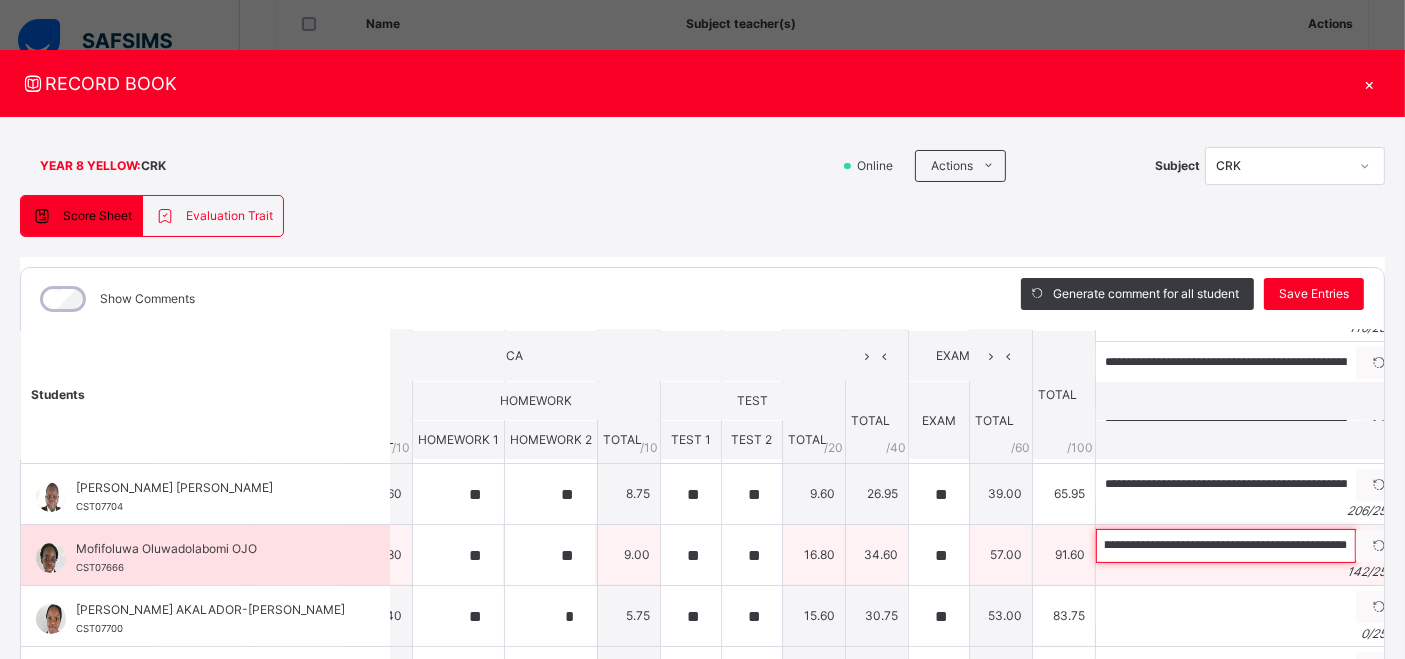 scroll, scrollTop: 0, scrollLeft: 600, axis: horizontal 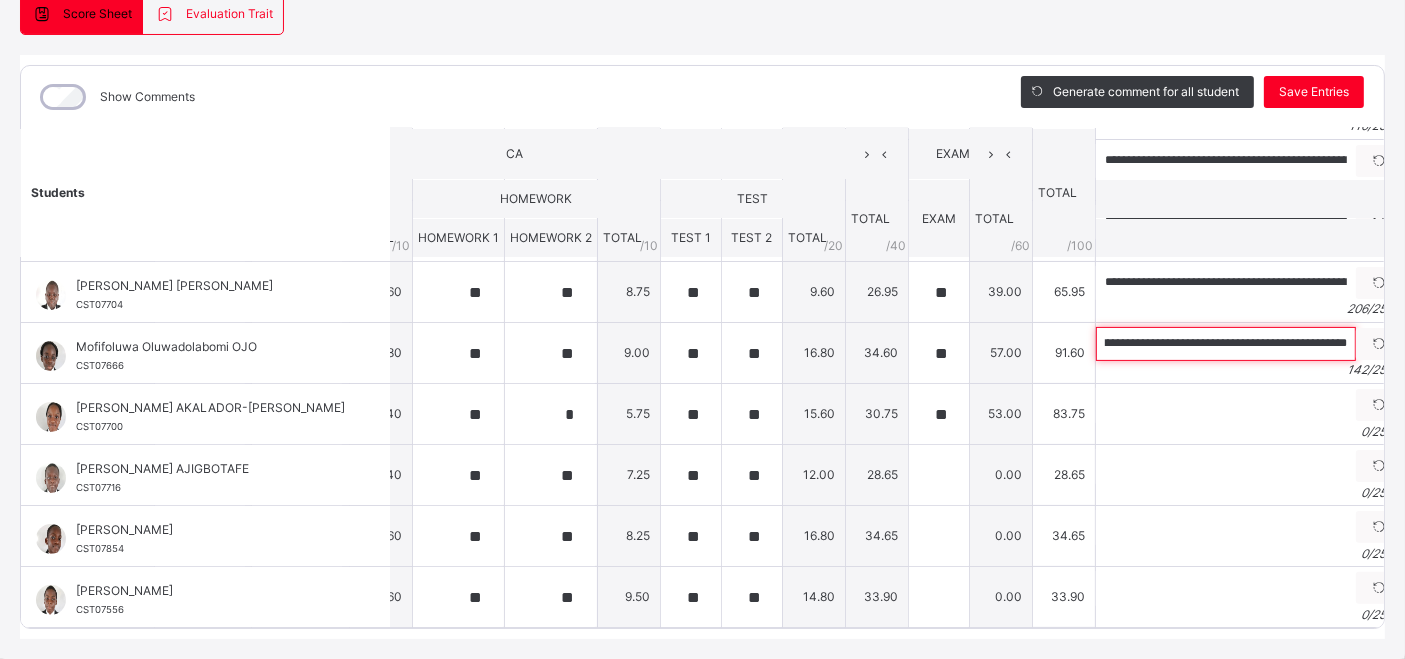 type on "**********" 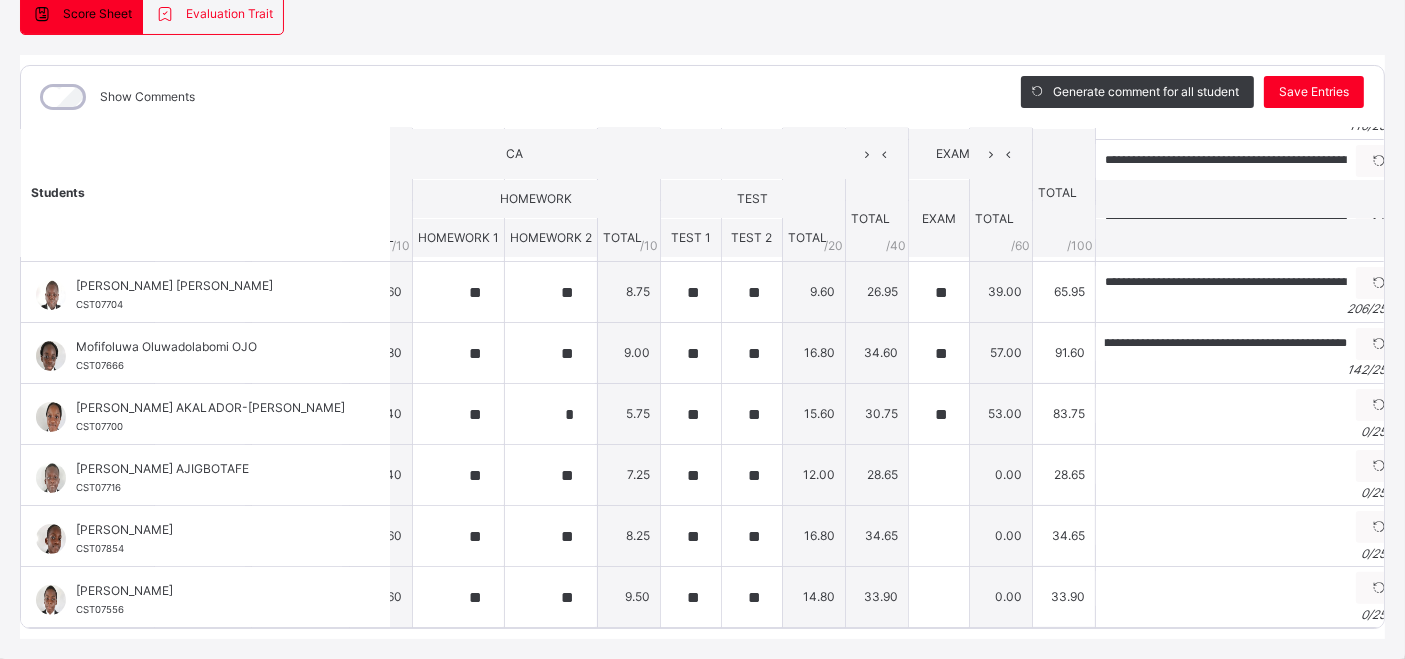 scroll, scrollTop: 0, scrollLeft: 0, axis: both 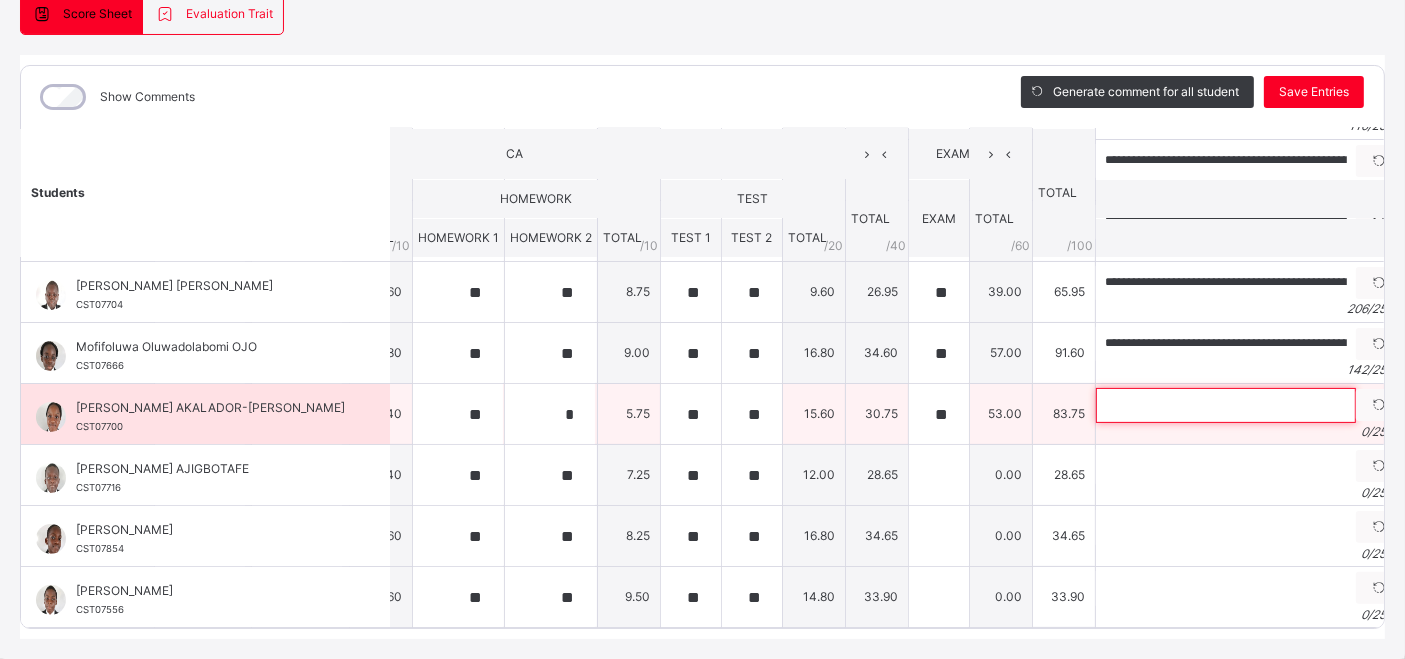 click at bounding box center (1226, 405) 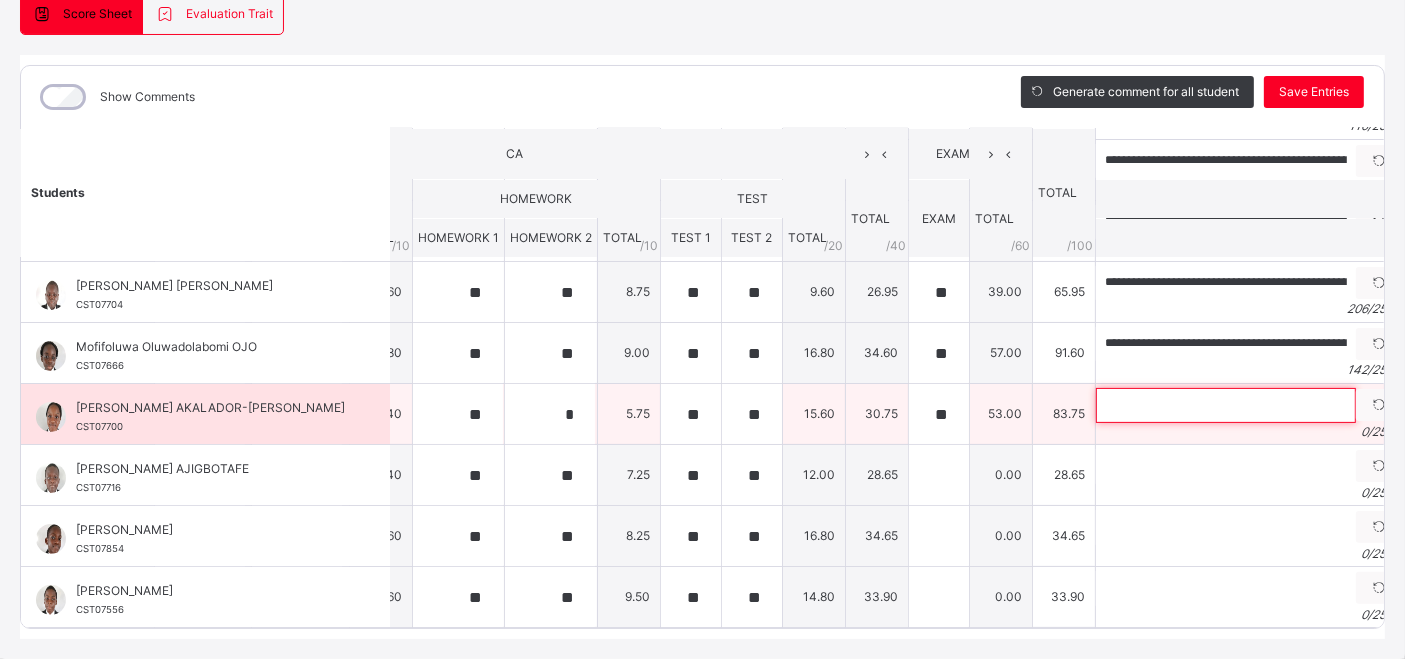 paste on "**********" 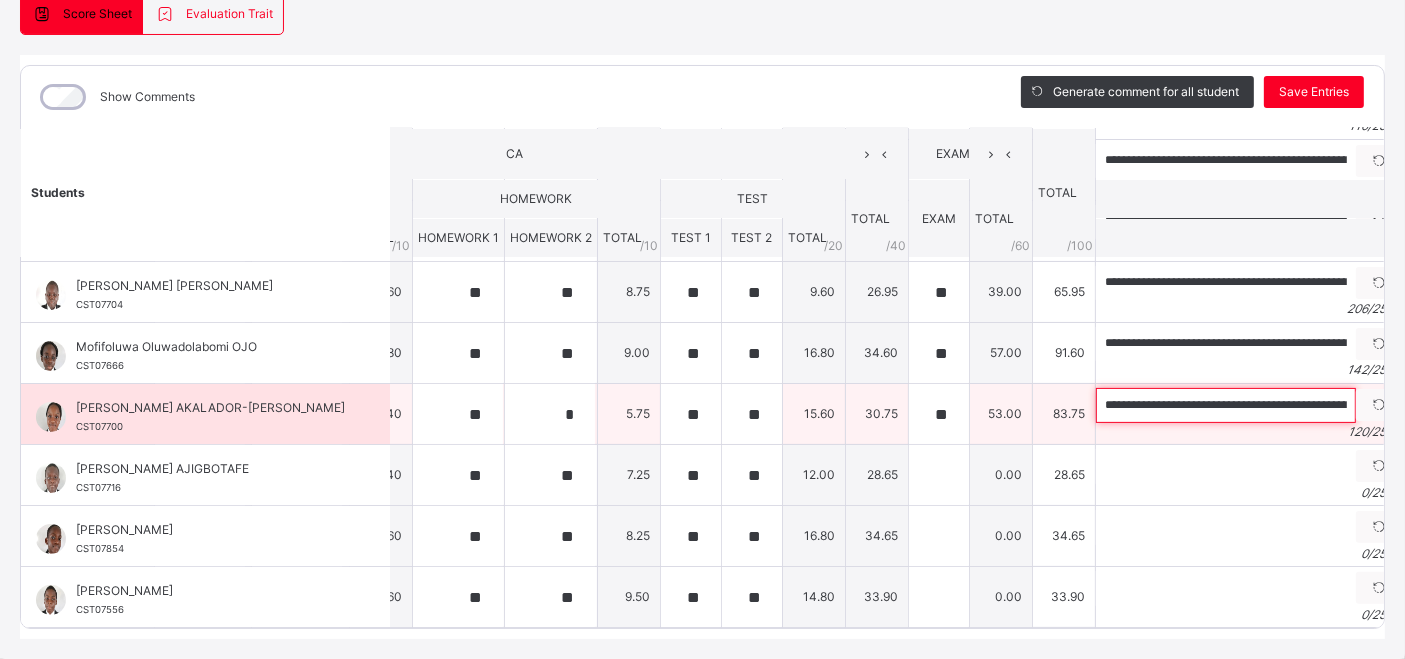 scroll, scrollTop: 0, scrollLeft: 382, axis: horizontal 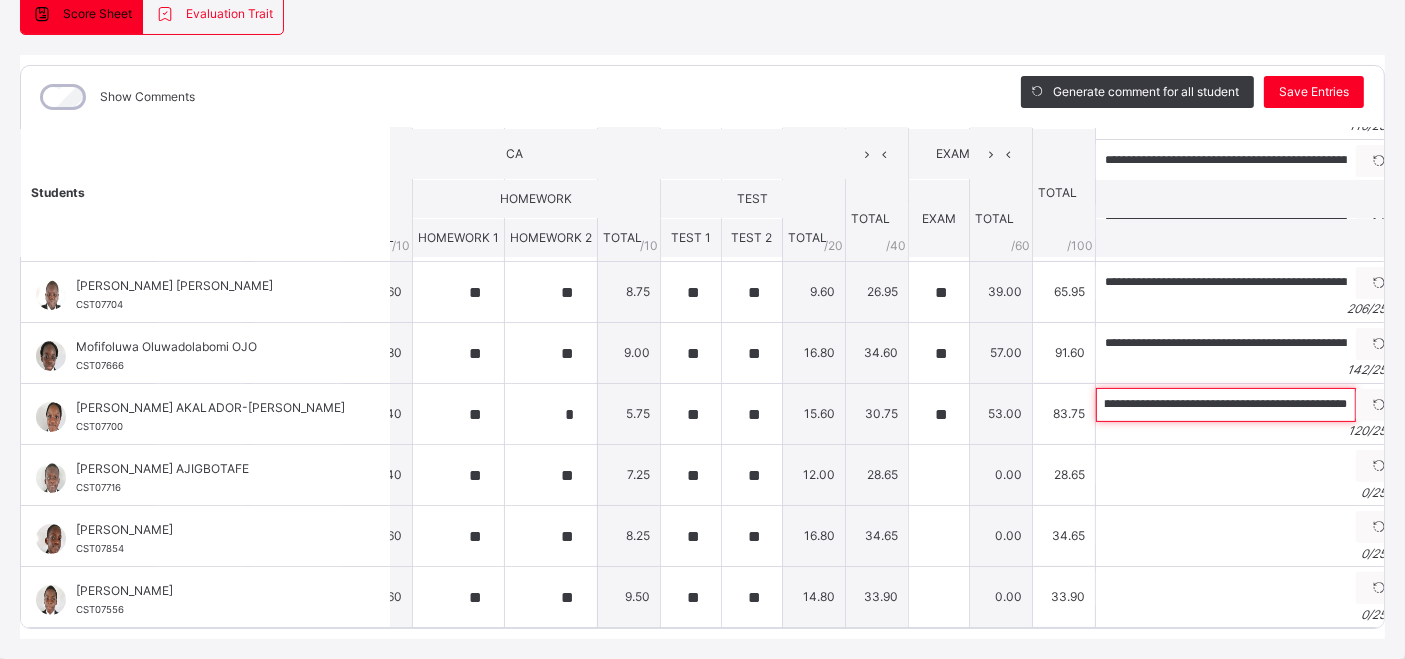 type on "**********" 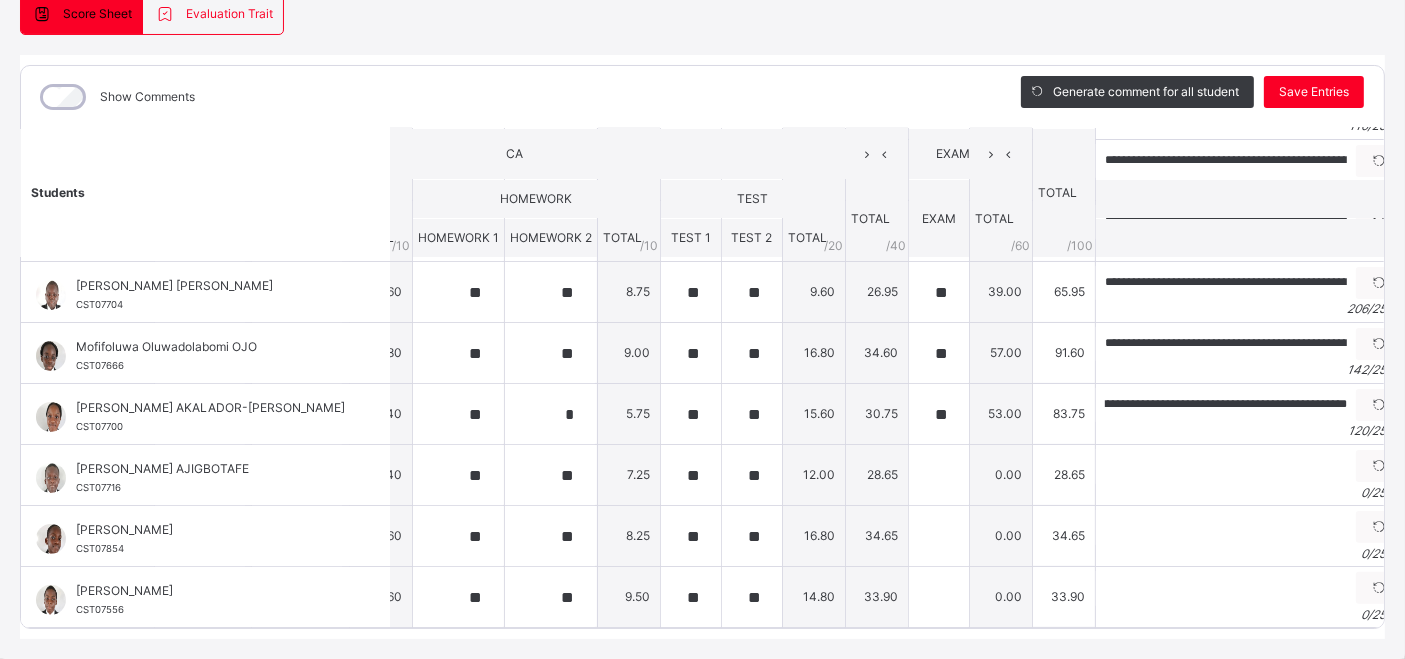 scroll, scrollTop: 0, scrollLeft: 0, axis: both 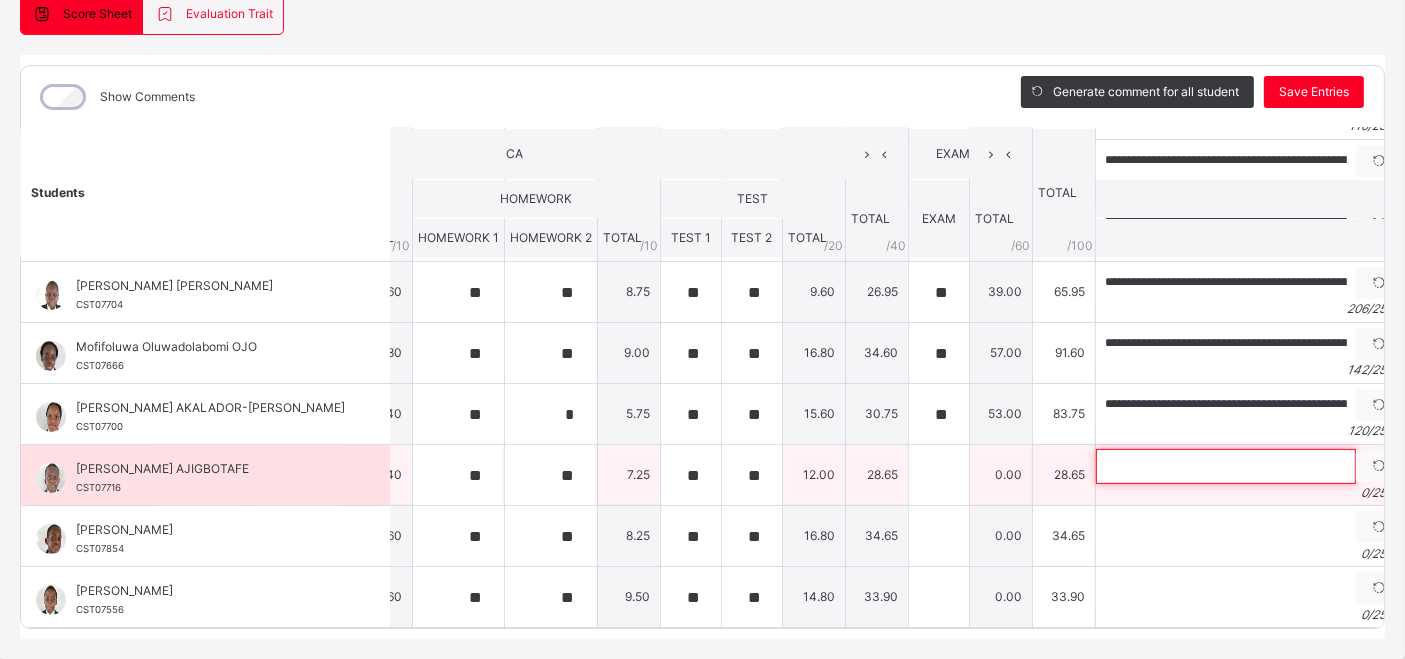 click at bounding box center [1226, 466] 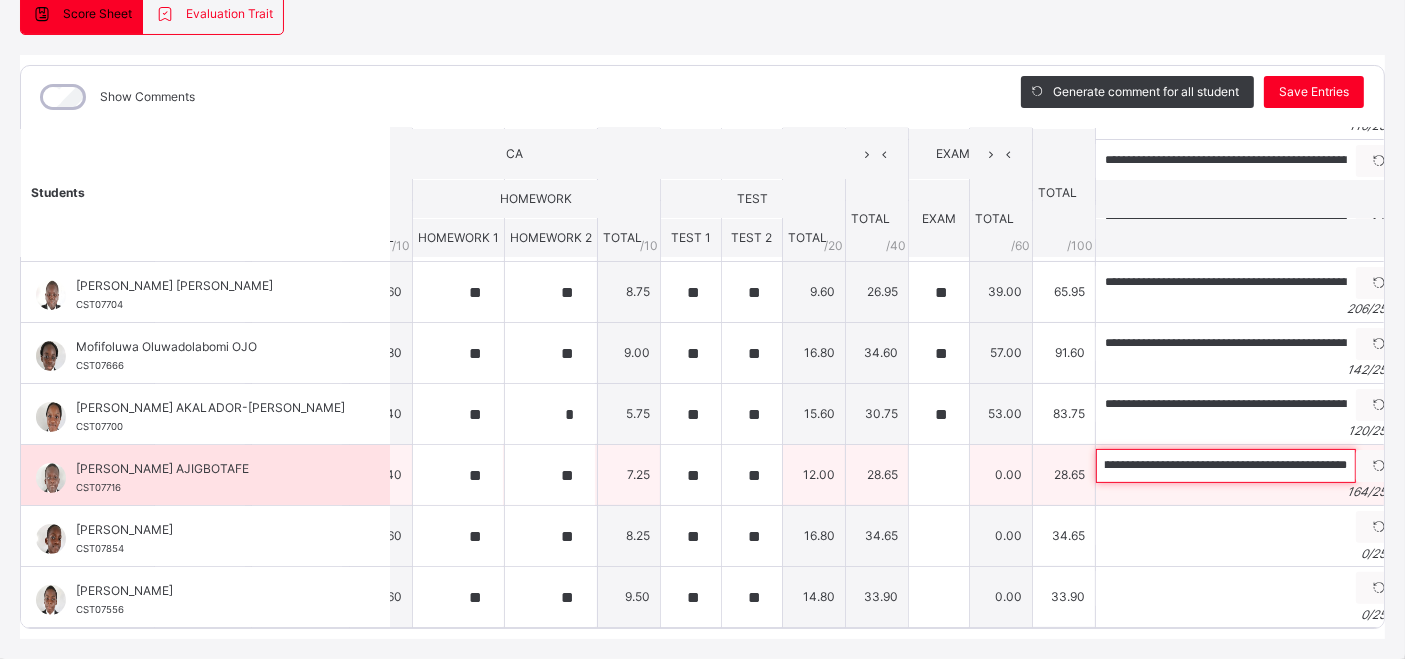 scroll, scrollTop: 0, scrollLeft: 676, axis: horizontal 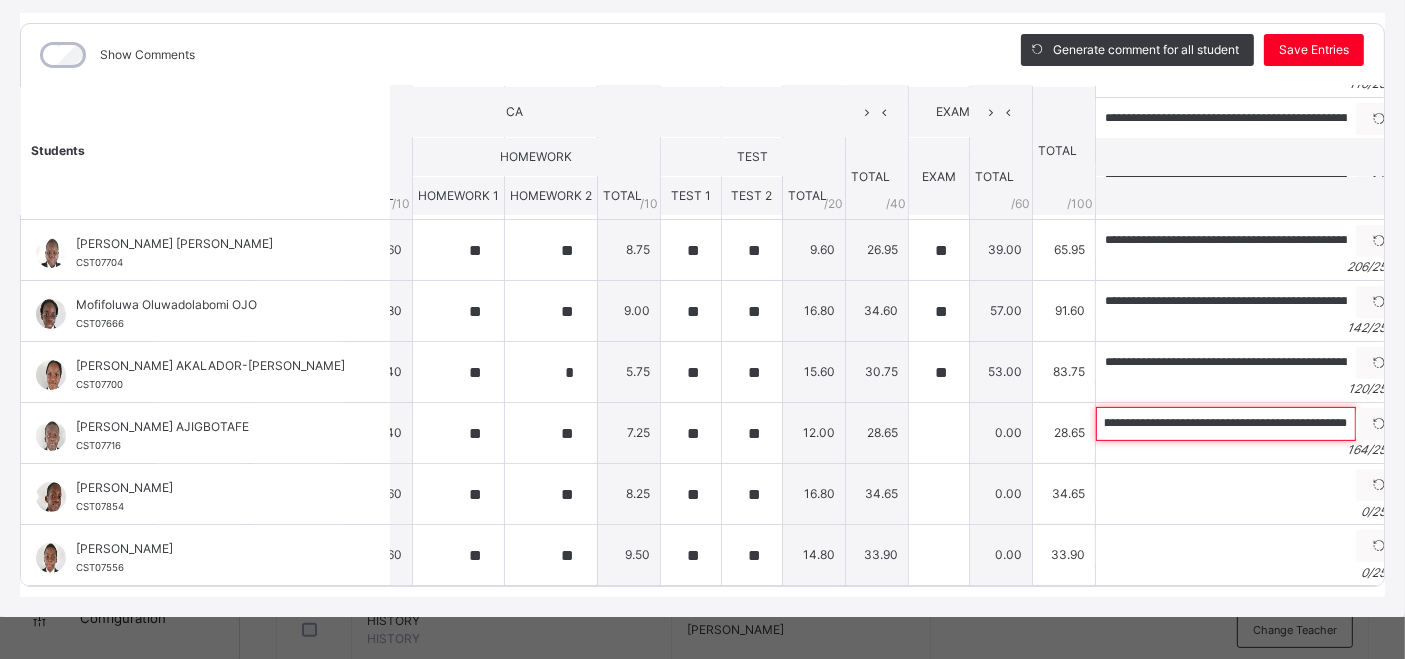 type on "**********" 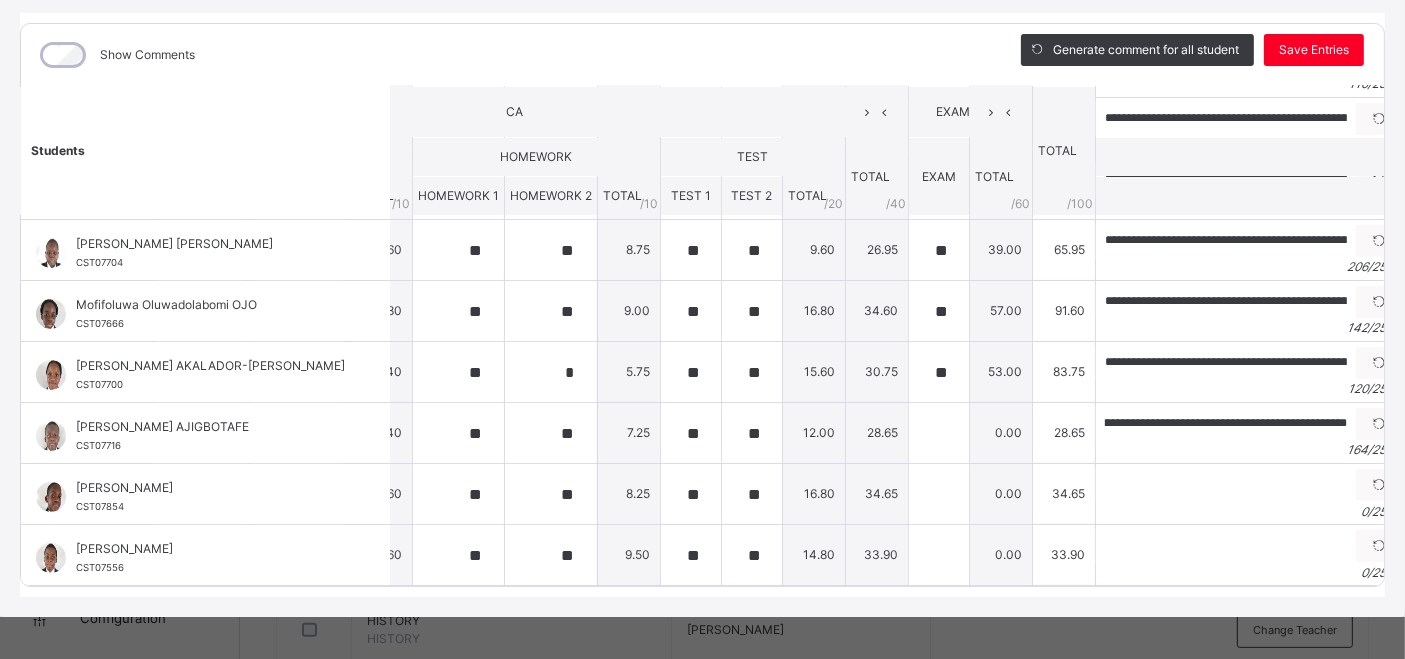scroll, scrollTop: 0, scrollLeft: 0, axis: both 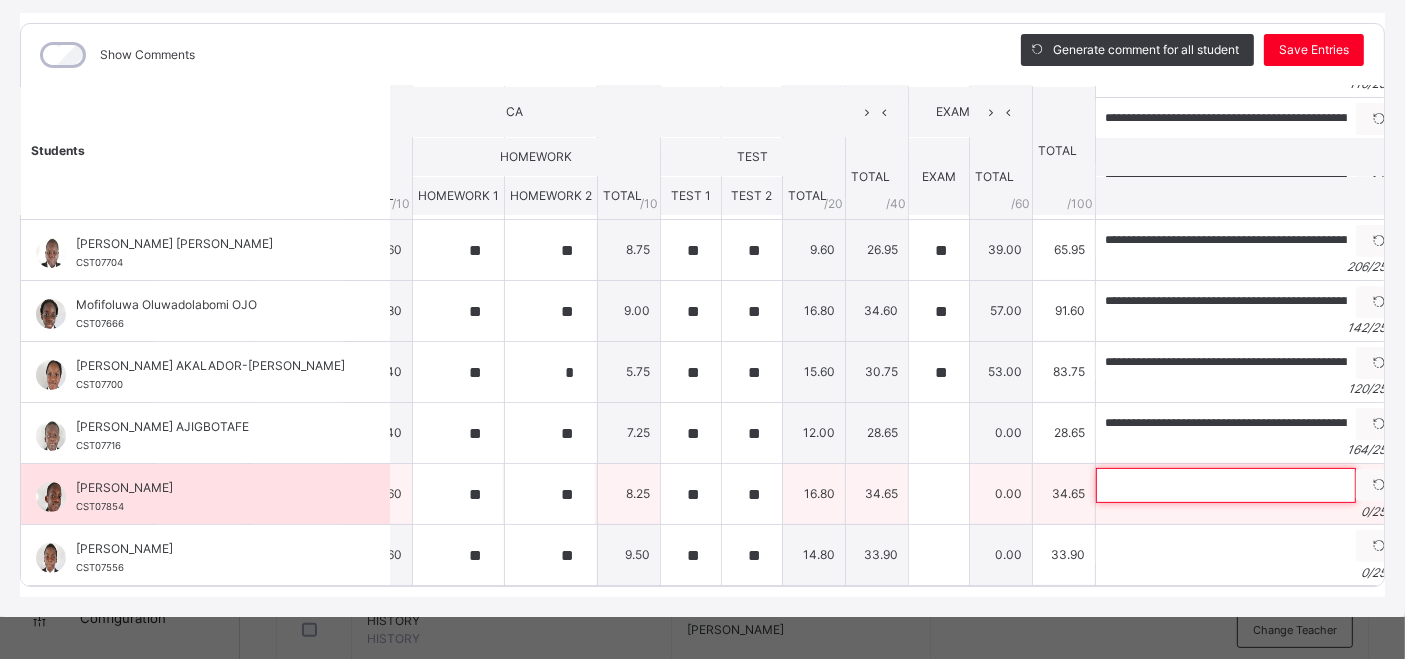 click at bounding box center [1226, 485] 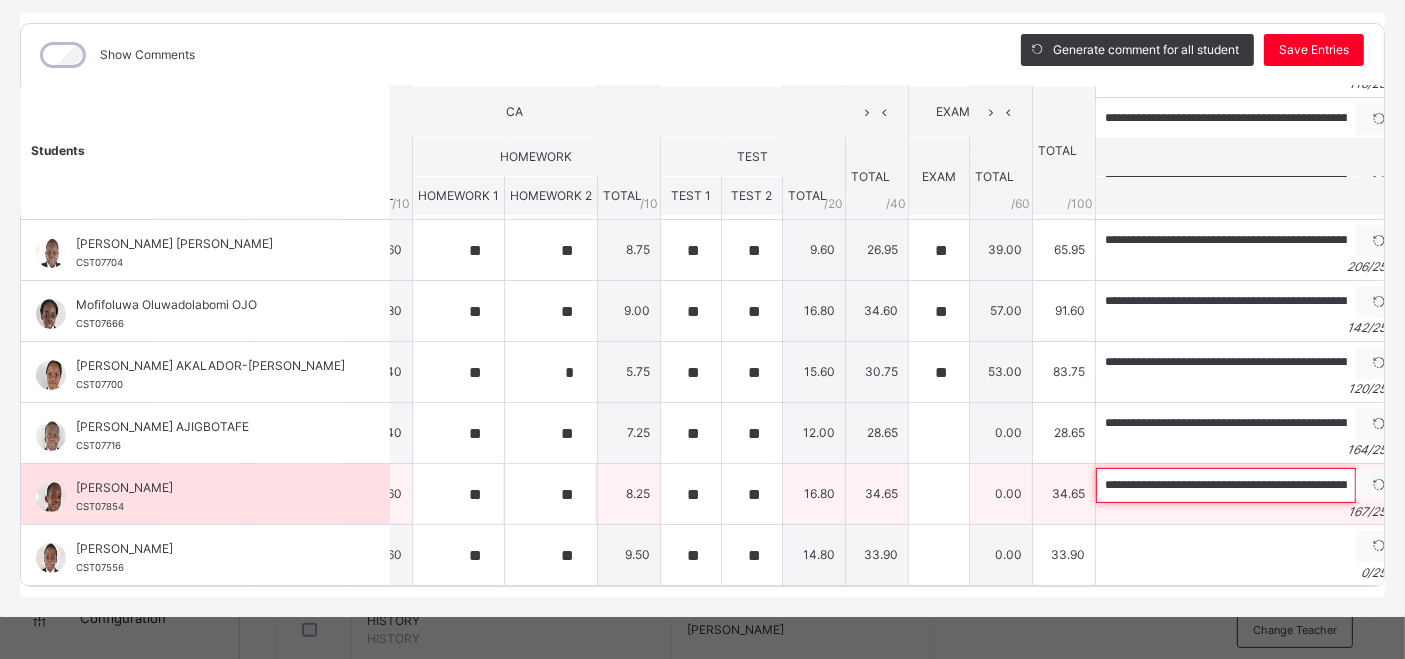 scroll, scrollTop: 0, scrollLeft: 699, axis: horizontal 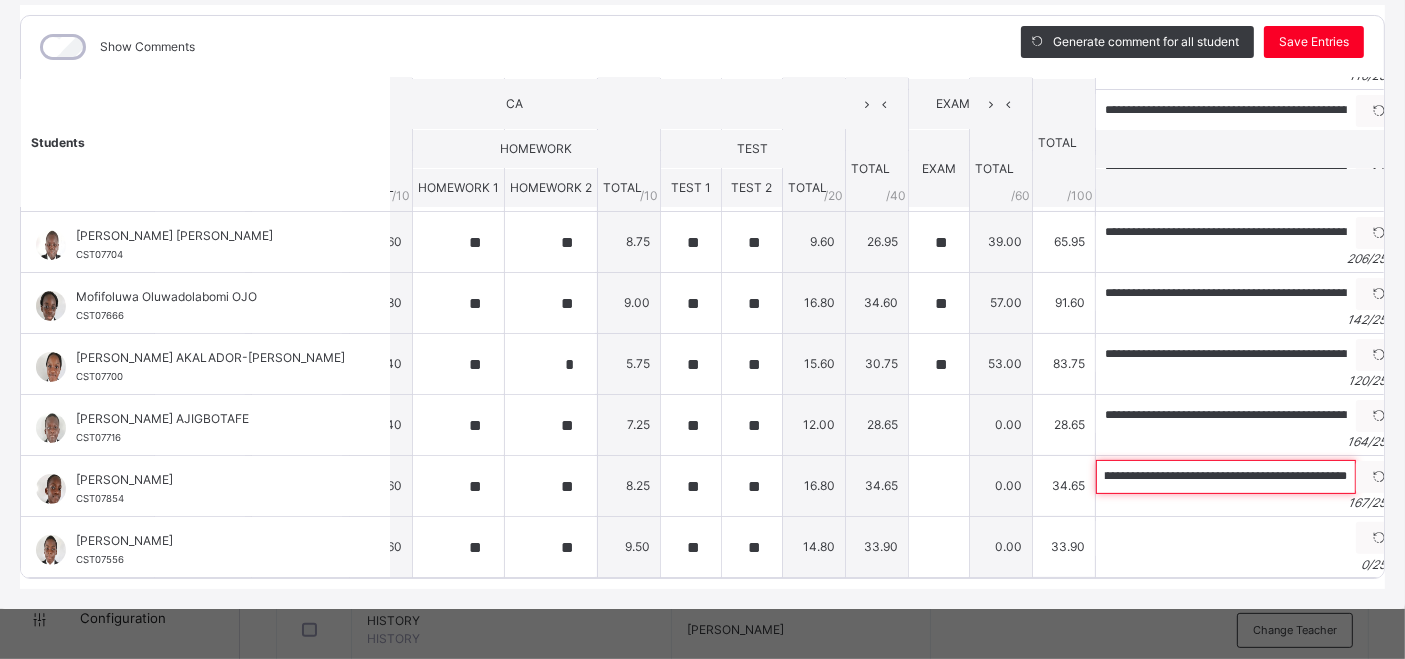 type on "**********" 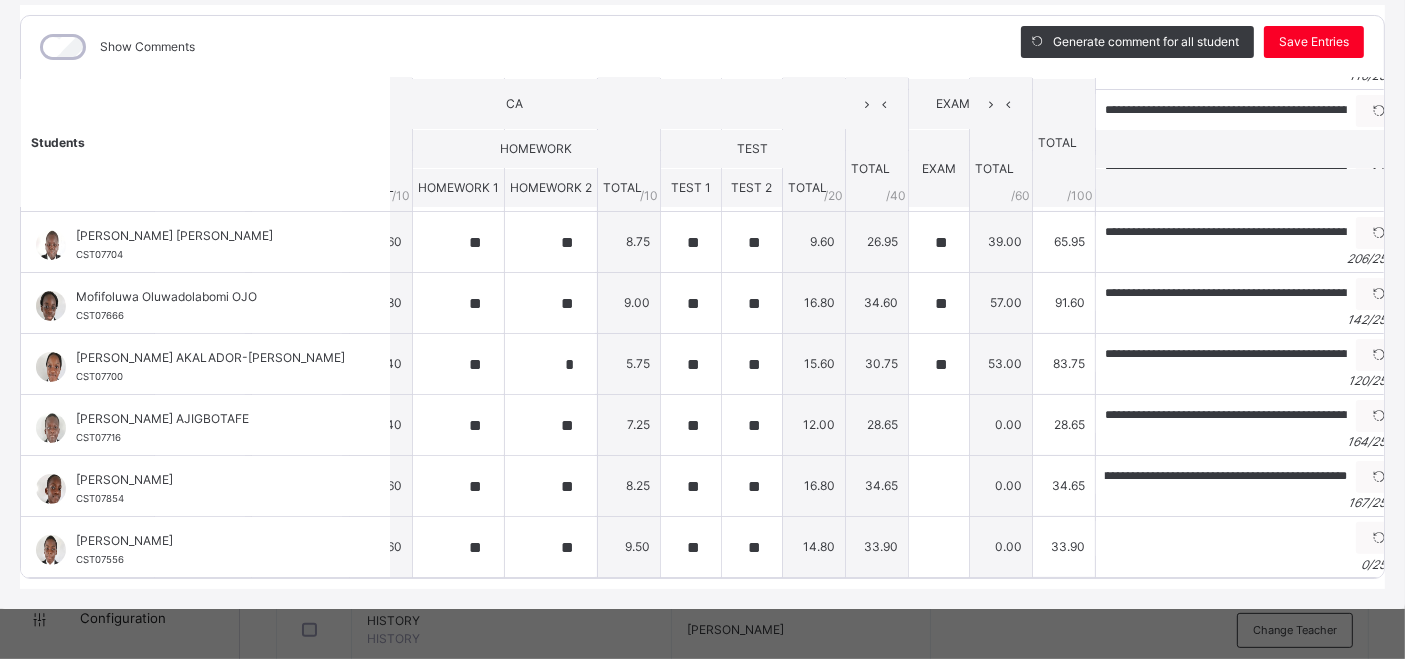 scroll, scrollTop: 0, scrollLeft: 0, axis: both 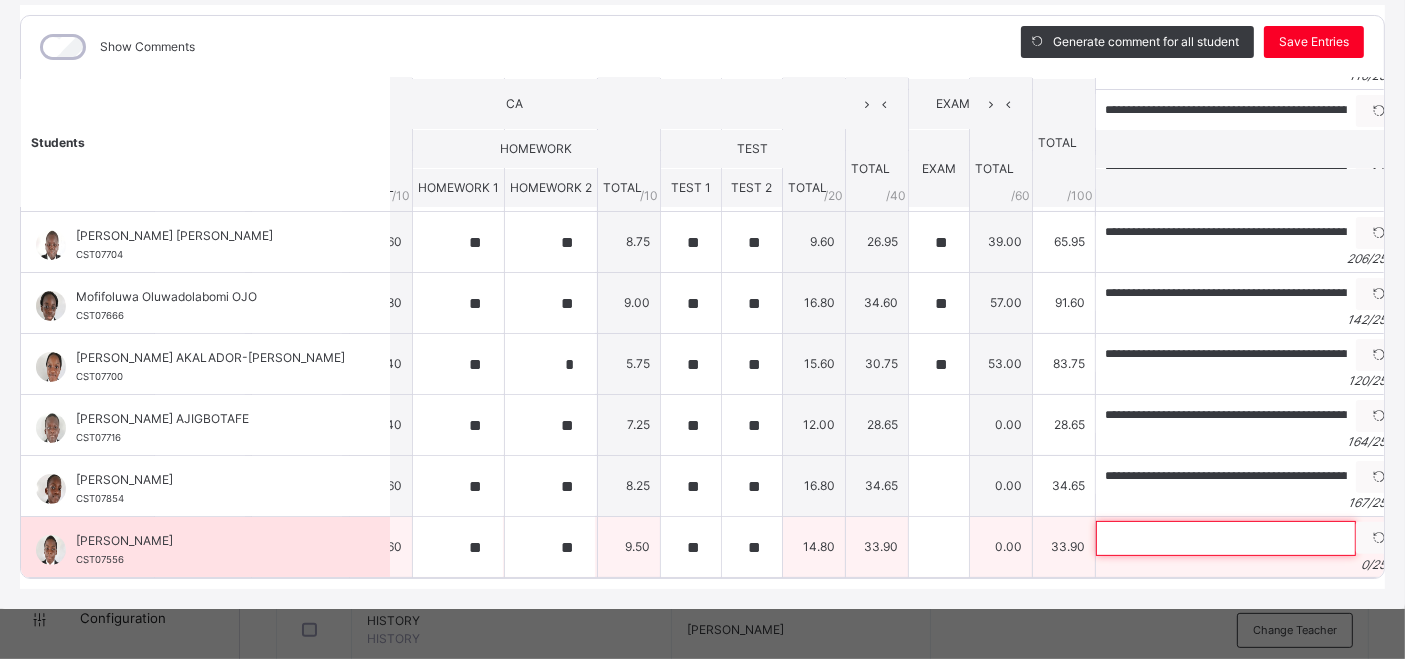 click at bounding box center (1226, 538) 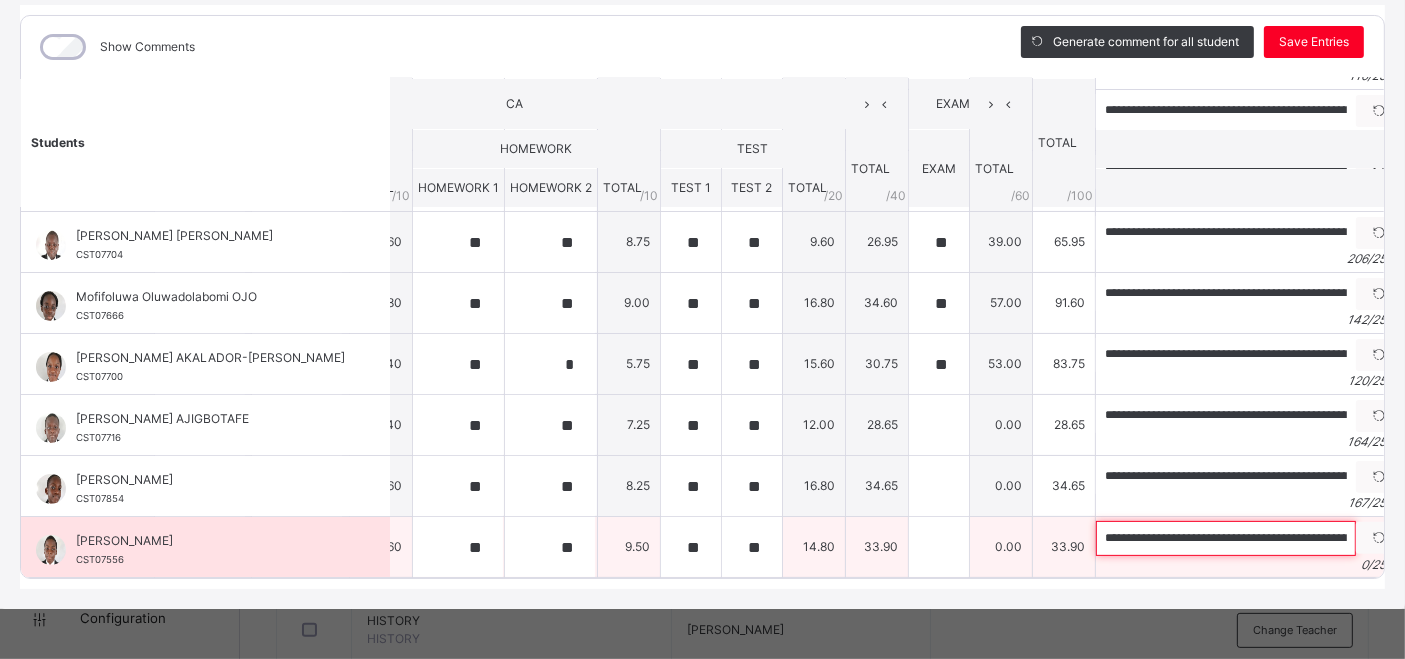 scroll, scrollTop: 0, scrollLeft: 483, axis: horizontal 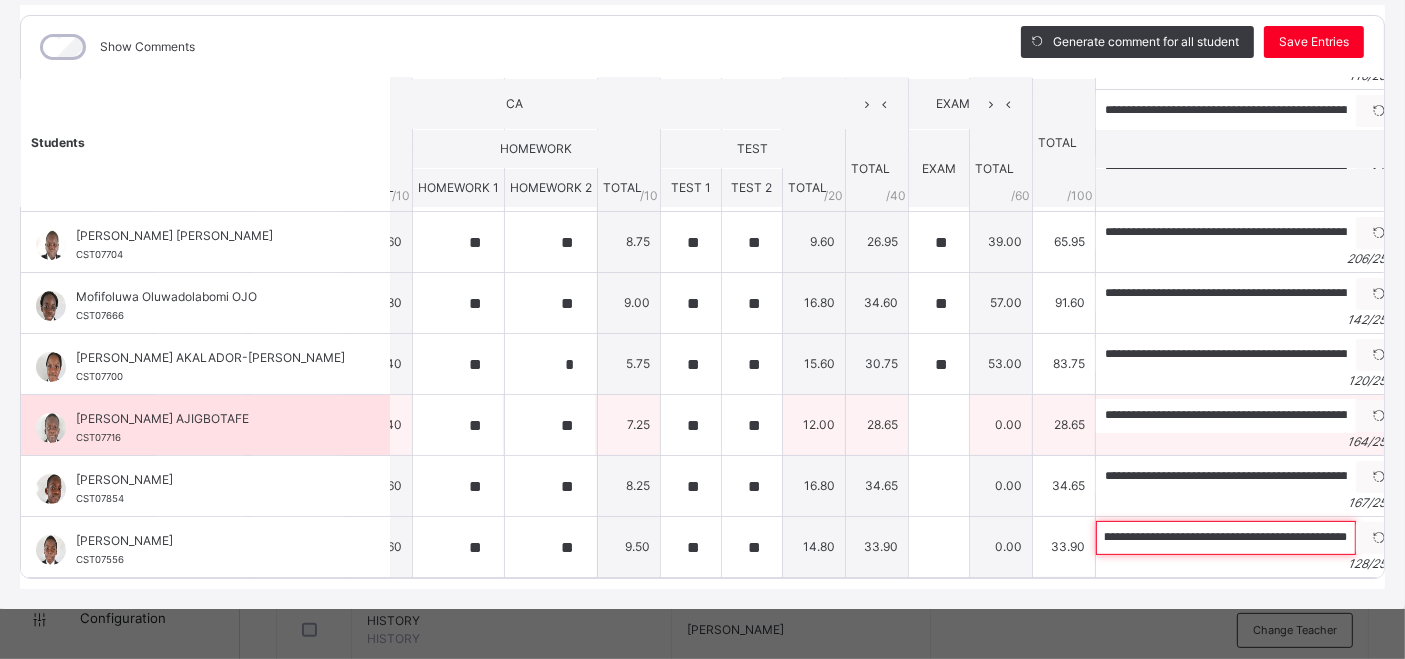 type on "**********" 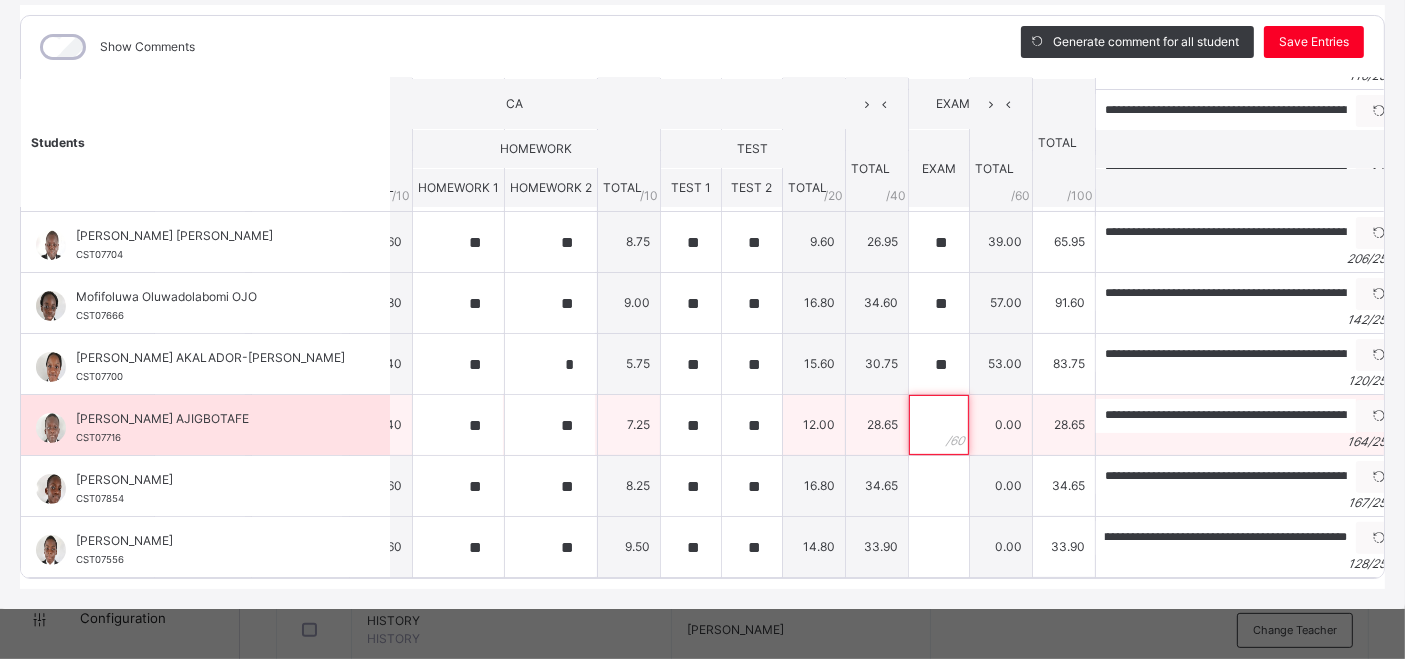 scroll, scrollTop: 0, scrollLeft: 0, axis: both 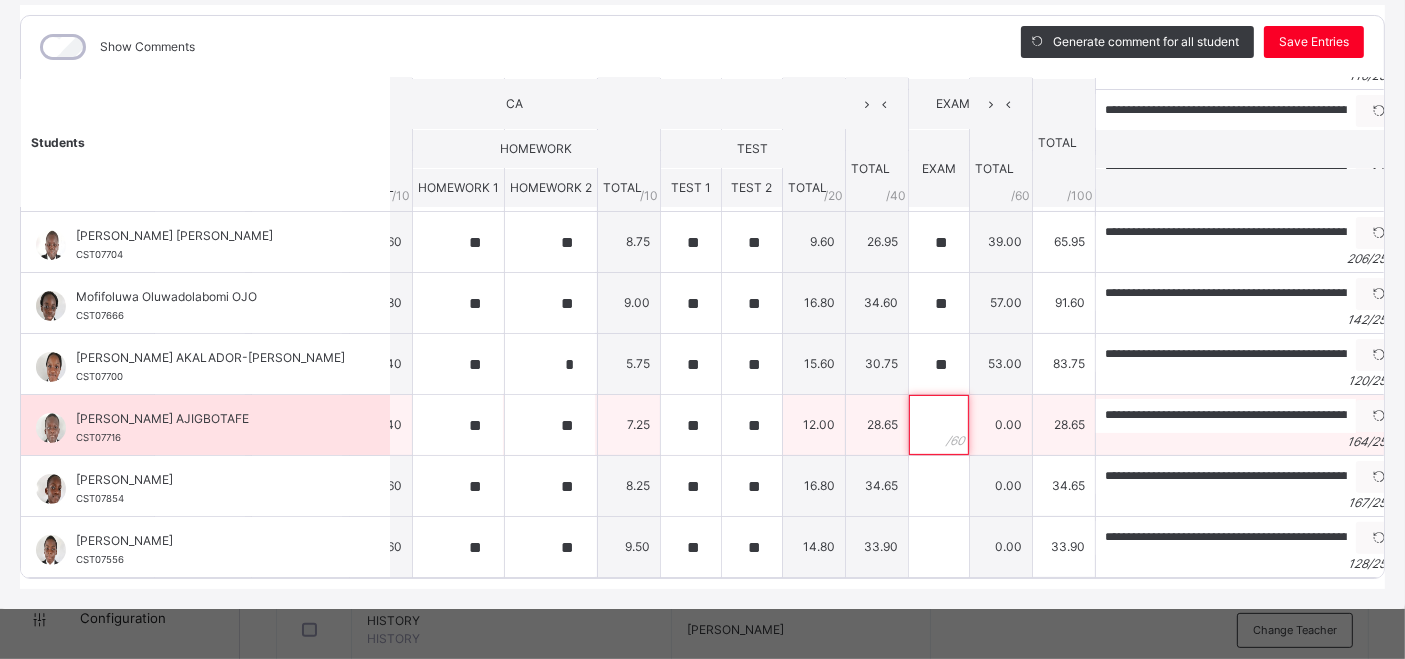 click at bounding box center [939, 425] 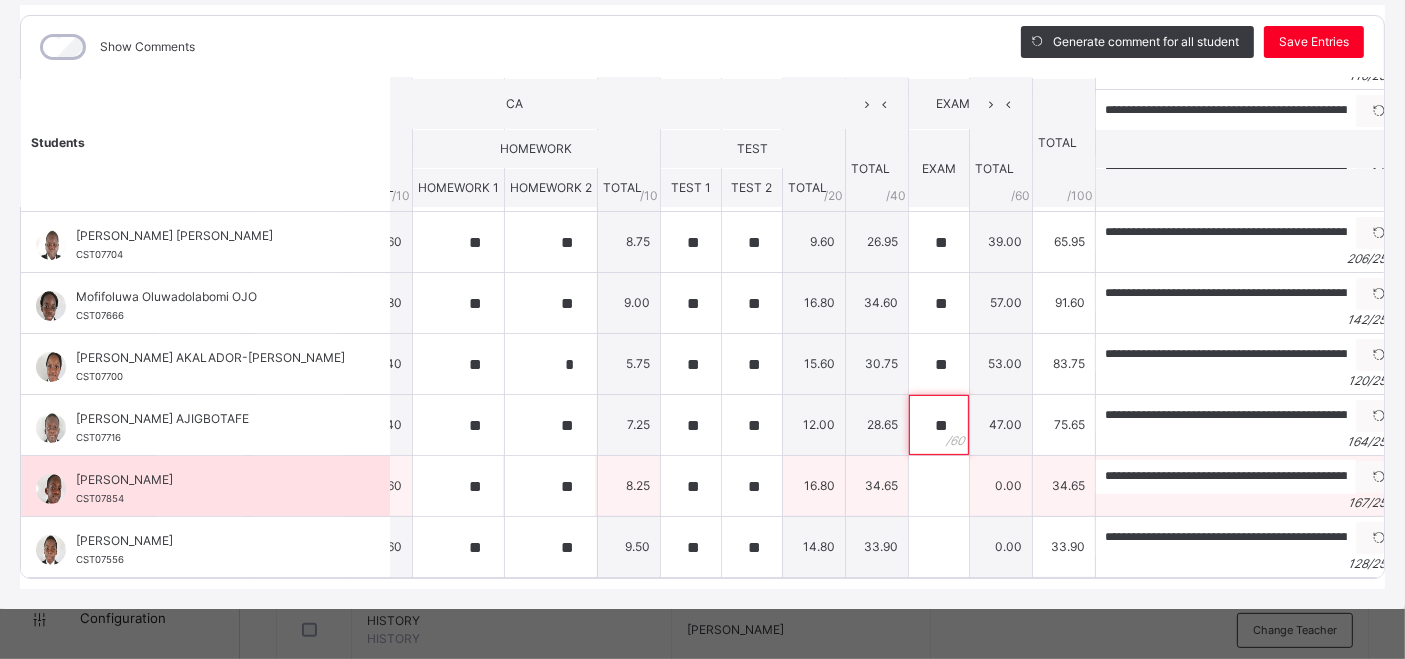 type on "**" 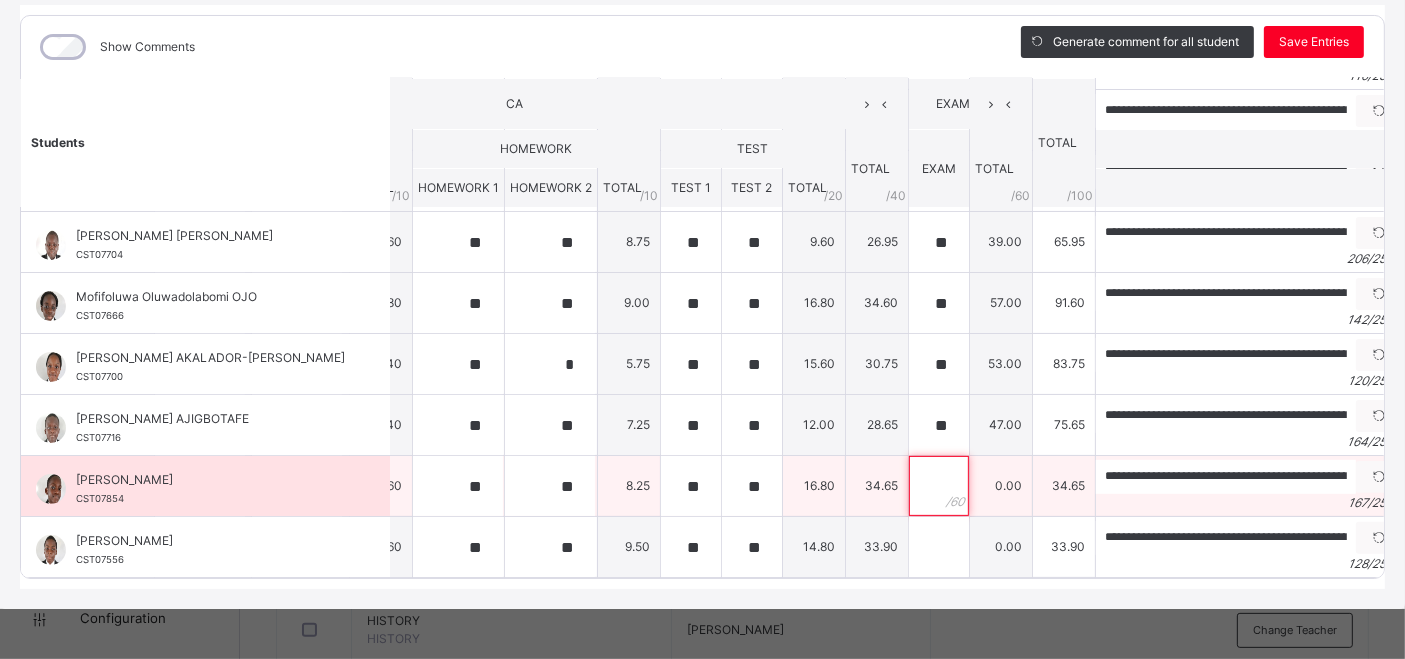 click at bounding box center [939, 486] 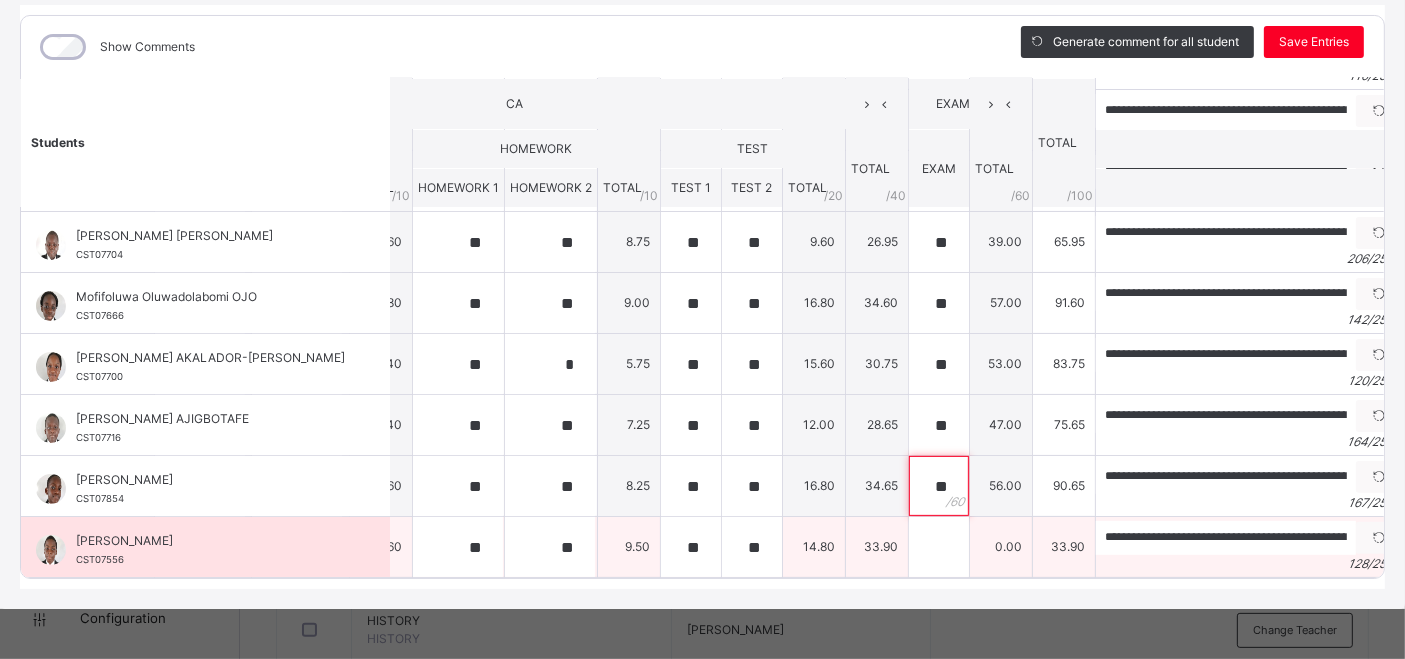 type on "**" 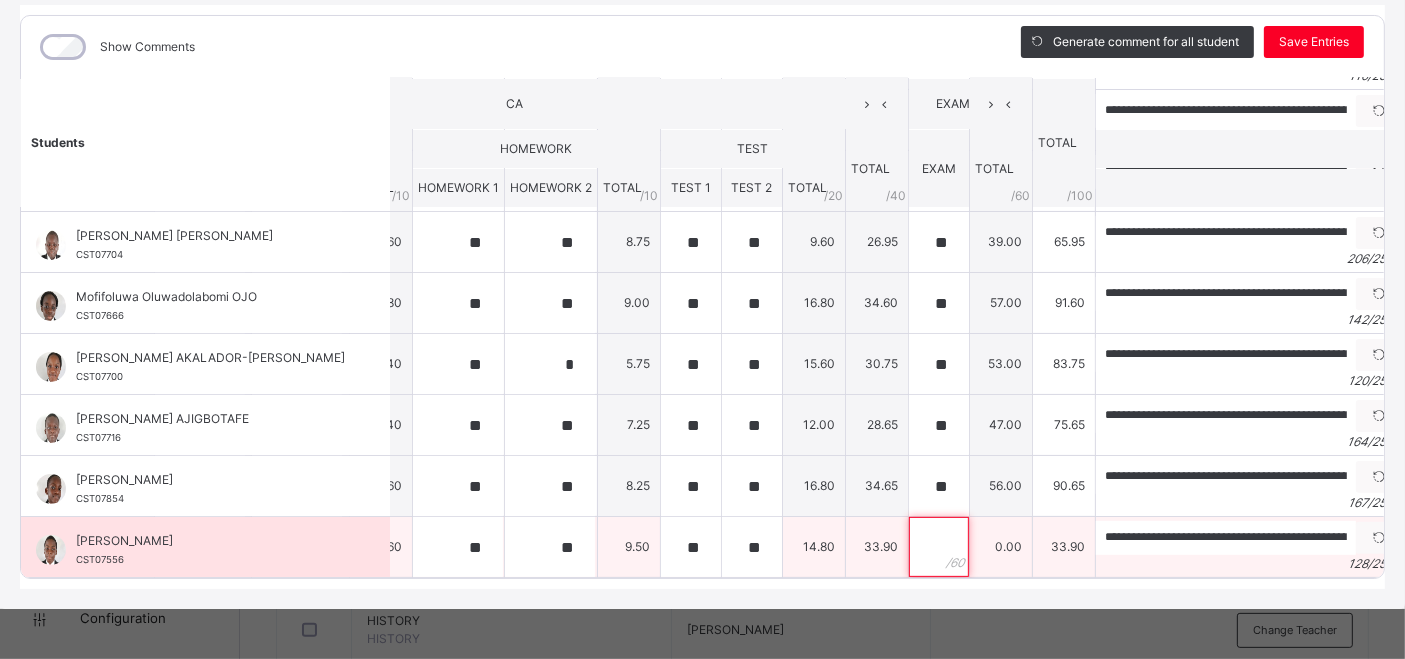 click at bounding box center [939, 547] 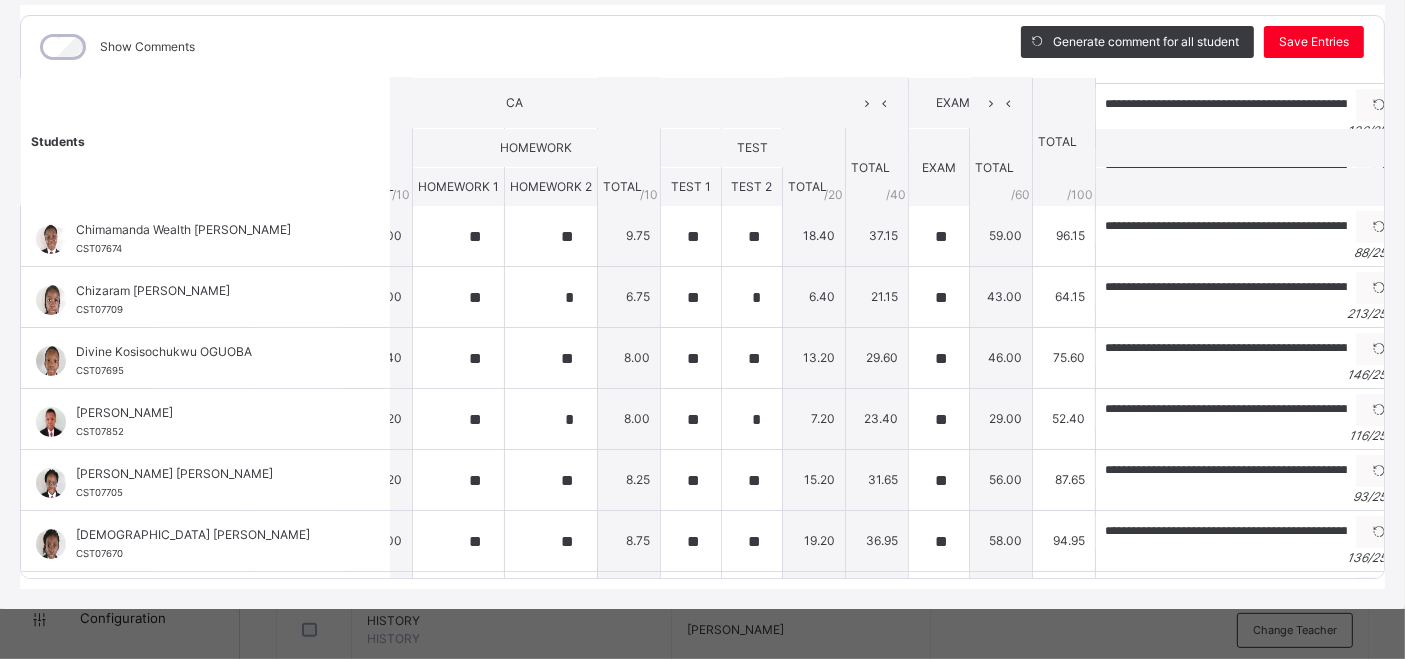 scroll, scrollTop: 0, scrollLeft: 236, axis: horizontal 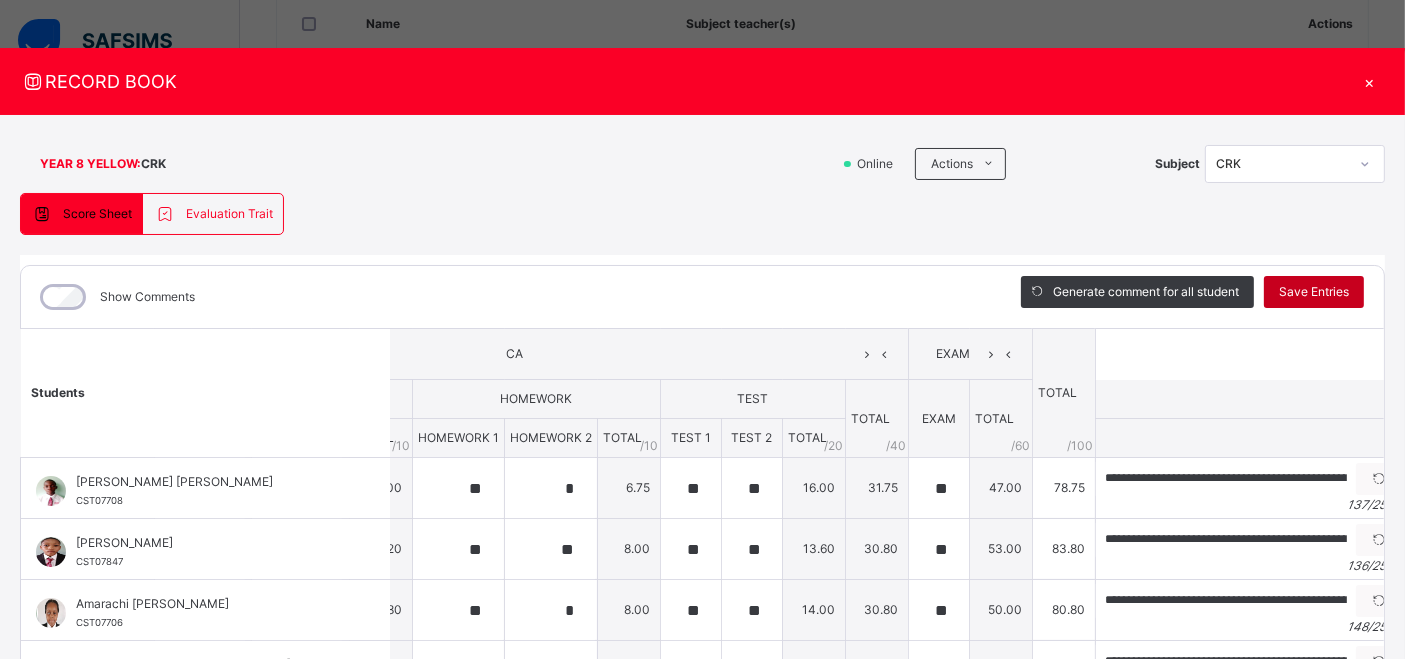 type on "**" 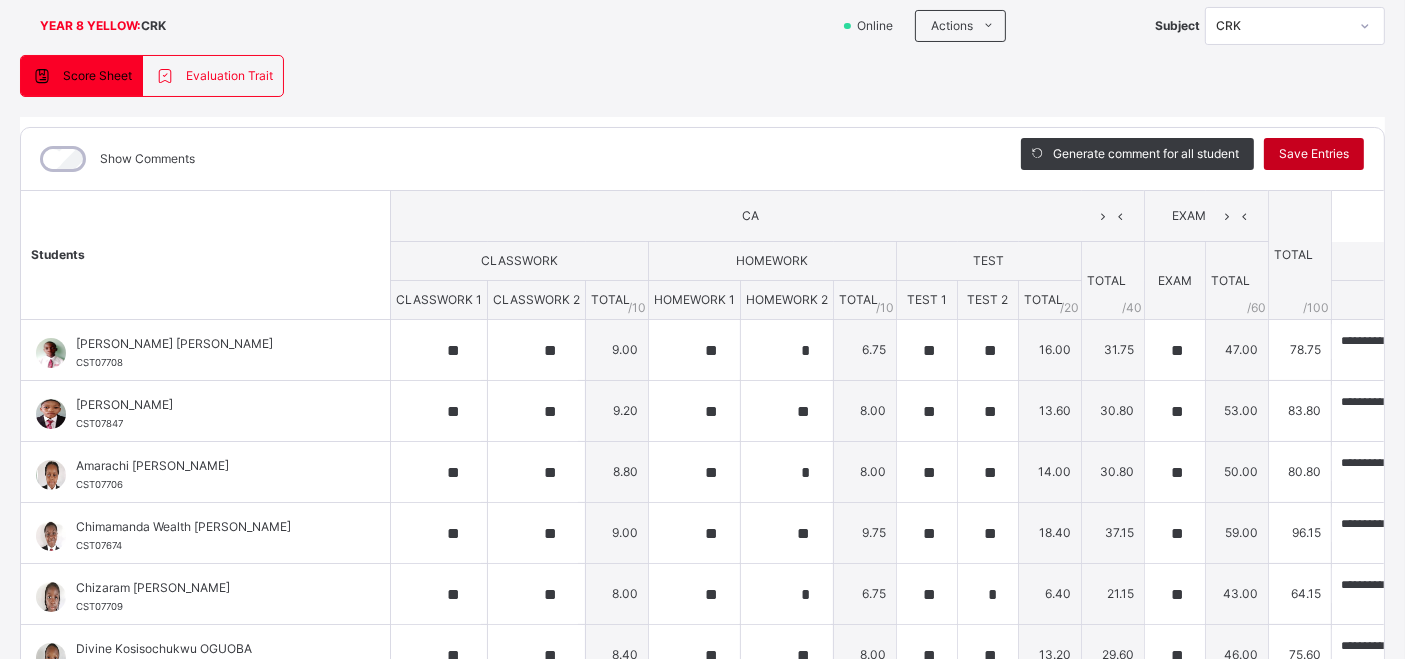 scroll, scrollTop: 176, scrollLeft: 6, axis: both 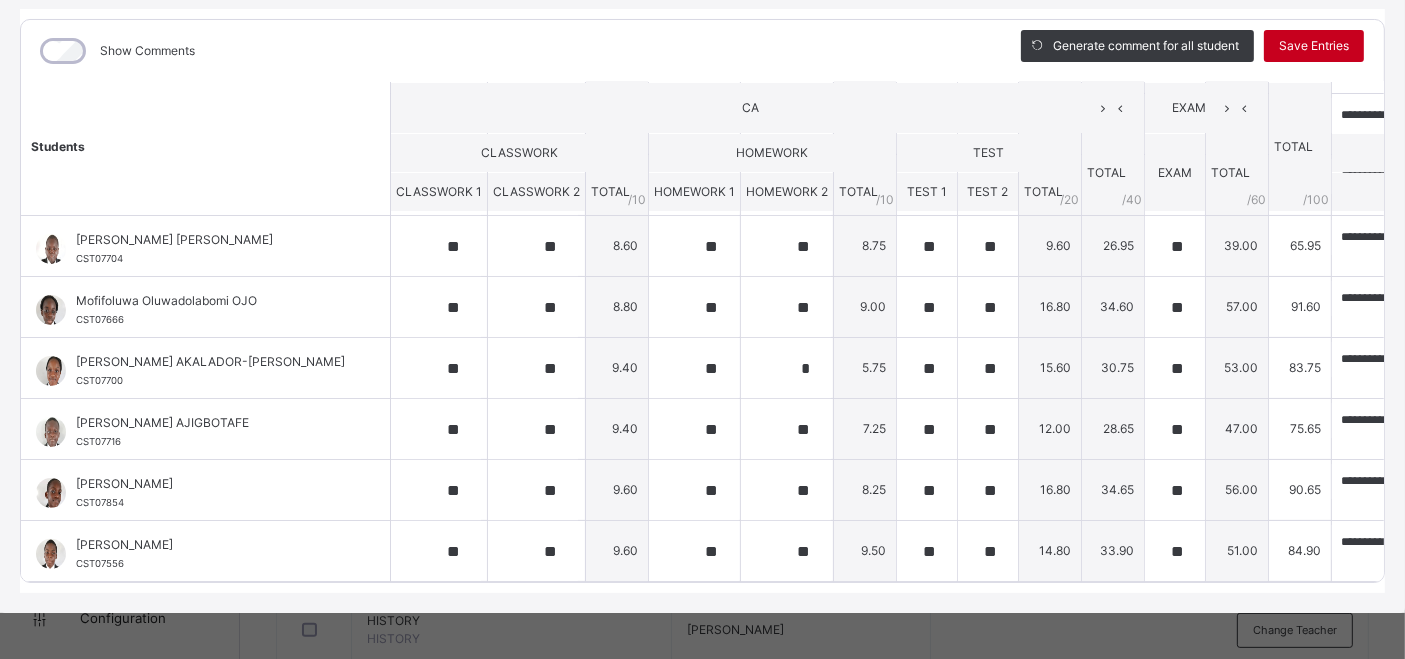click on "Save Entries" at bounding box center [1314, 46] 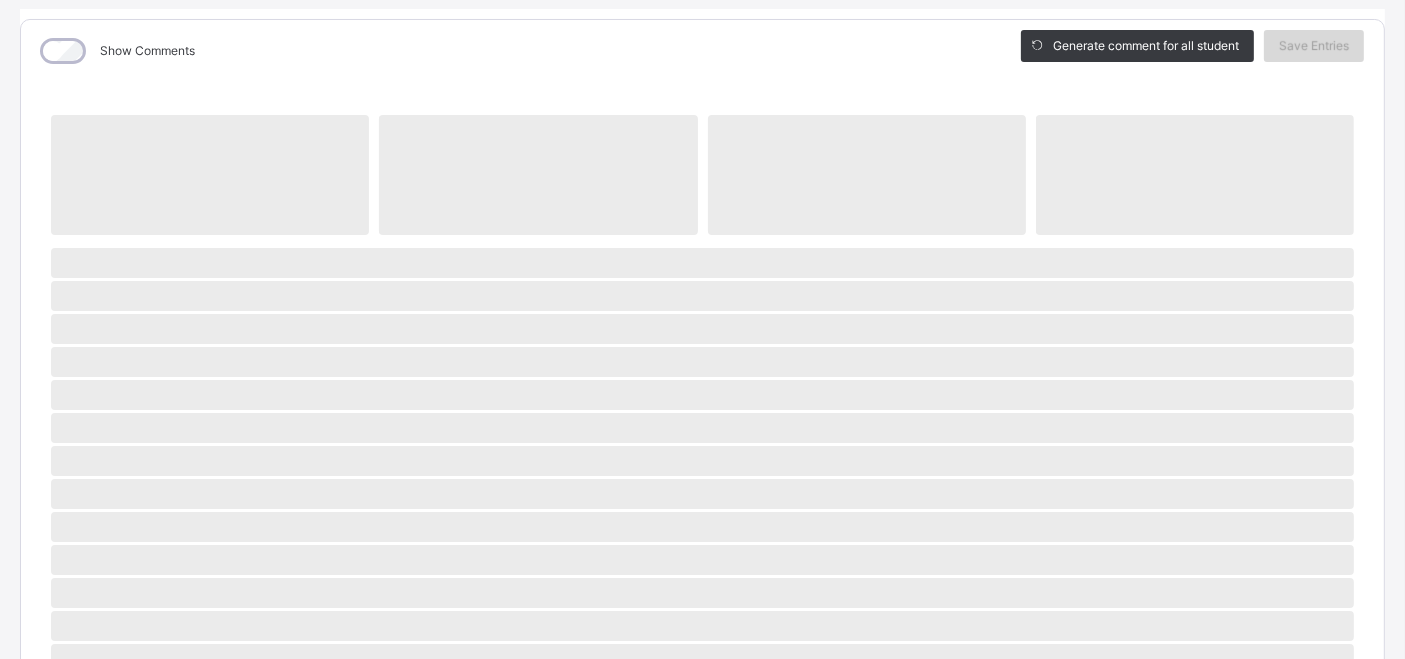 scroll, scrollTop: 248, scrollLeft: 0, axis: vertical 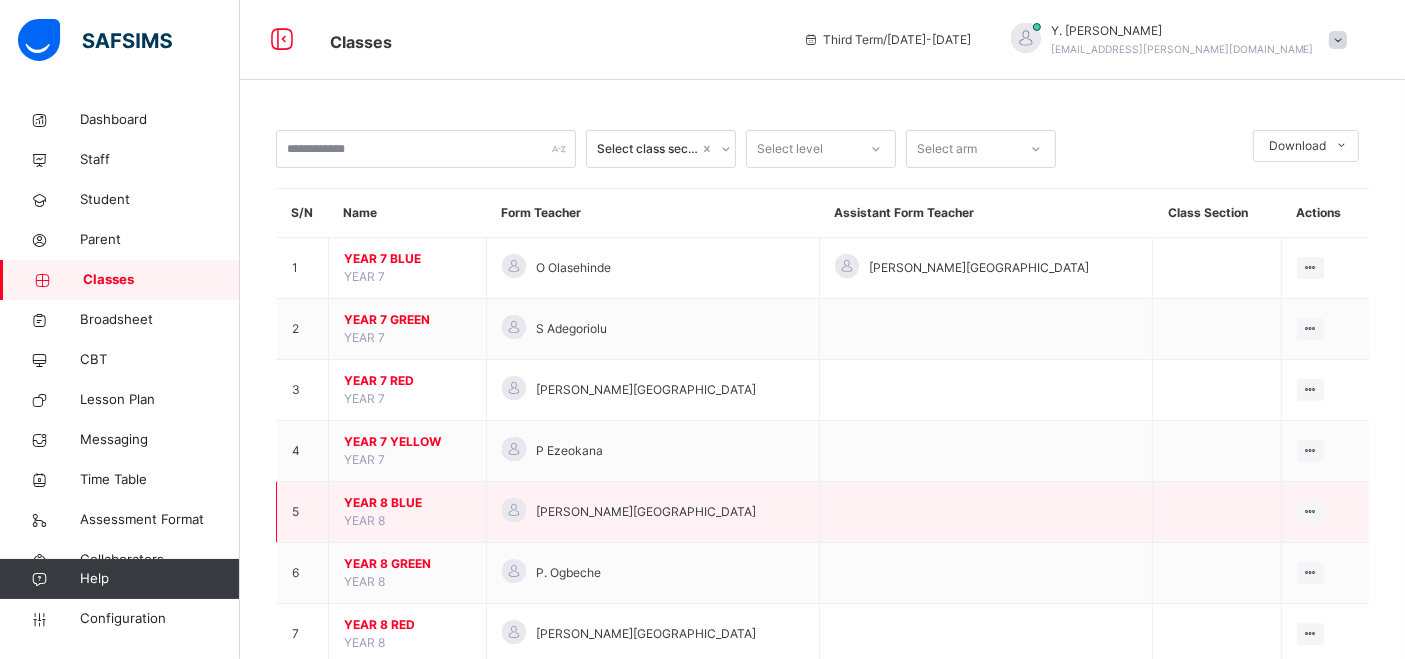 click on "YEAR 8   BLUE" at bounding box center (407, 503) 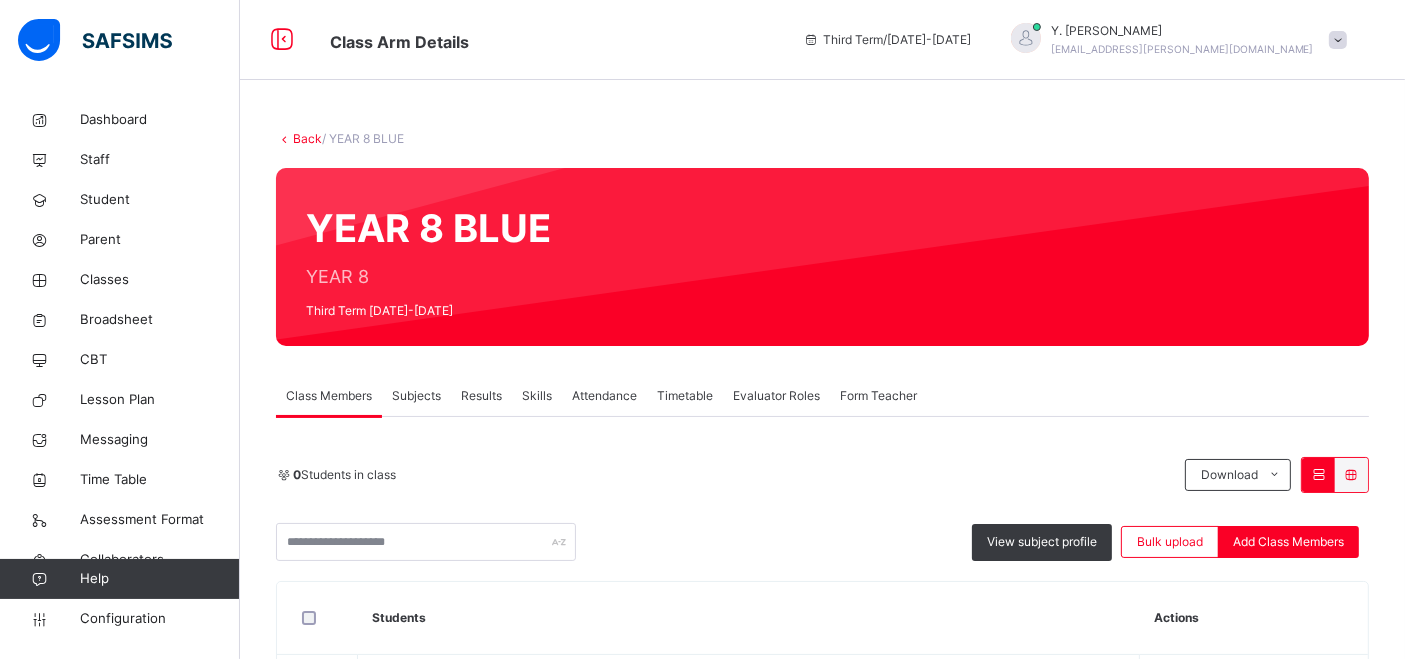 click on "Subjects" at bounding box center (416, 396) 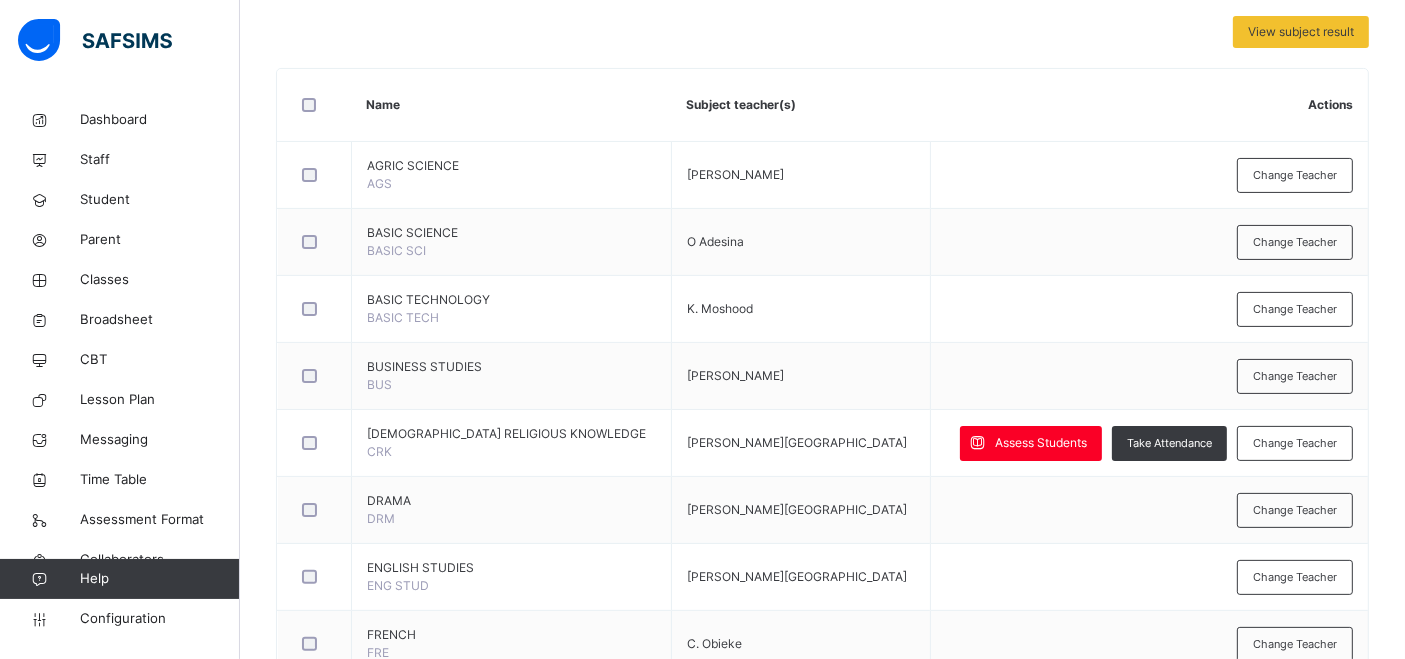 scroll, scrollTop: 432, scrollLeft: 0, axis: vertical 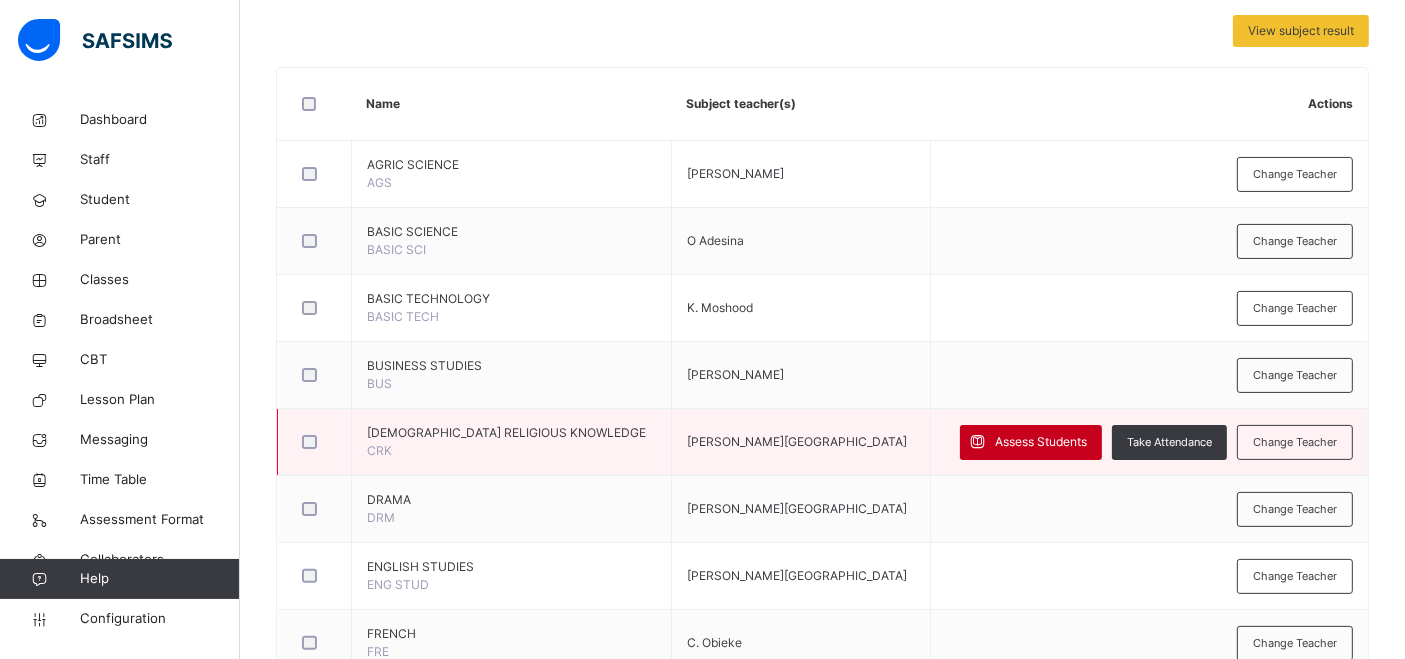 click on "Assess Students" at bounding box center [1041, 442] 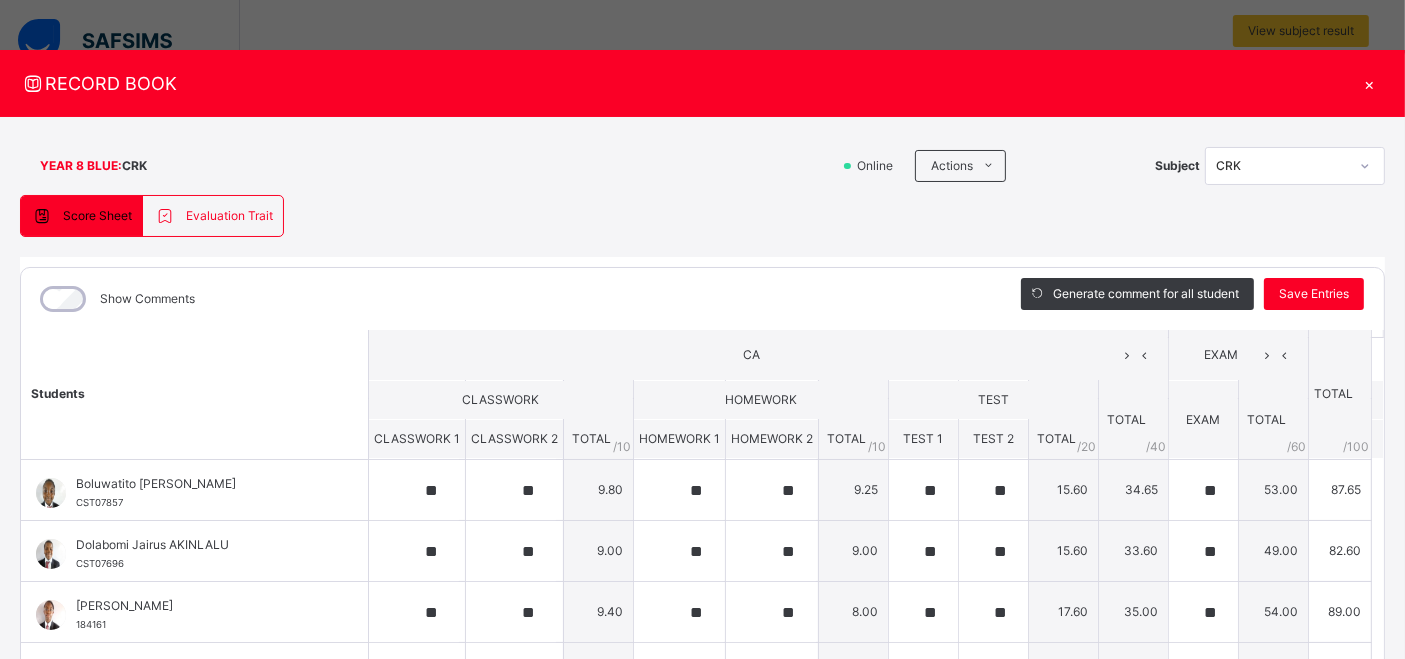 scroll, scrollTop: 236, scrollLeft: 0, axis: vertical 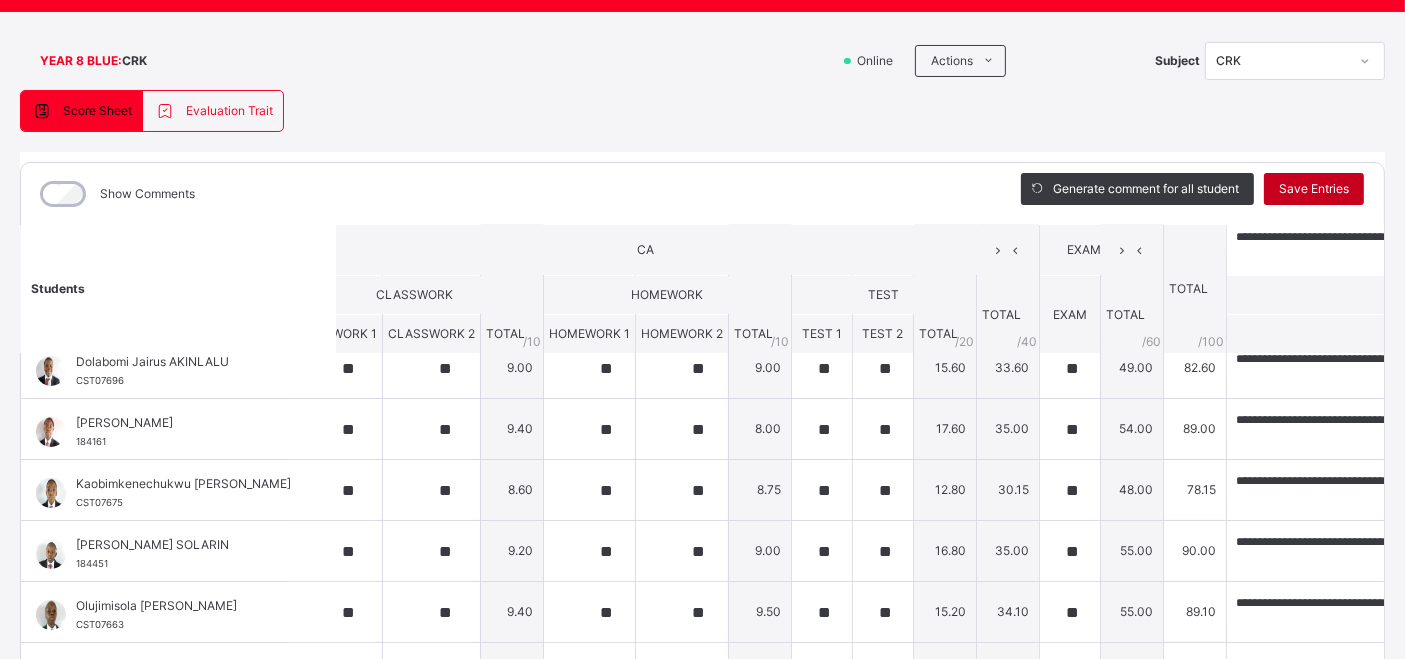 click on "Save Entries" at bounding box center (1314, 189) 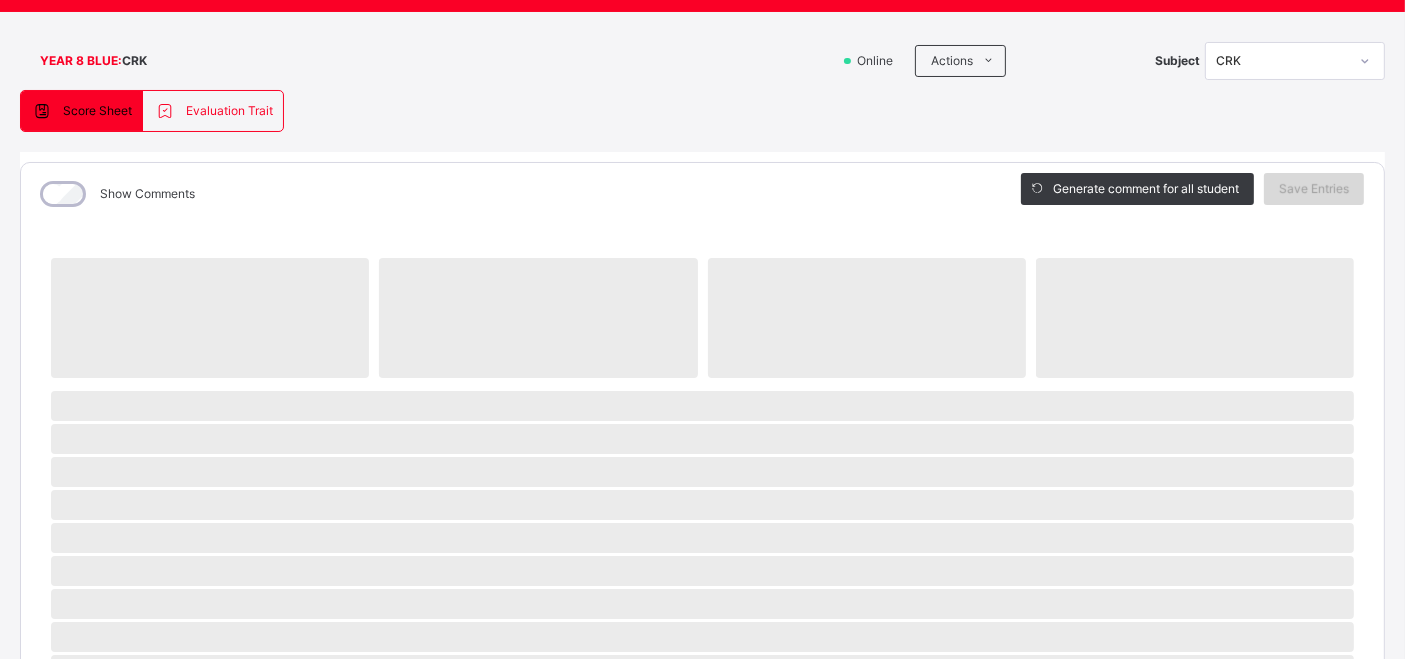 scroll, scrollTop: 105, scrollLeft: 0, axis: vertical 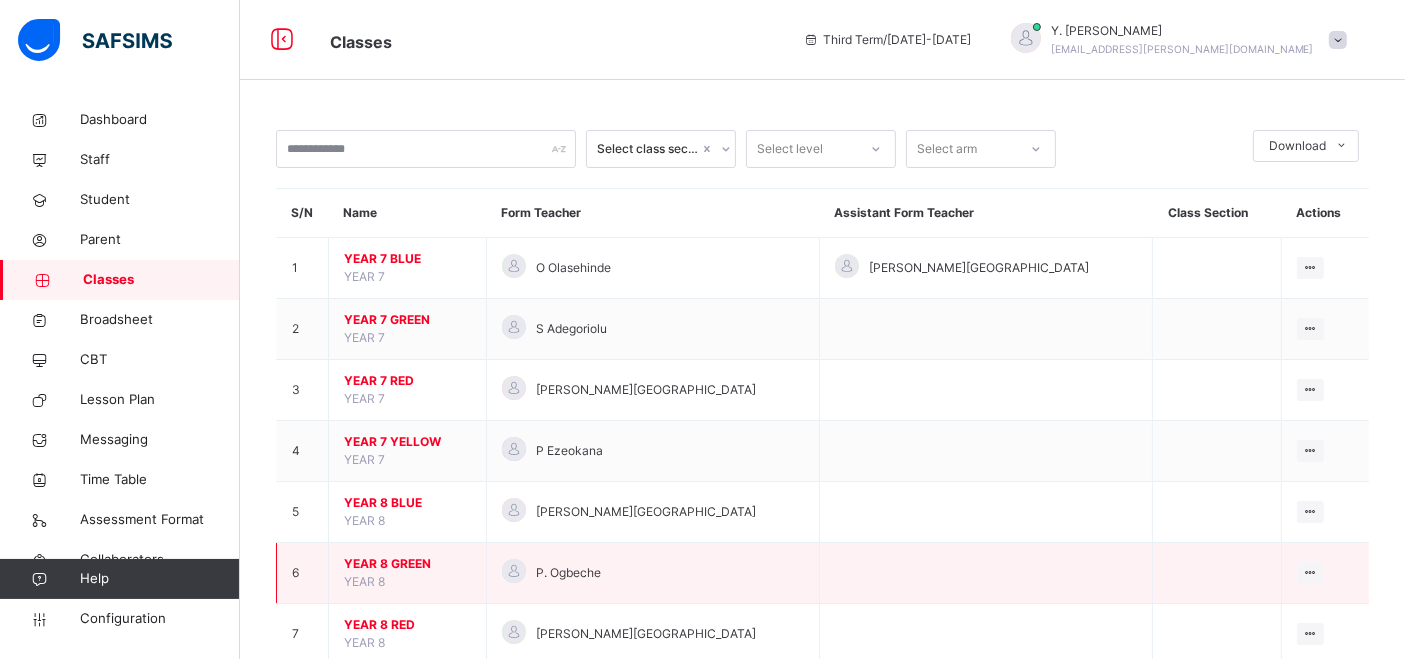 click on "YEAR 8   GREEN" at bounding box center (407, 564) 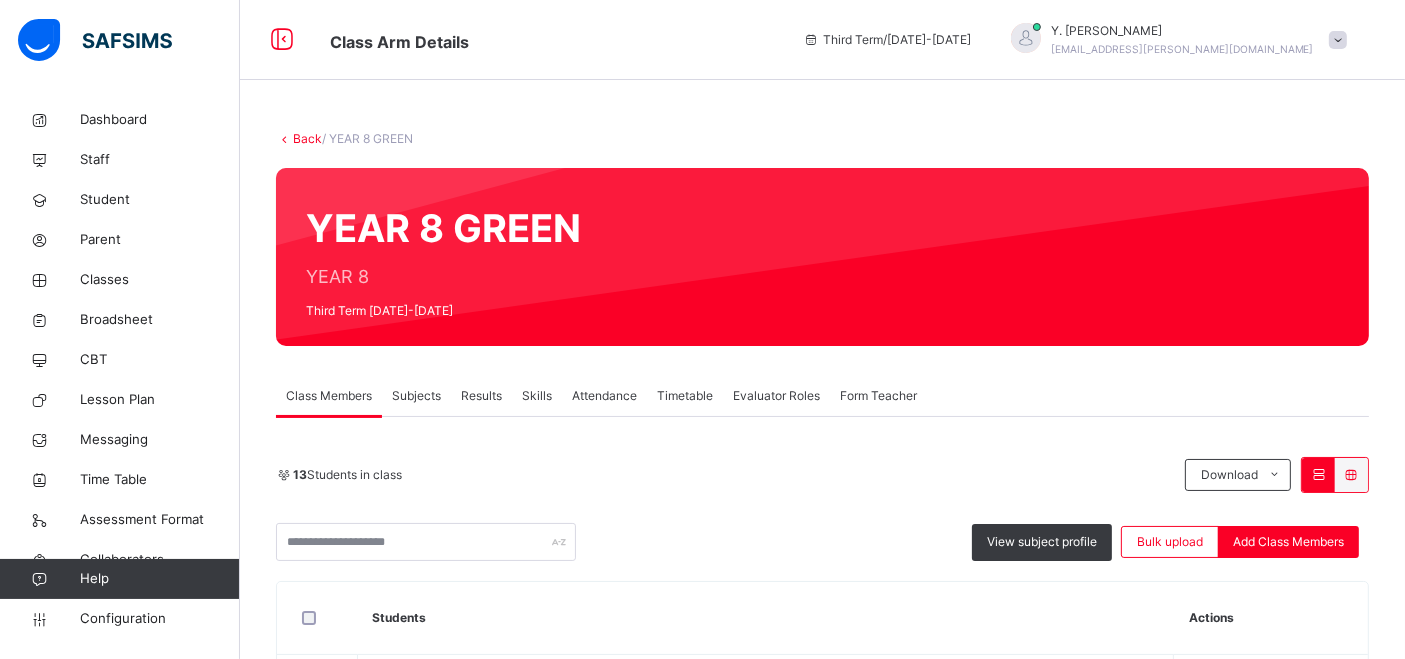 click on "Subjects" at bounding box center [416, 396] 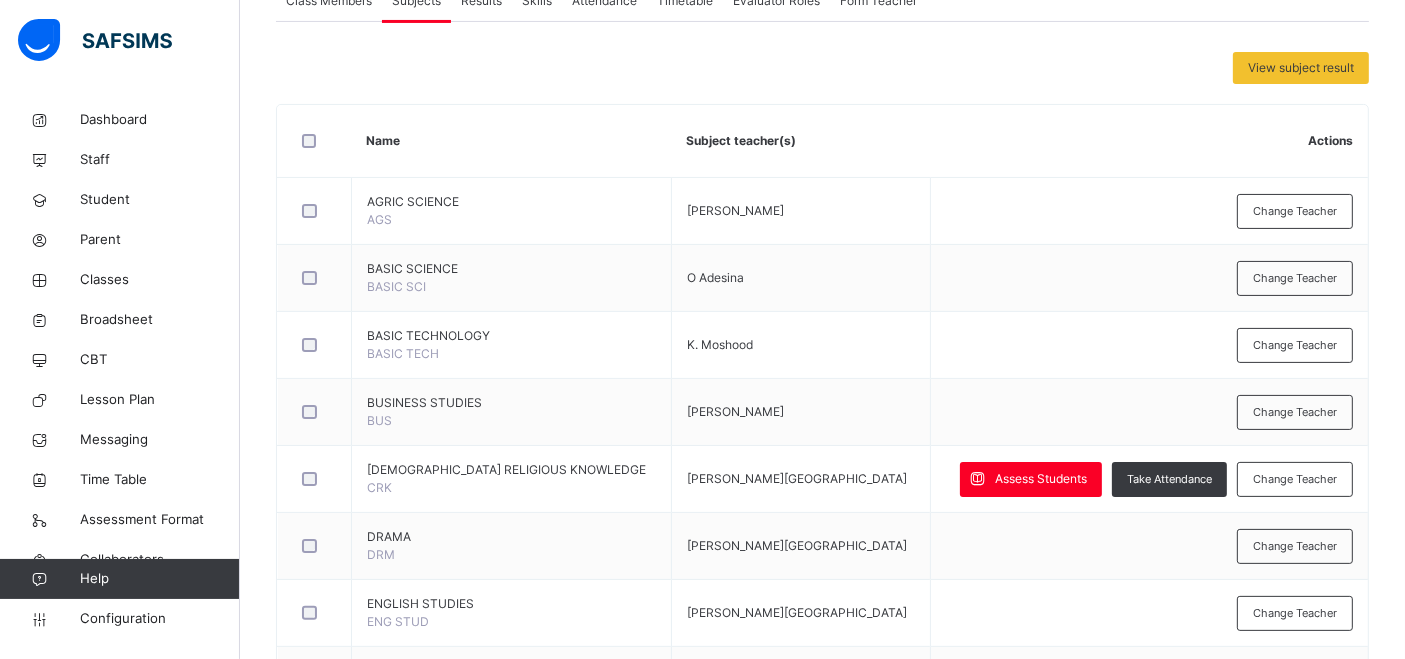 scroll, scrollTop: 397, scrollLeft: 0, axis: vertical 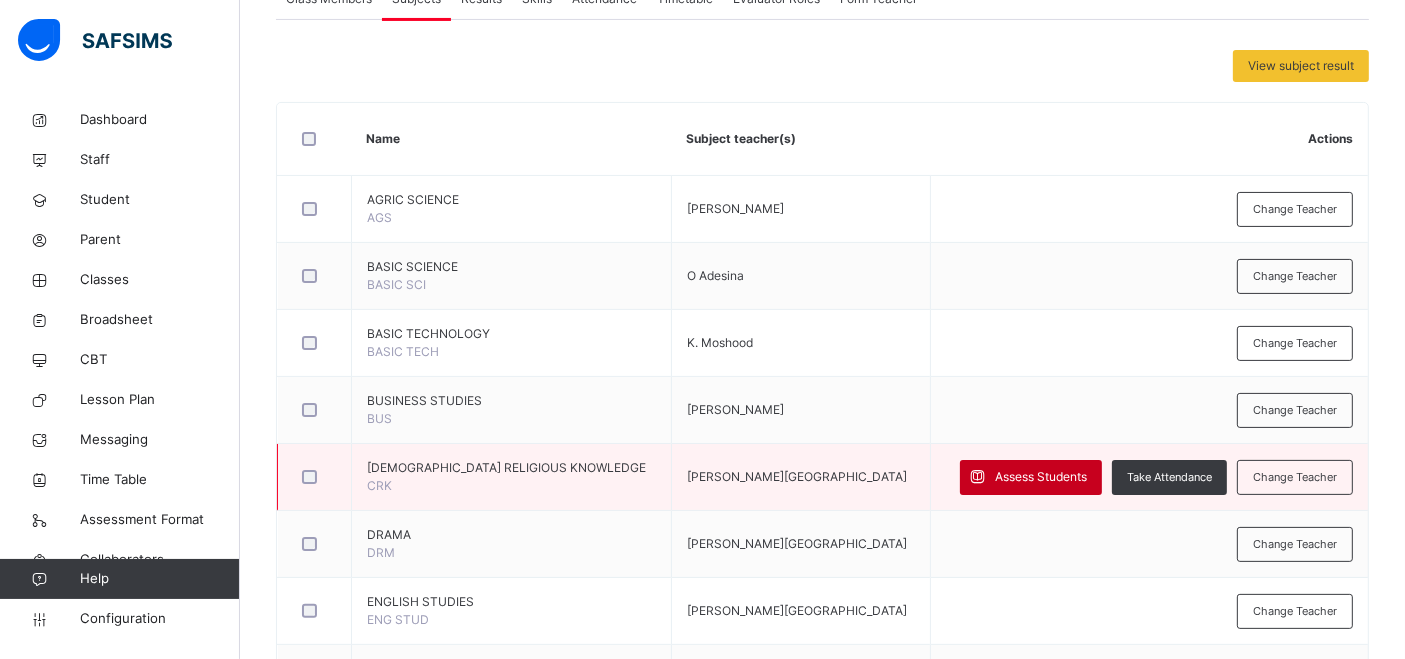 click on "Assess Students" at bounding box center [1041, 477] 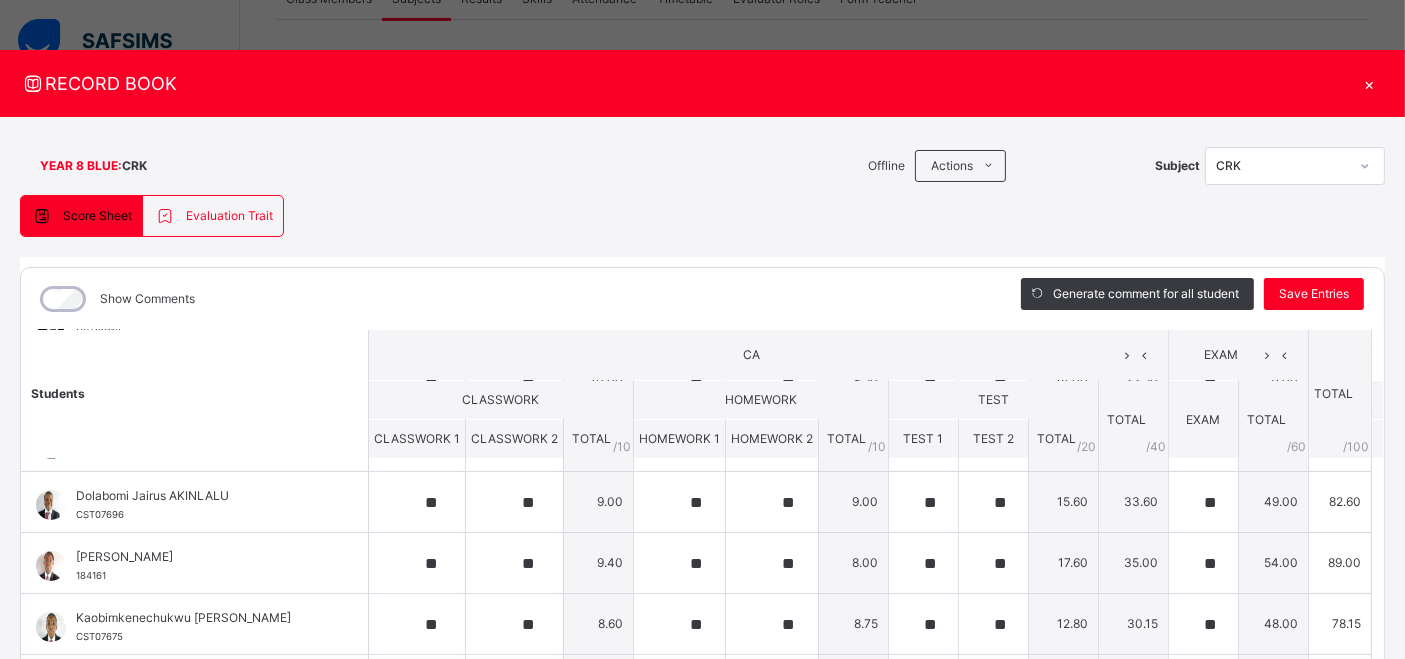scroll, scrollTop: 236, scrollLeft: 0, axis: vertical 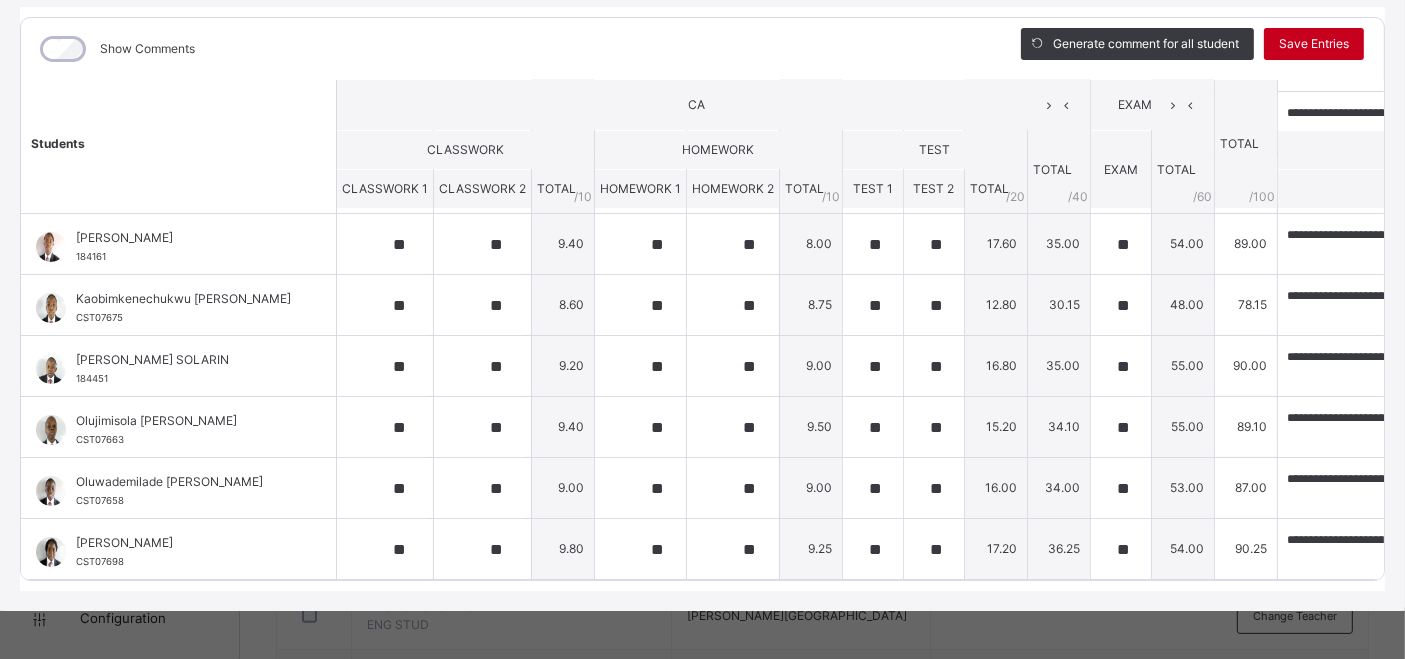 click on "Save Entries" at bounding box center [1314, 44] 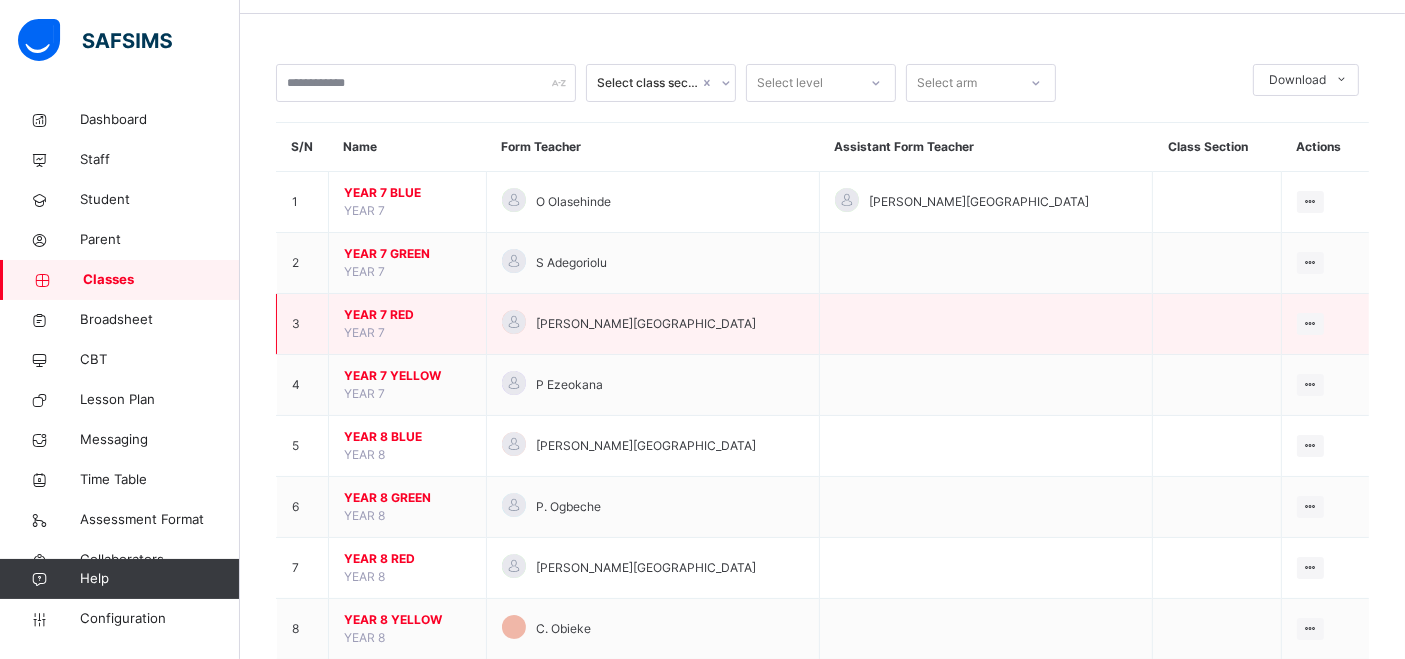 scroll, scrollTop: 82, scrollLeft: 0, axis: vertical 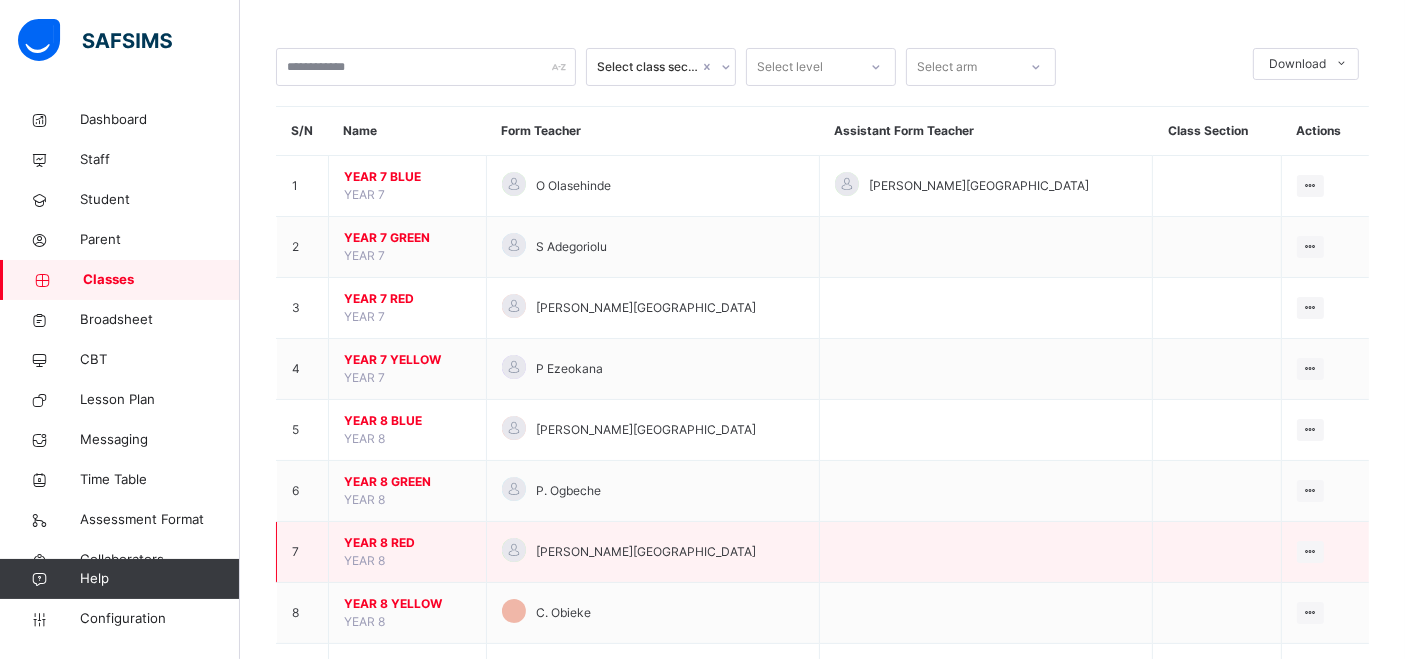click on "YEAR 8   RED" at bounding box center (407, 543) 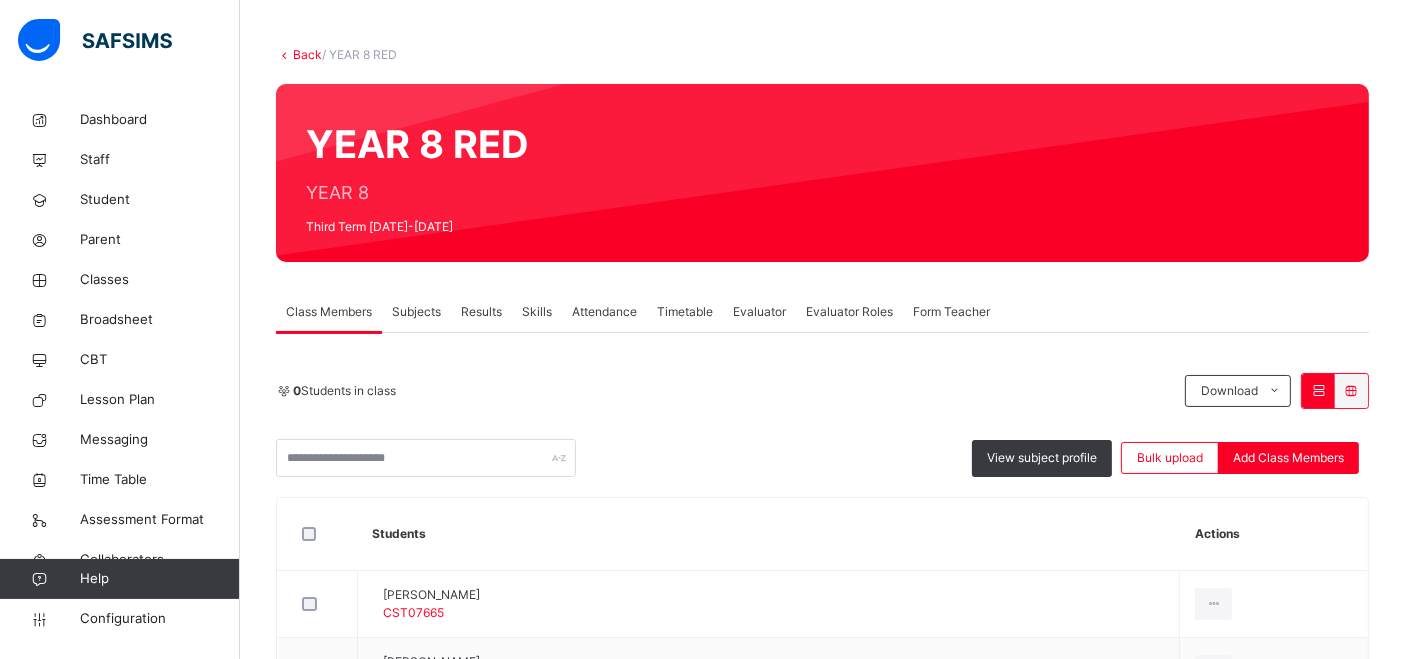 scroll, scrollTop: 85, scrollLeft: 0, axis: vertical 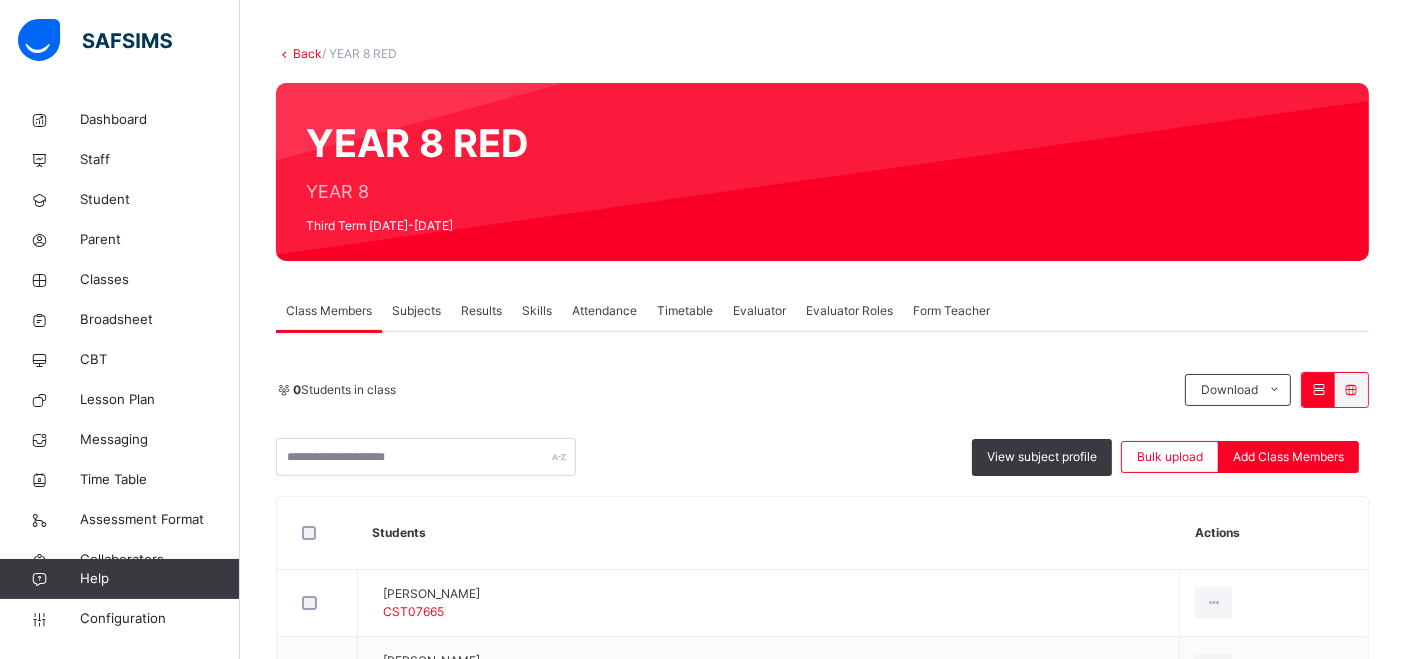 click on "Subjects" at bounding box center (416, 311) 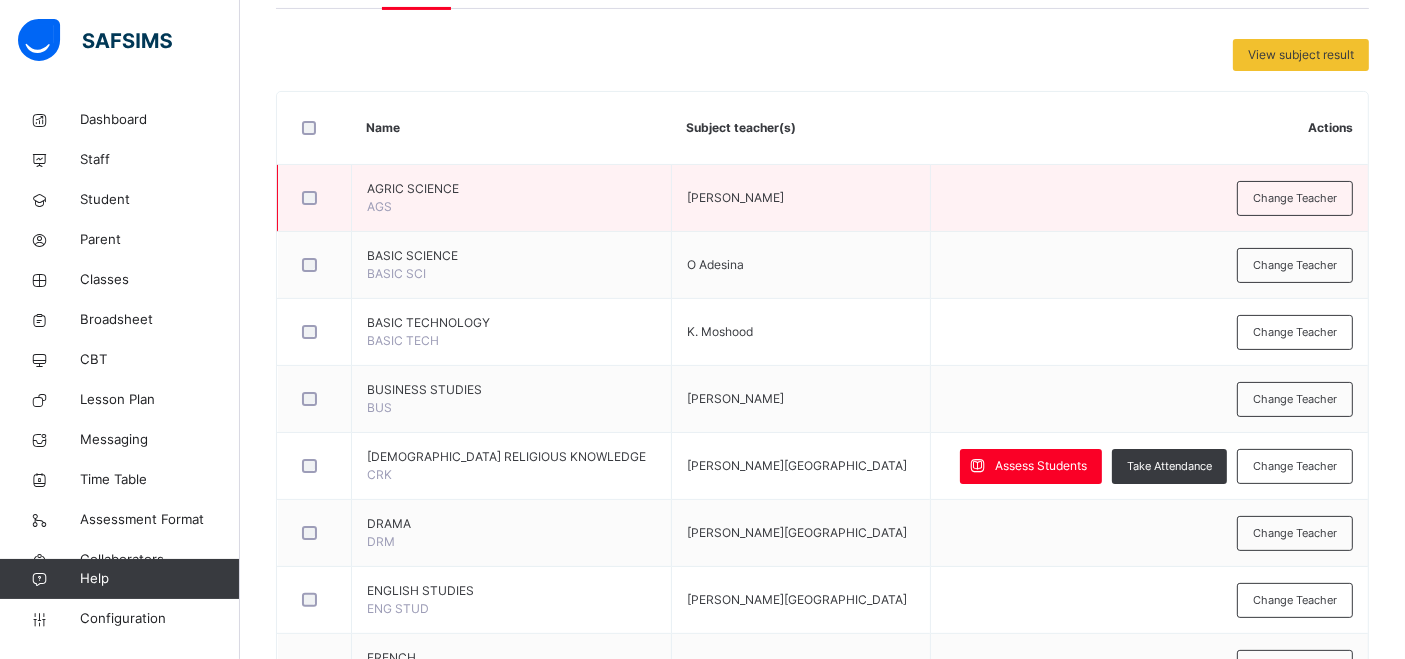 scroll, scrollTop: 417, scrollLeft: 0, axis: vertical 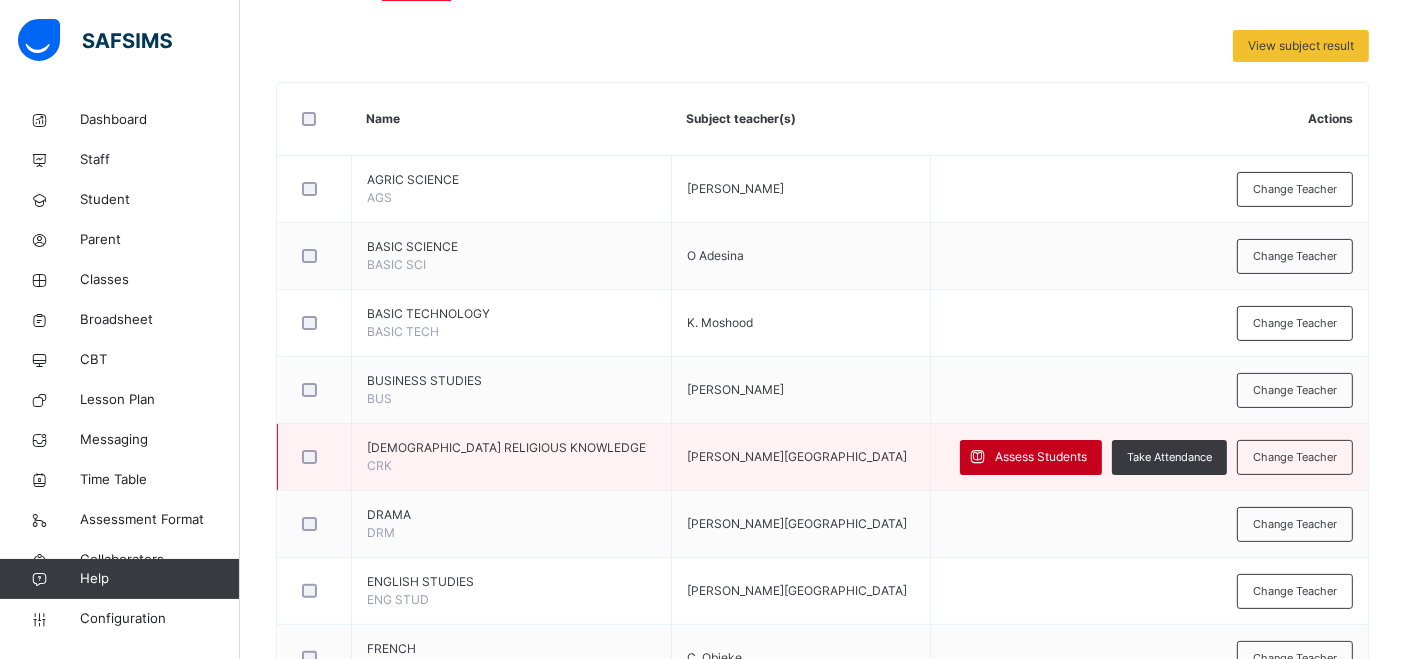click on "Assess Students" at bounding box center (1031, 457) 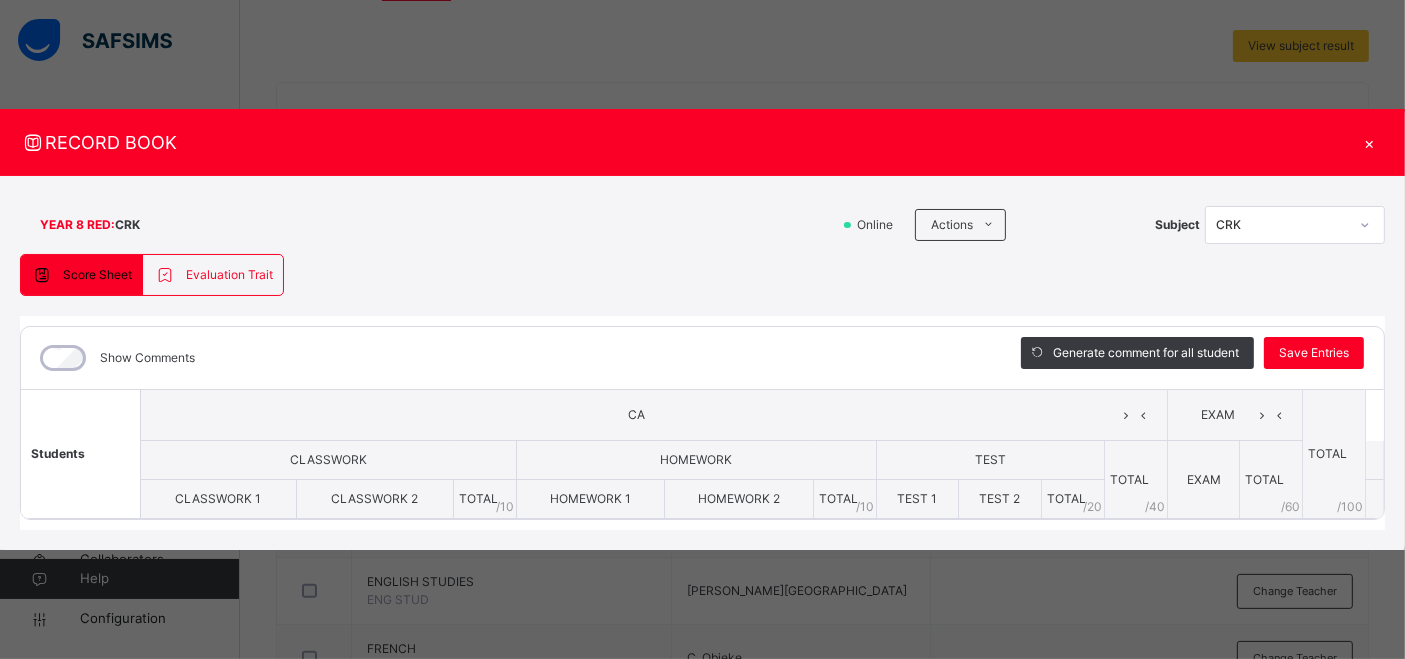 scroll, scrollTop: 0, scrollLeft: 0, axis: both 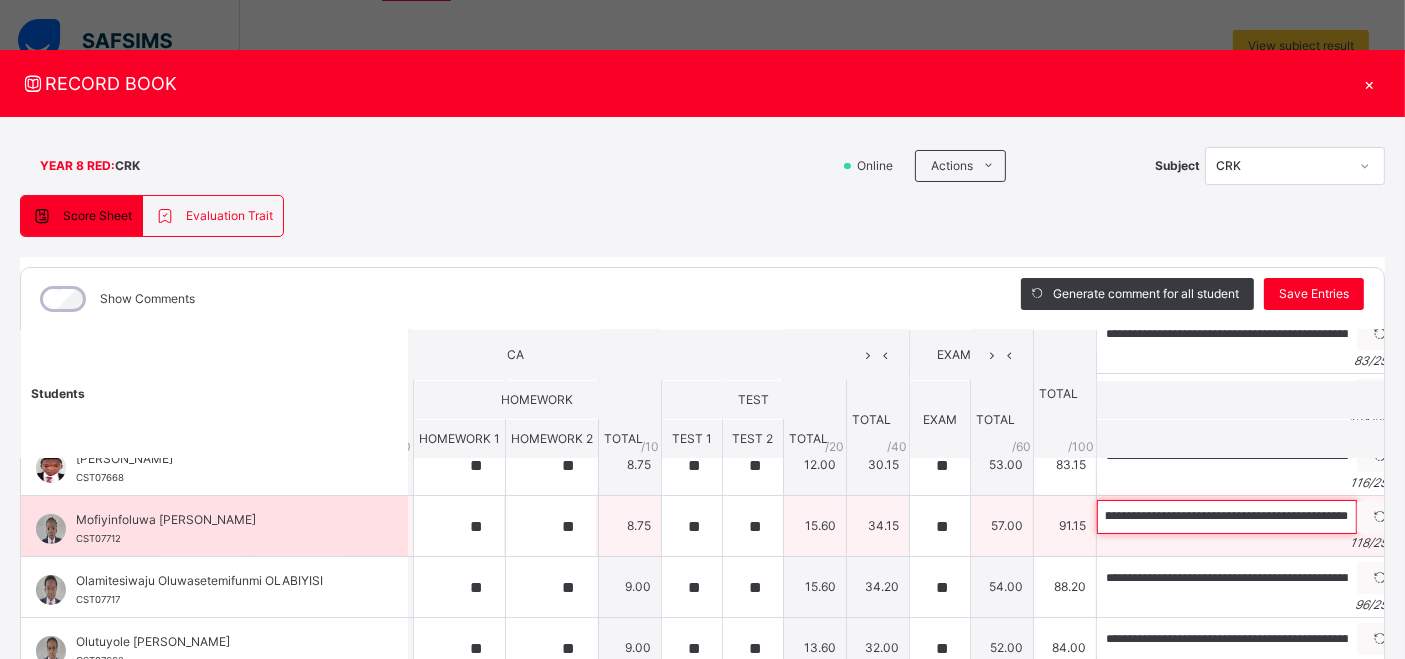 click on "**********" at bounding box center (1227, 517) 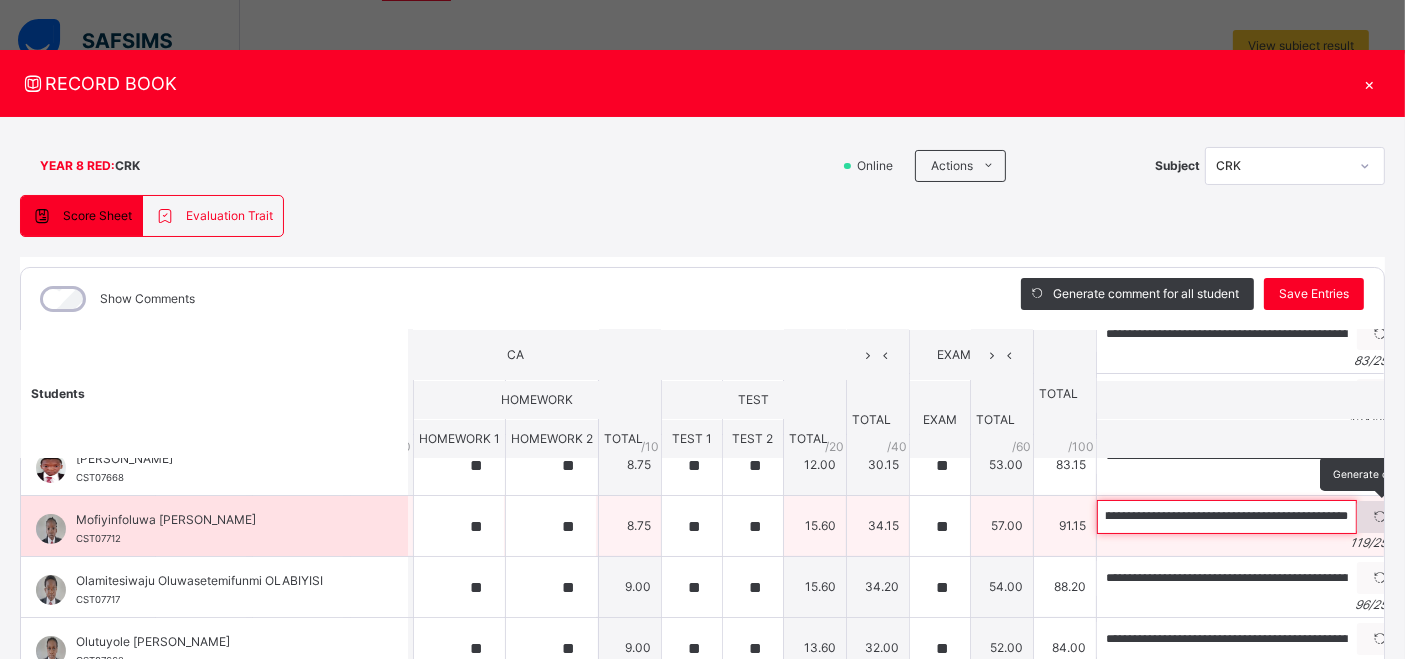 scroll, scrollTop: 0, scrollLeft: 26, axis: horizontal 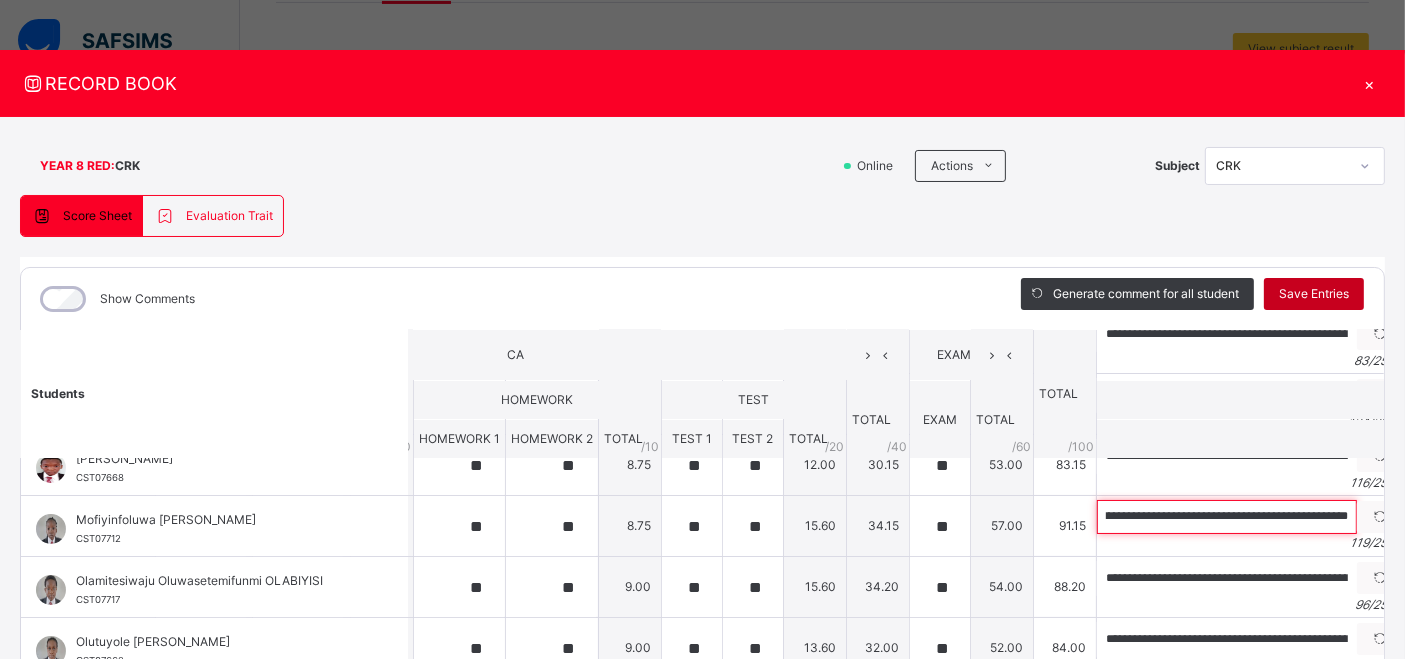type on "**********" 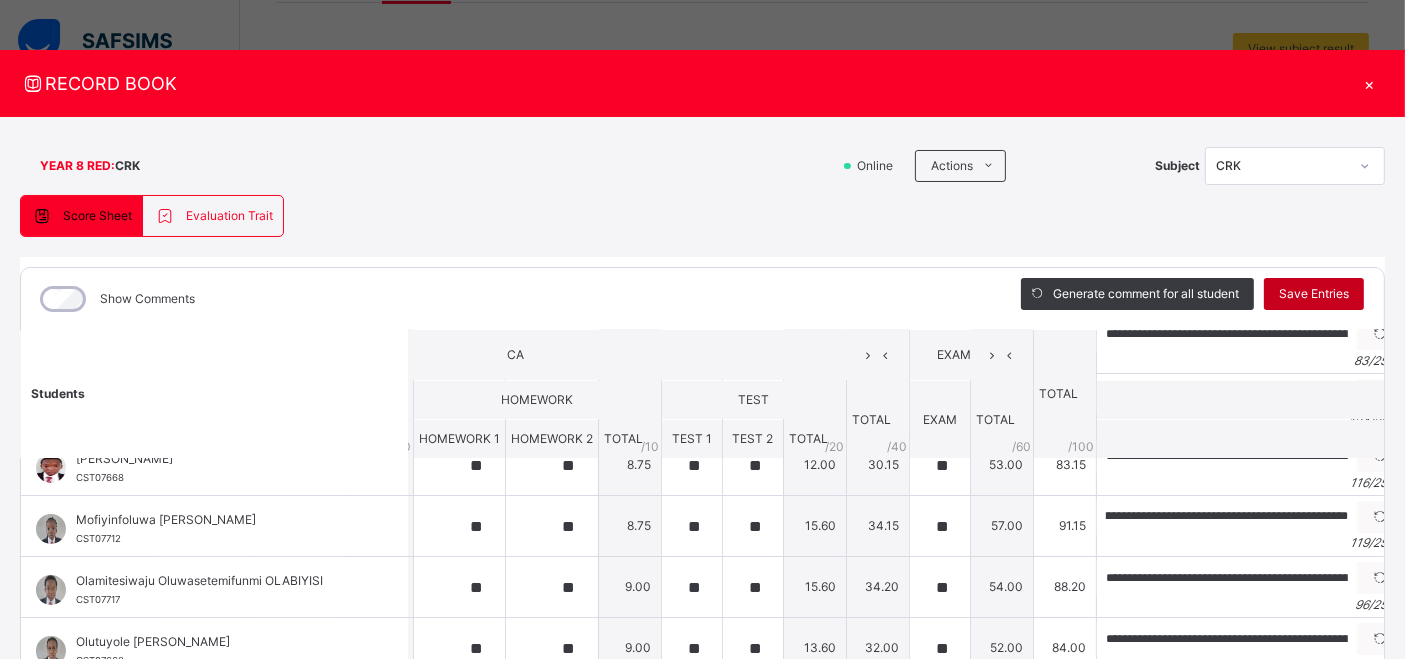 scroll, scrollTop: 0, scrollLeft: 0, axis: both 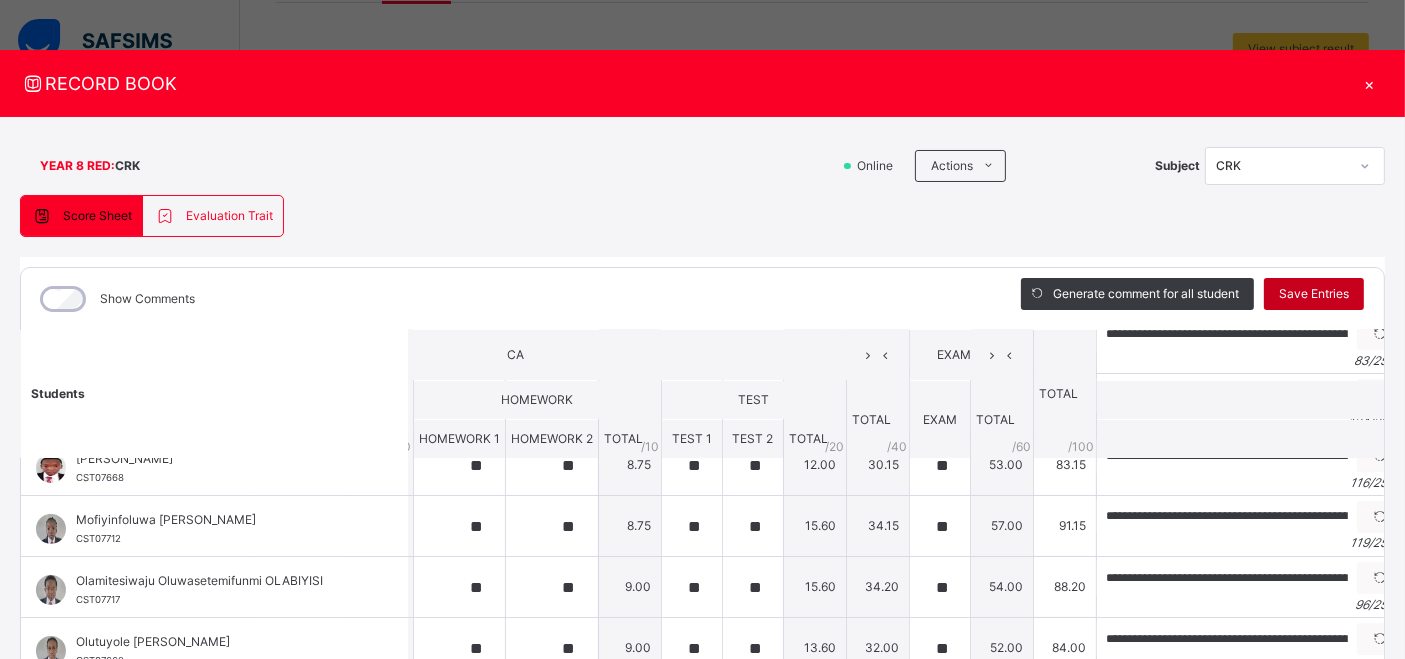 click on "Save Entries" at bounding box center [1314, 294] 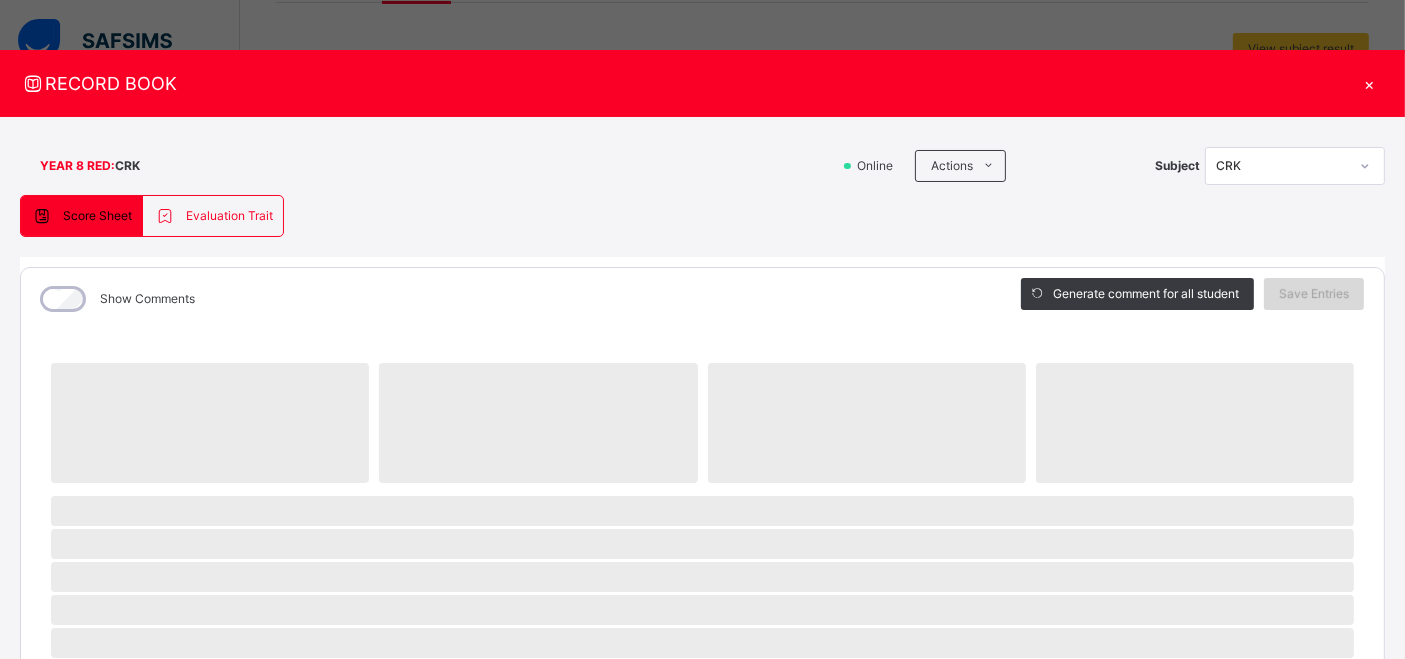 scroll, scrollTop: 0, scrollLeft: 0, axis: both 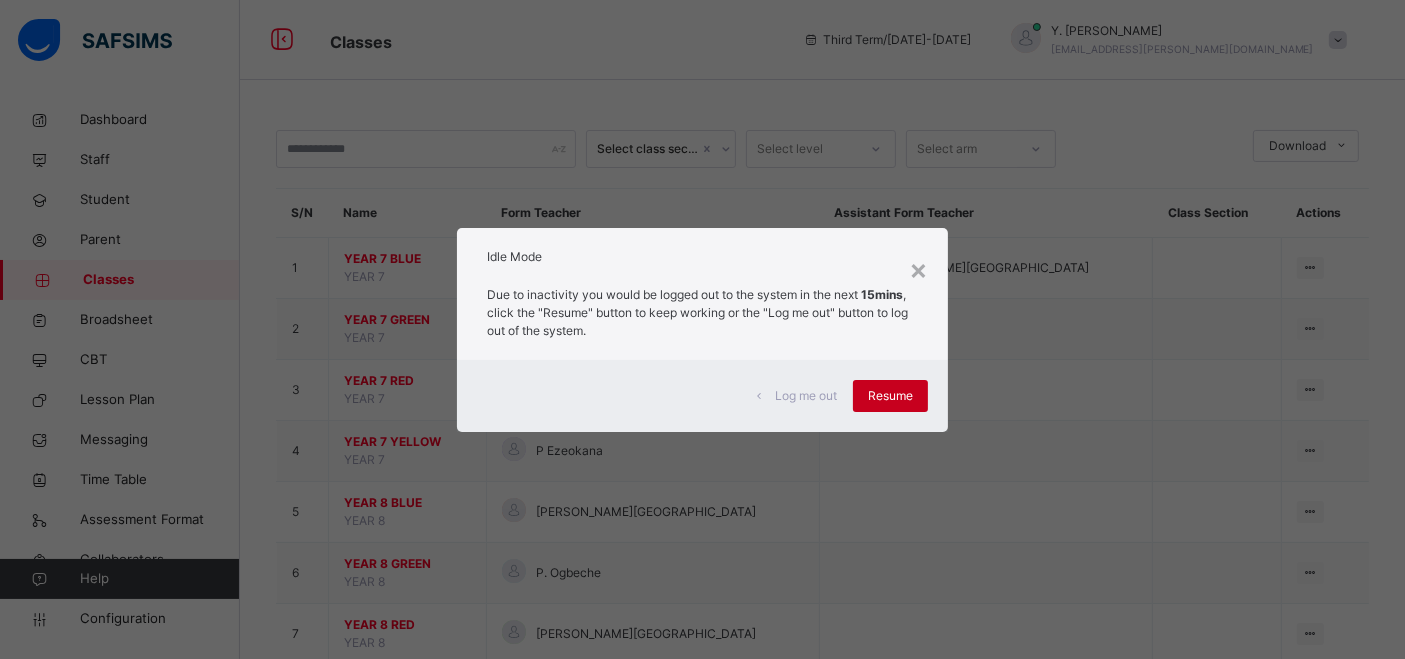 click on "Resume" at bounding box center [890, 396] 